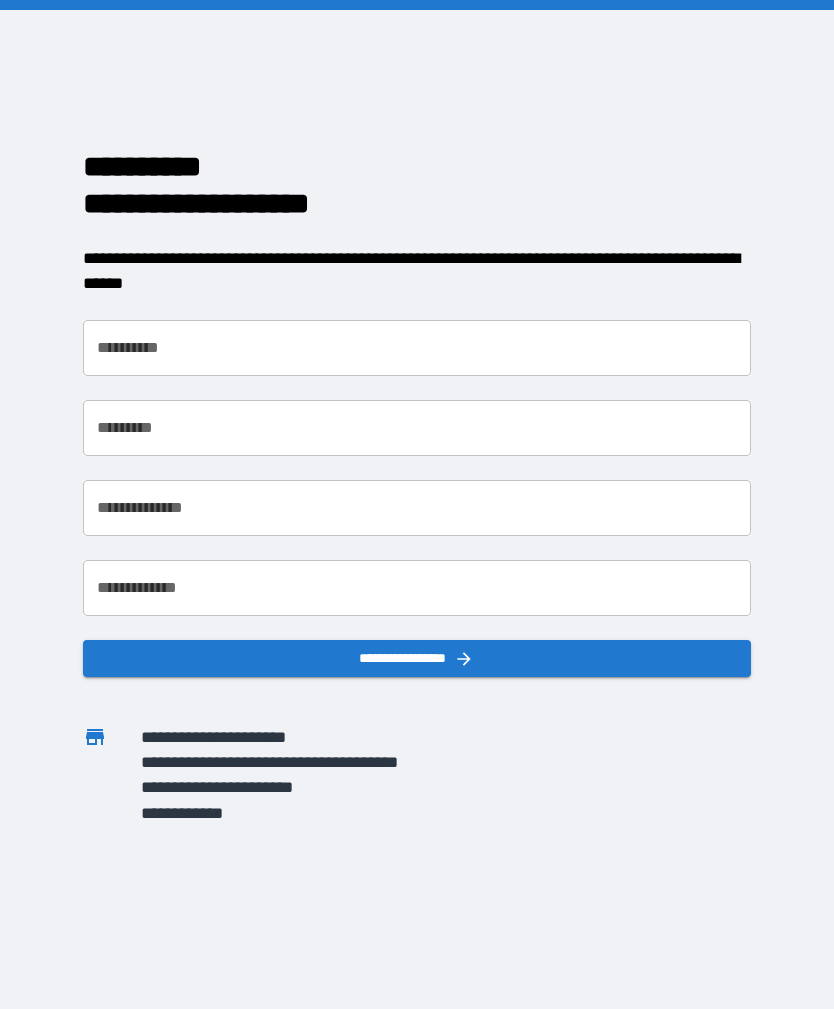 scroll, scrollTop: 0, scrollLeft: 0, axis: both 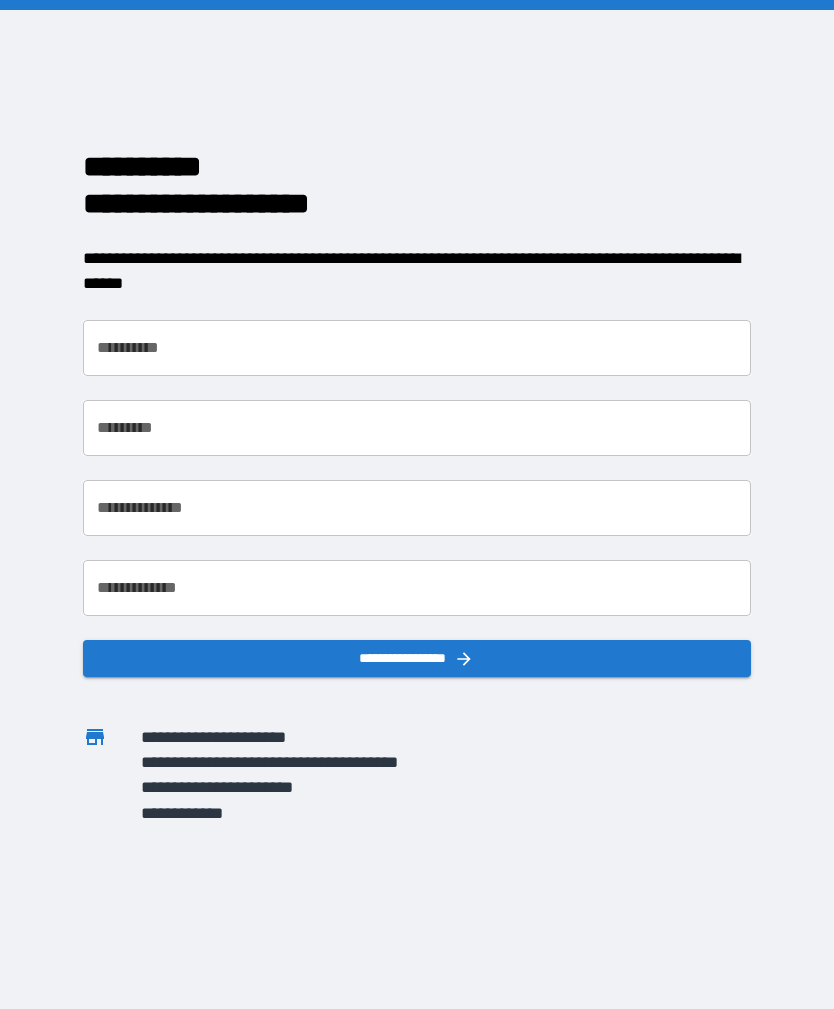 click on "**********" at bounding box center (416, 348) 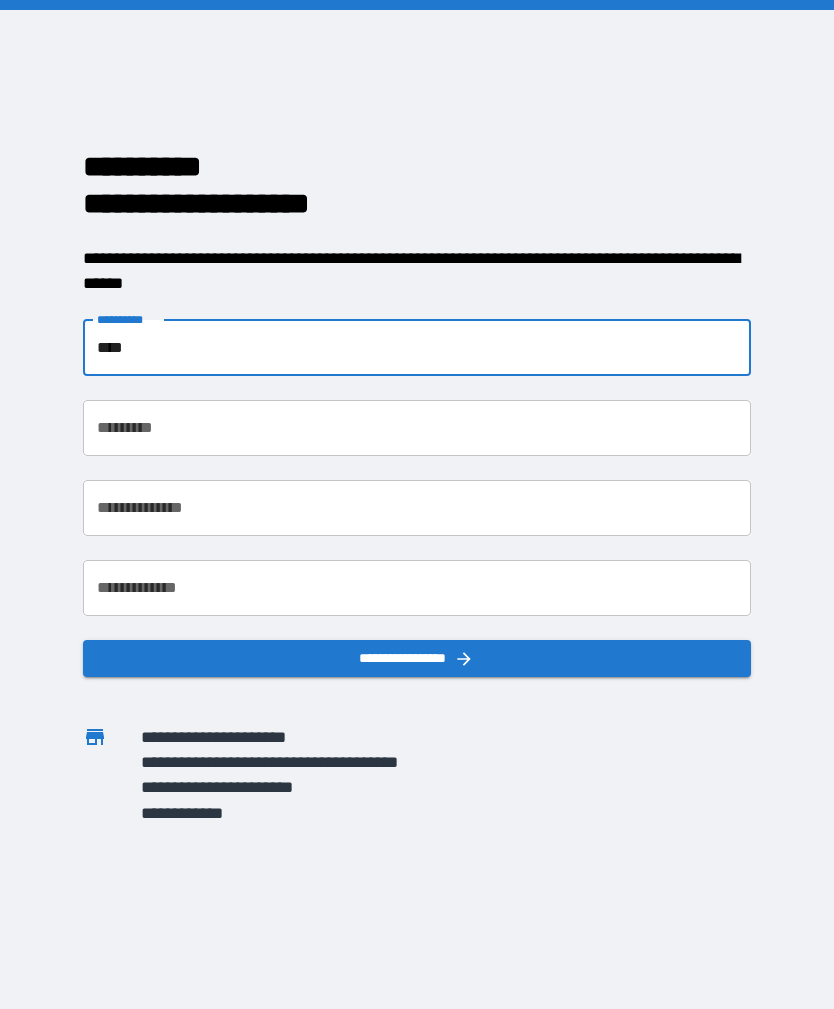 type on "****" 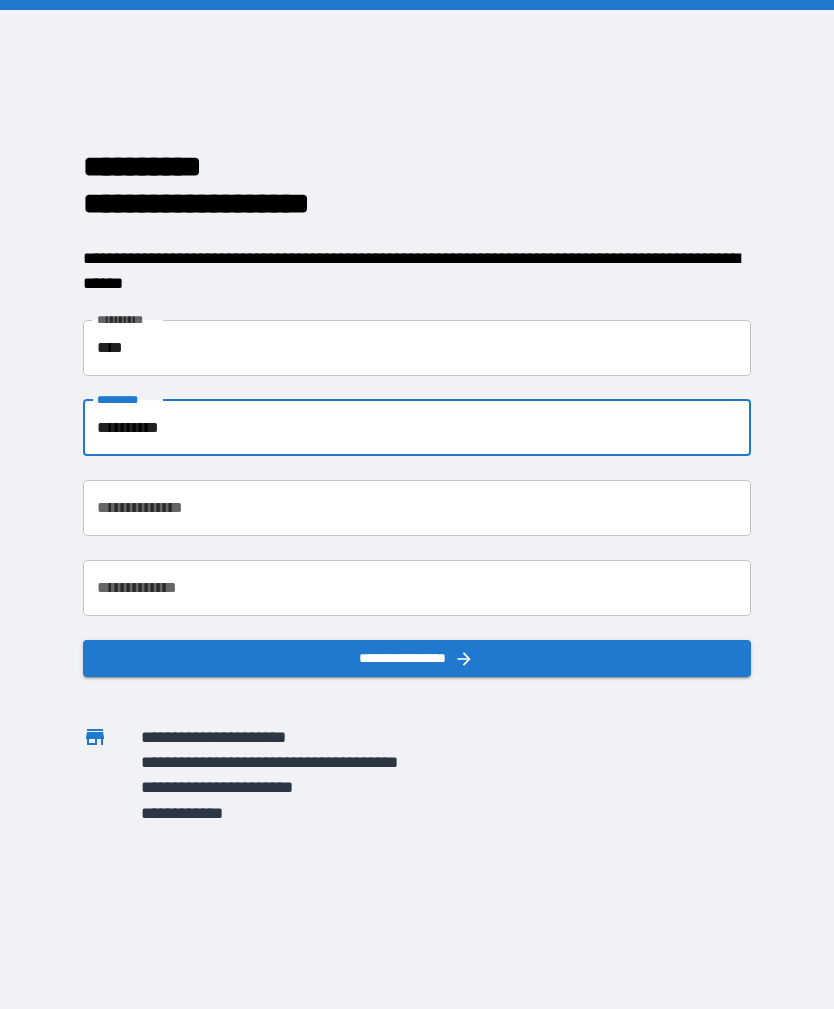 type on "*********" 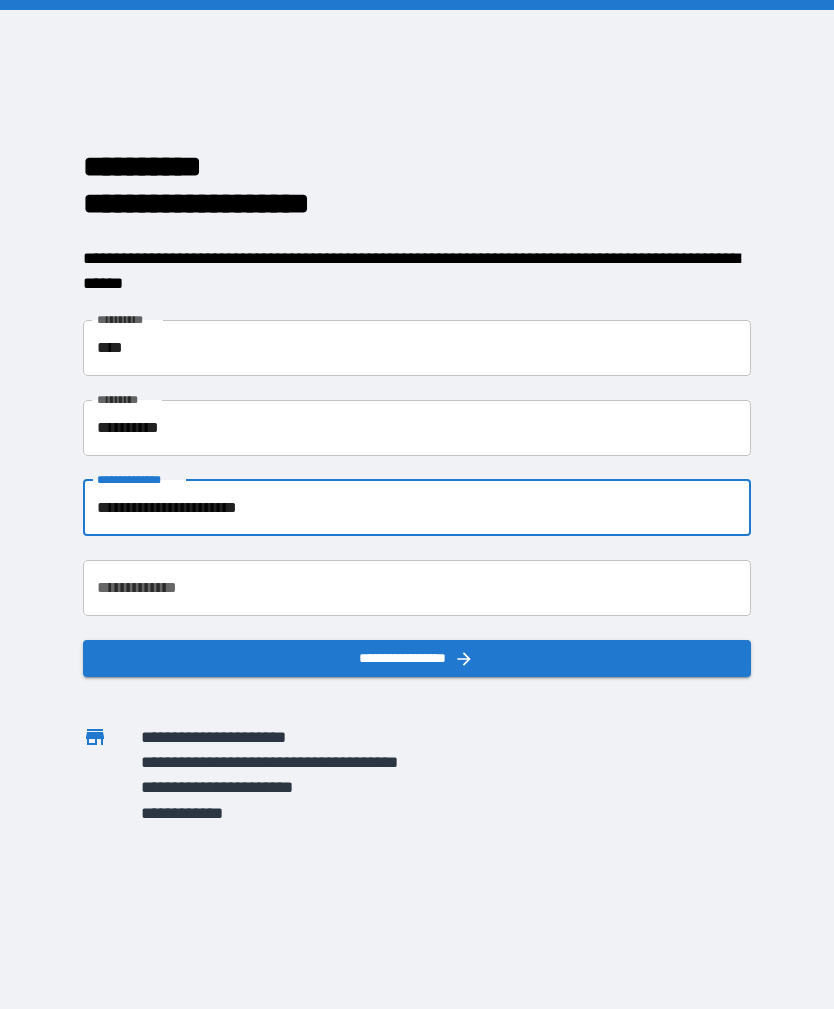 type on "**********" 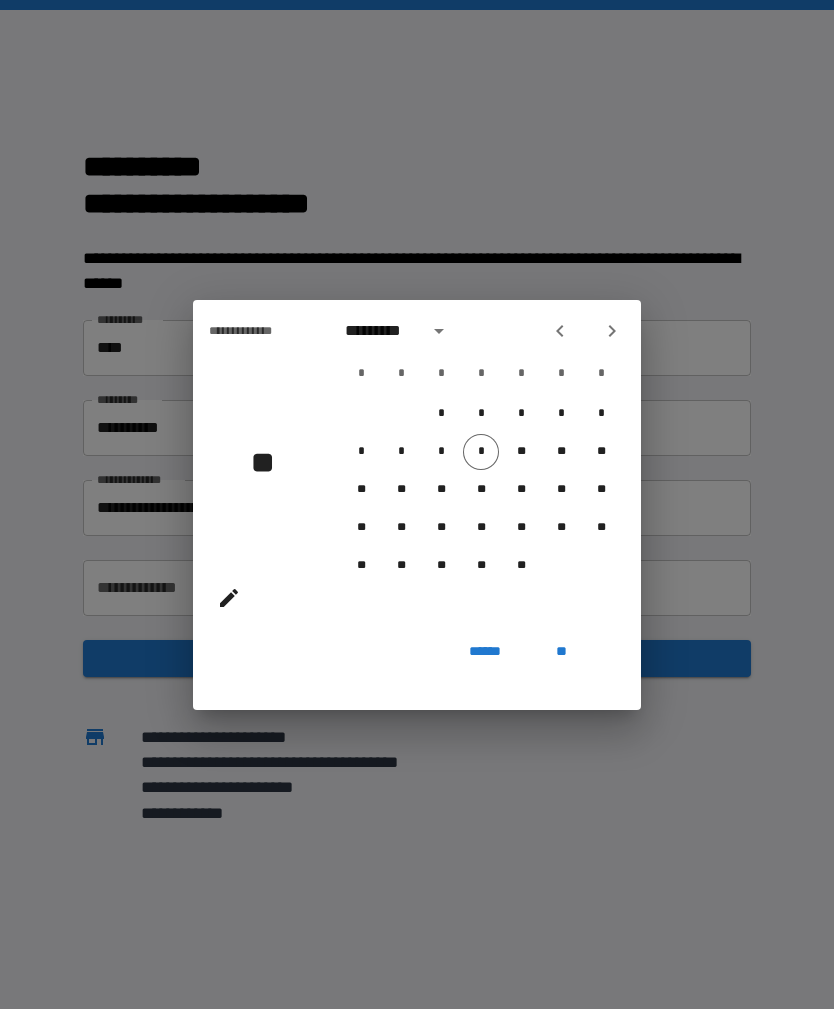 click 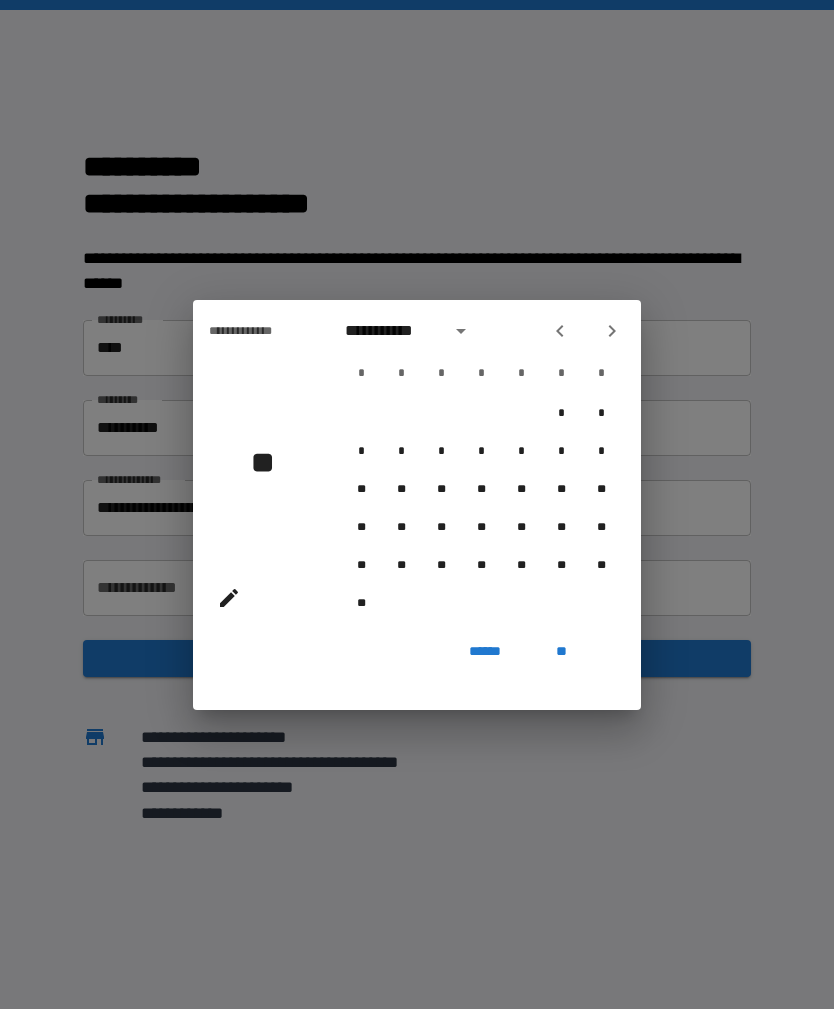 click 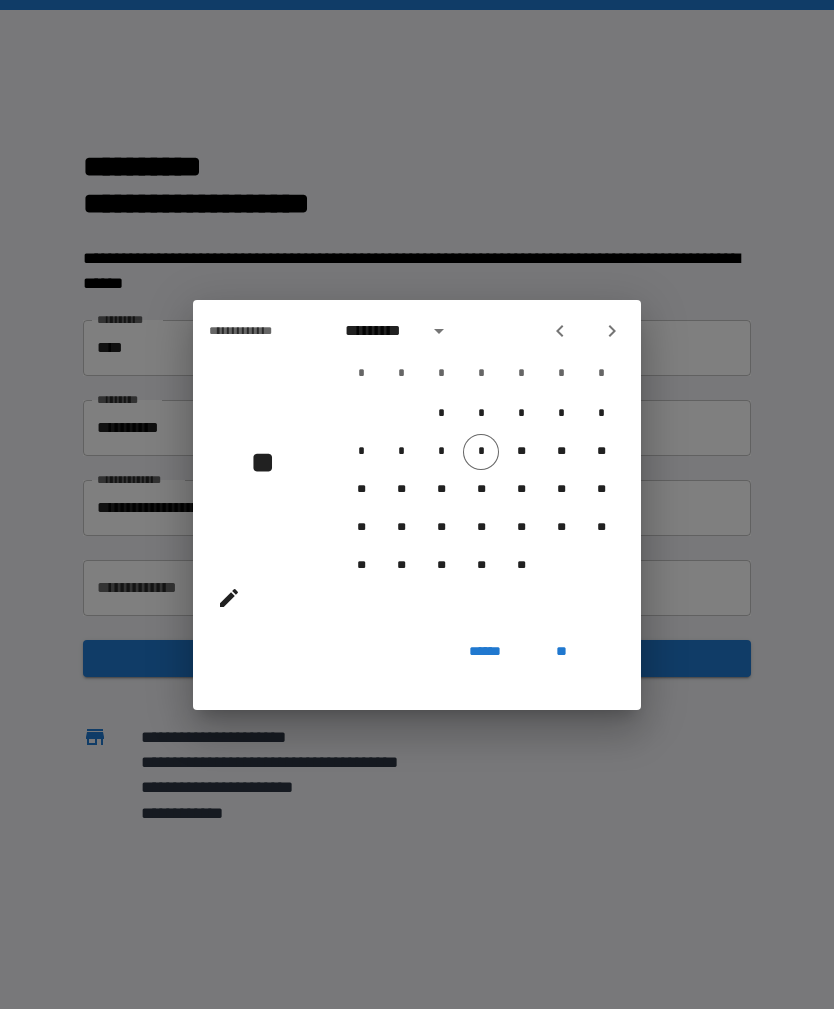click on "**" at bounding box center [257, 482] 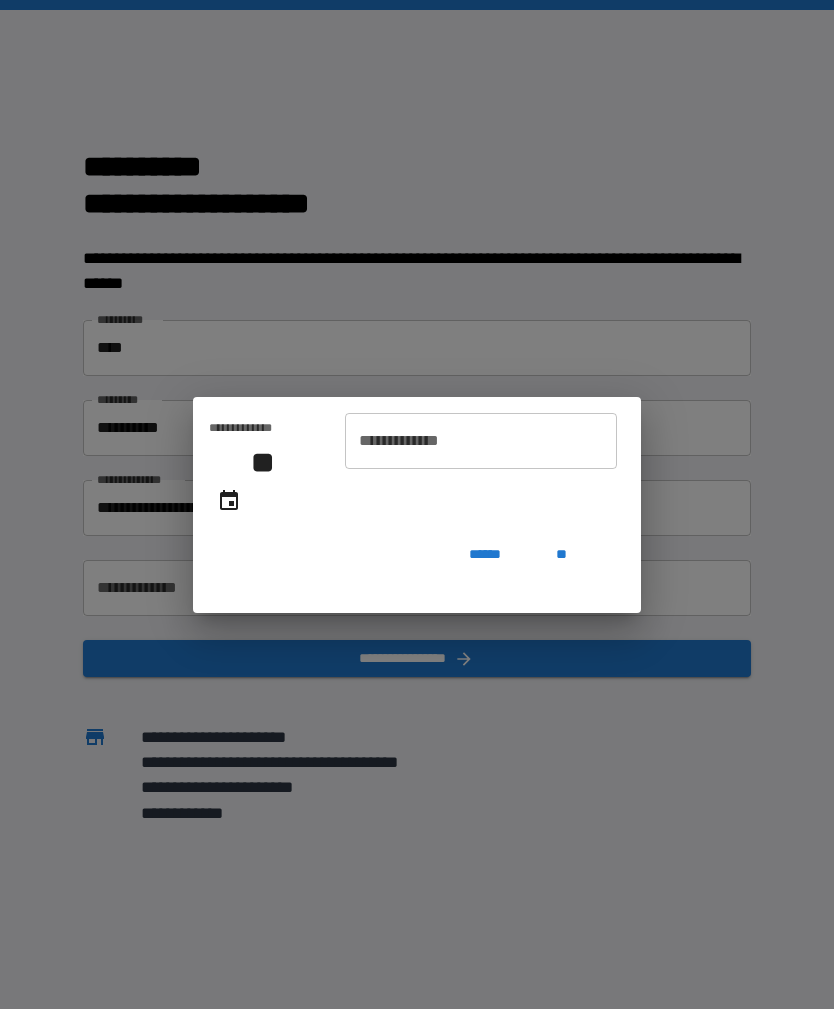 click on "**********" at bounding box center [481, 441] 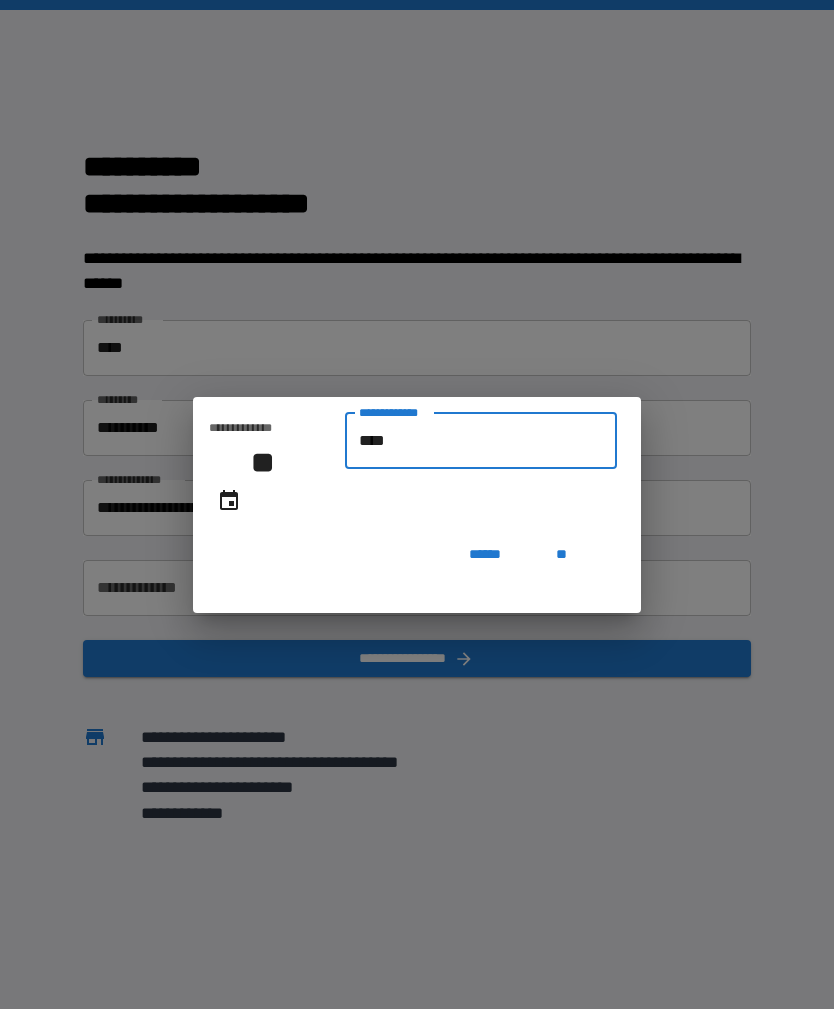 type on "******" 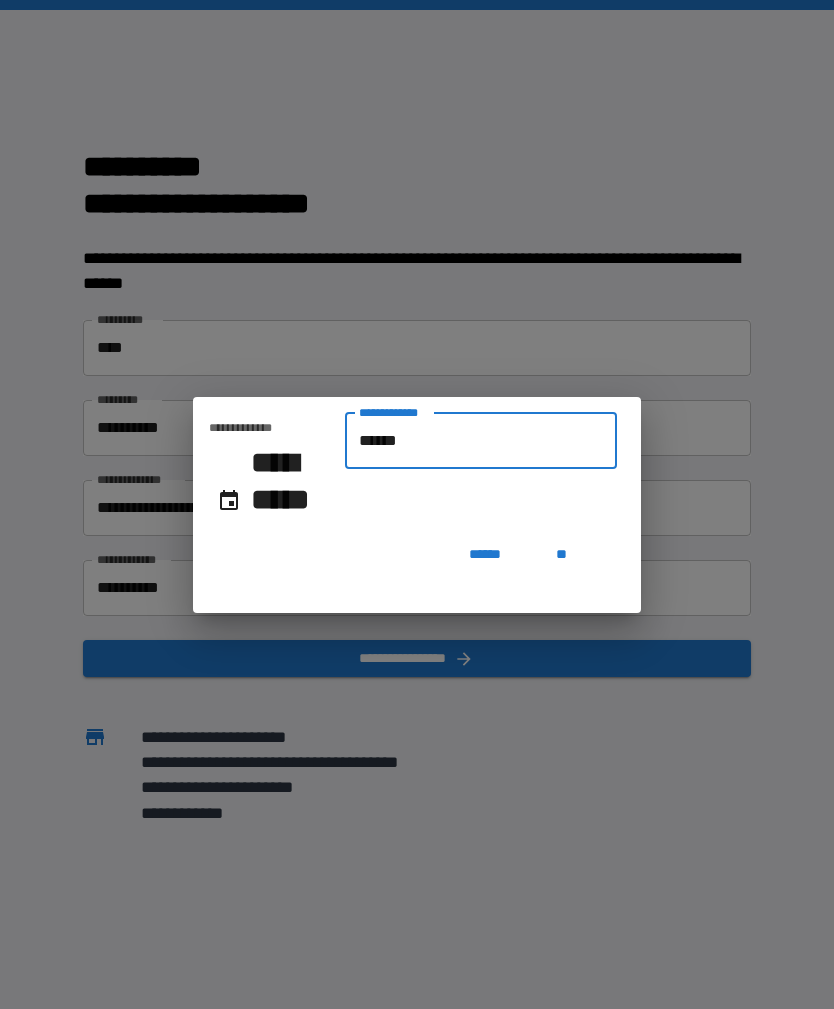 type on "**********" 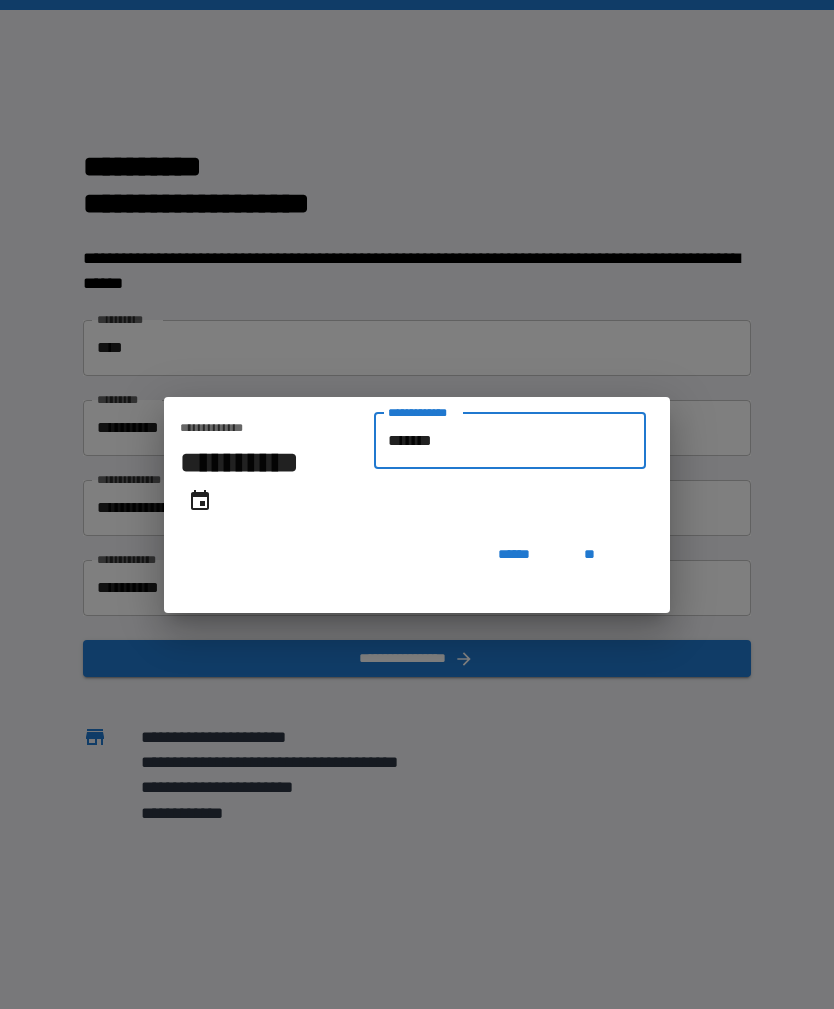 type on "********" 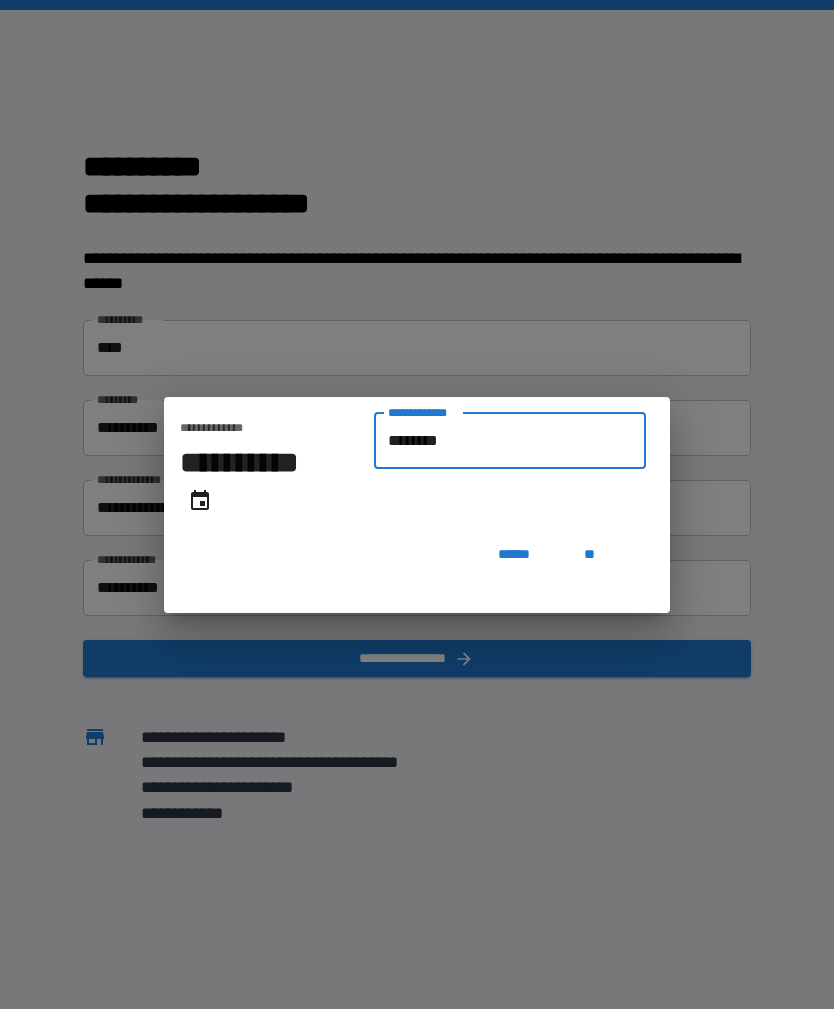 type on "**********" 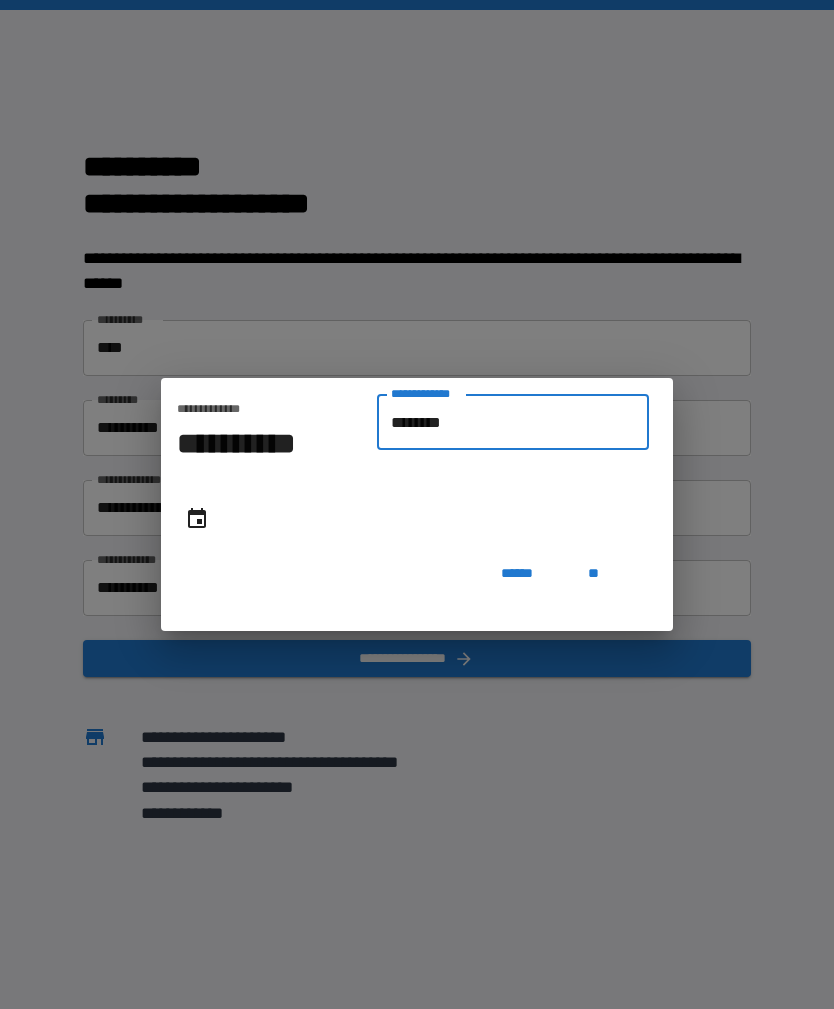 type on "*********" 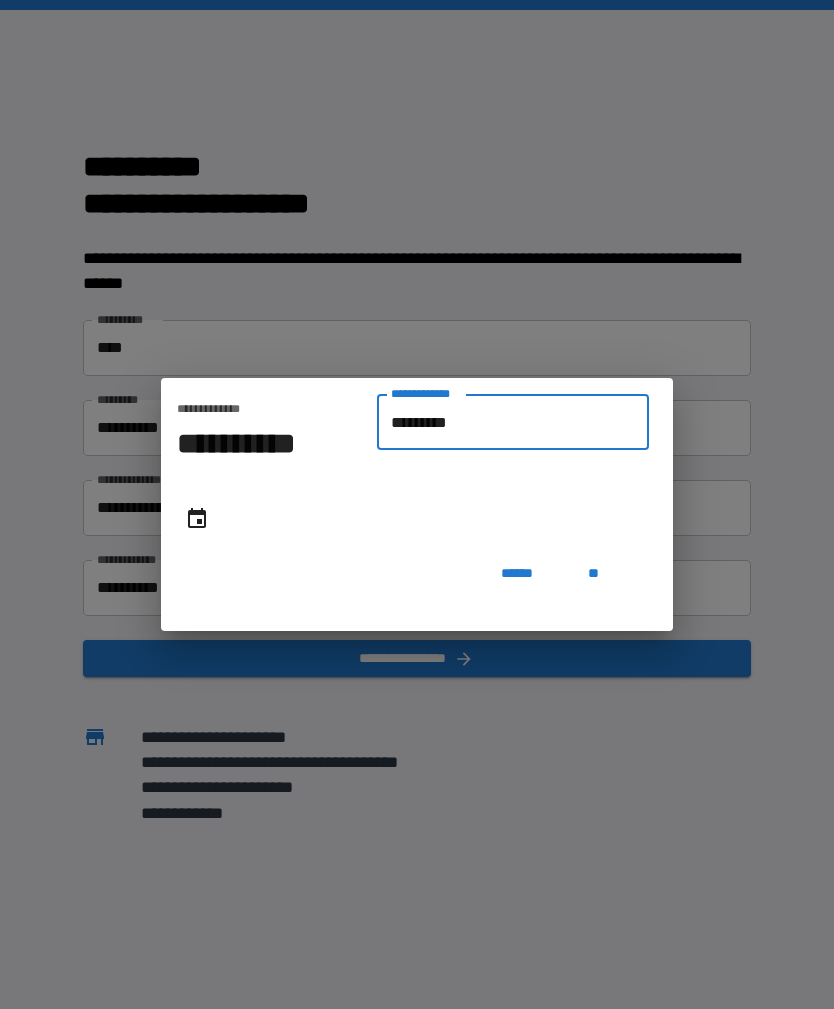 type on "**********" 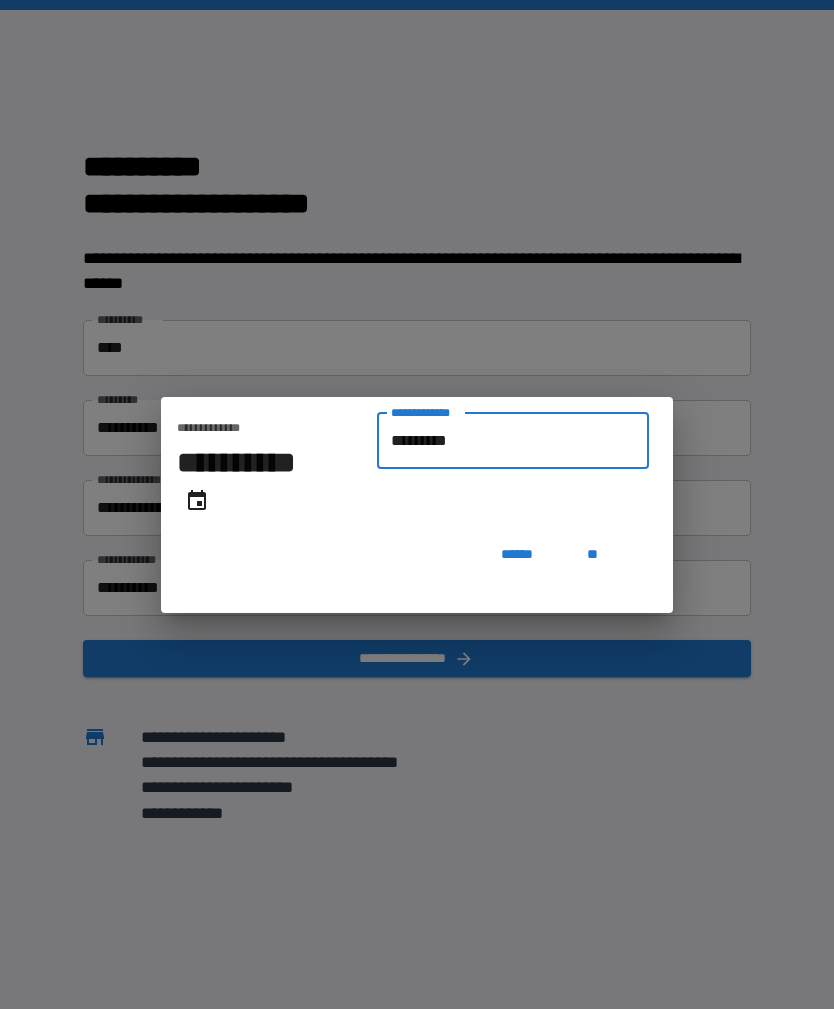 type on "**********" 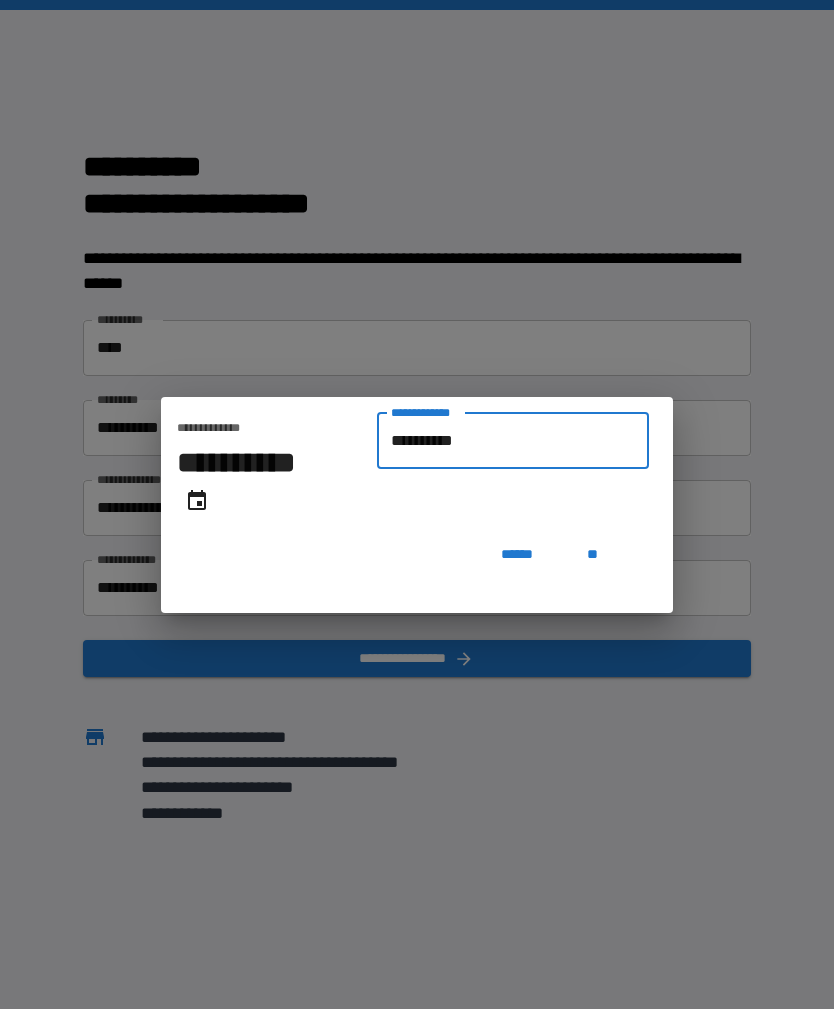 type on "**********" 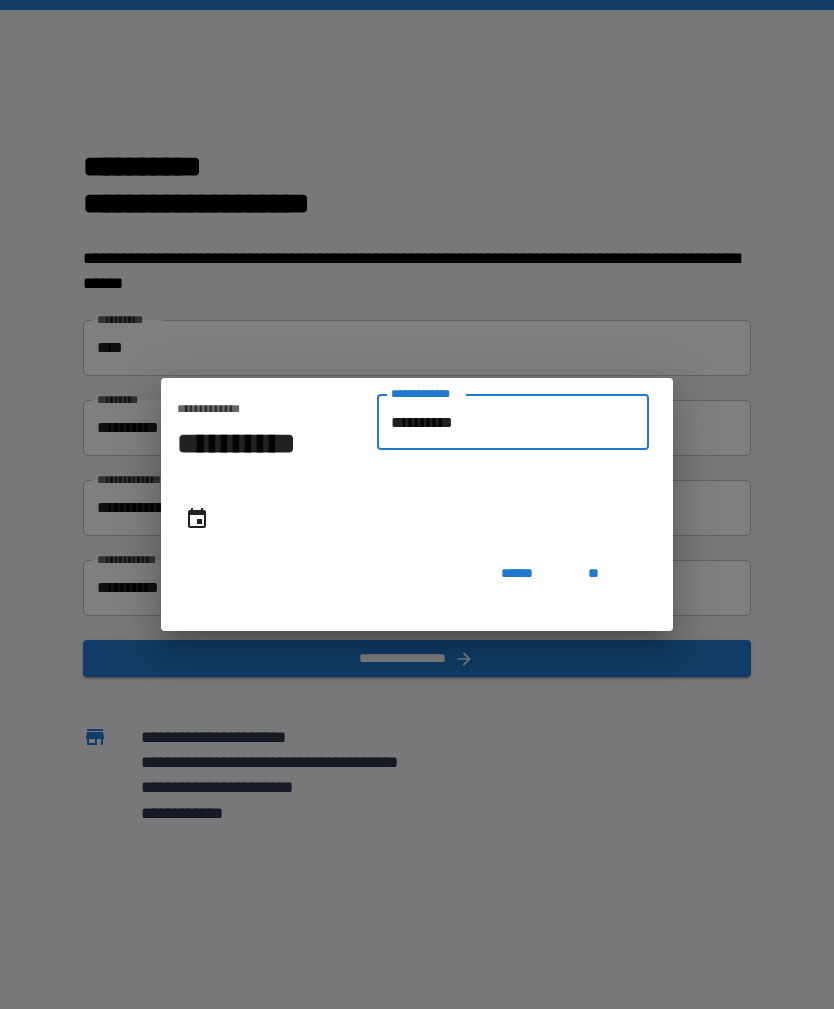 type on "**********" 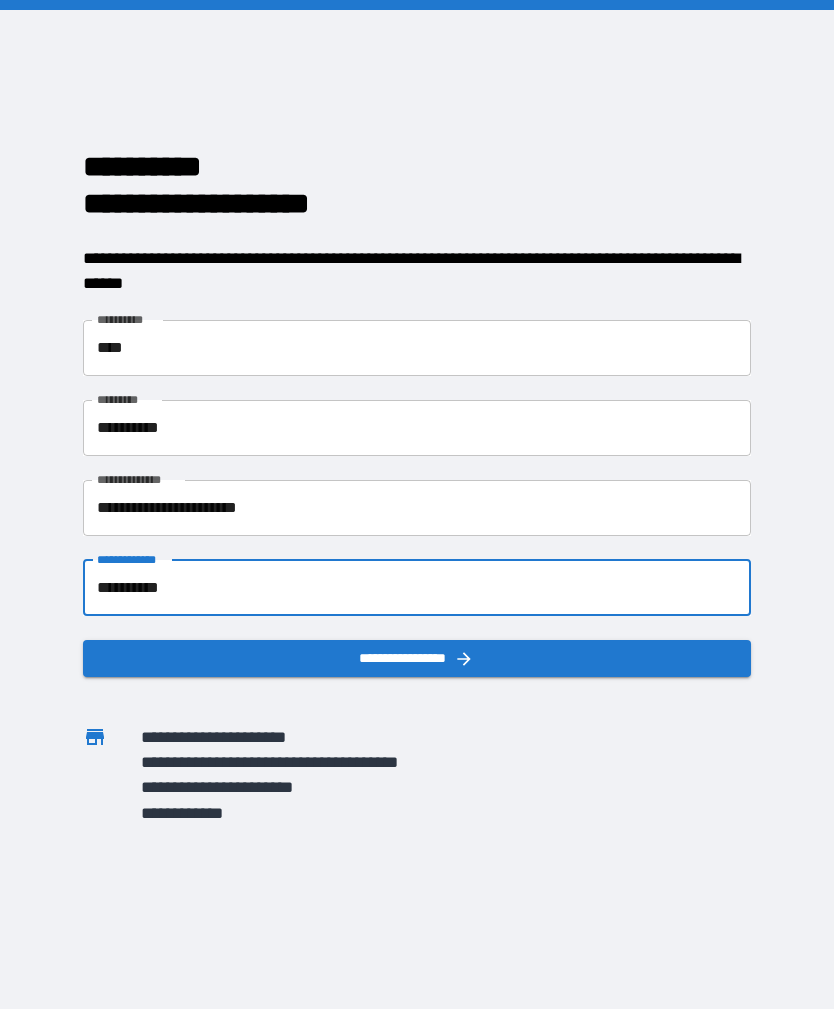 click on "**********" at bounding box center (416, 658) 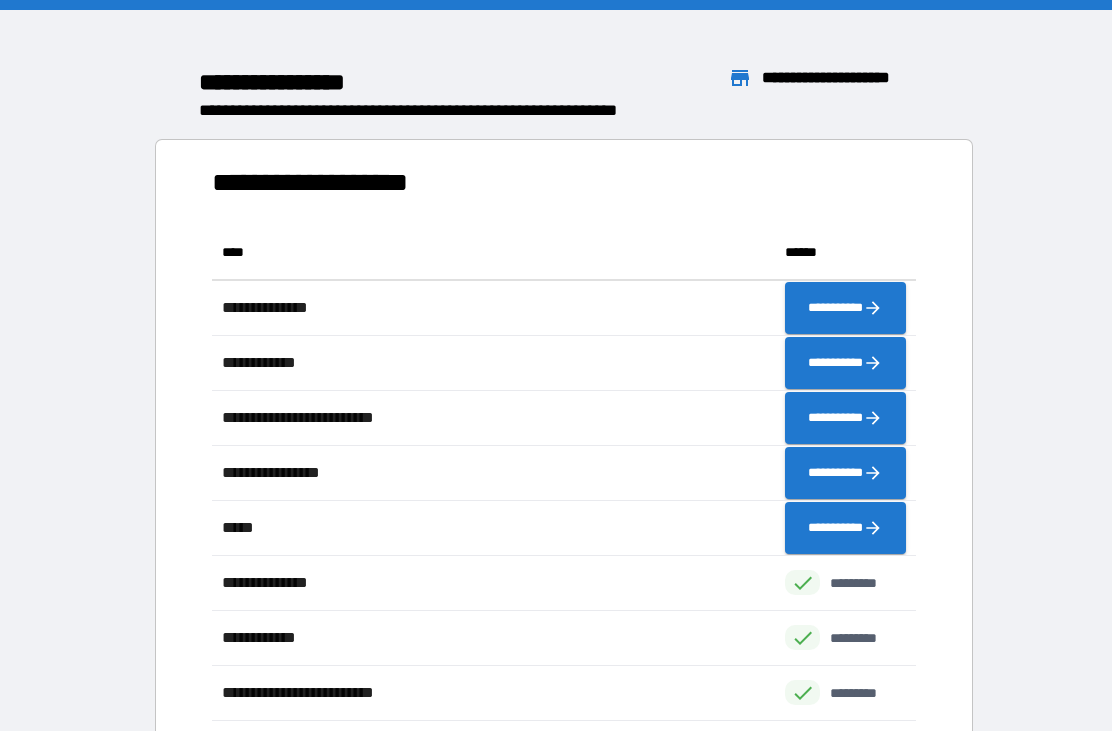 scroll, scrollTop: 0, scrollLeft: 0, axis: both 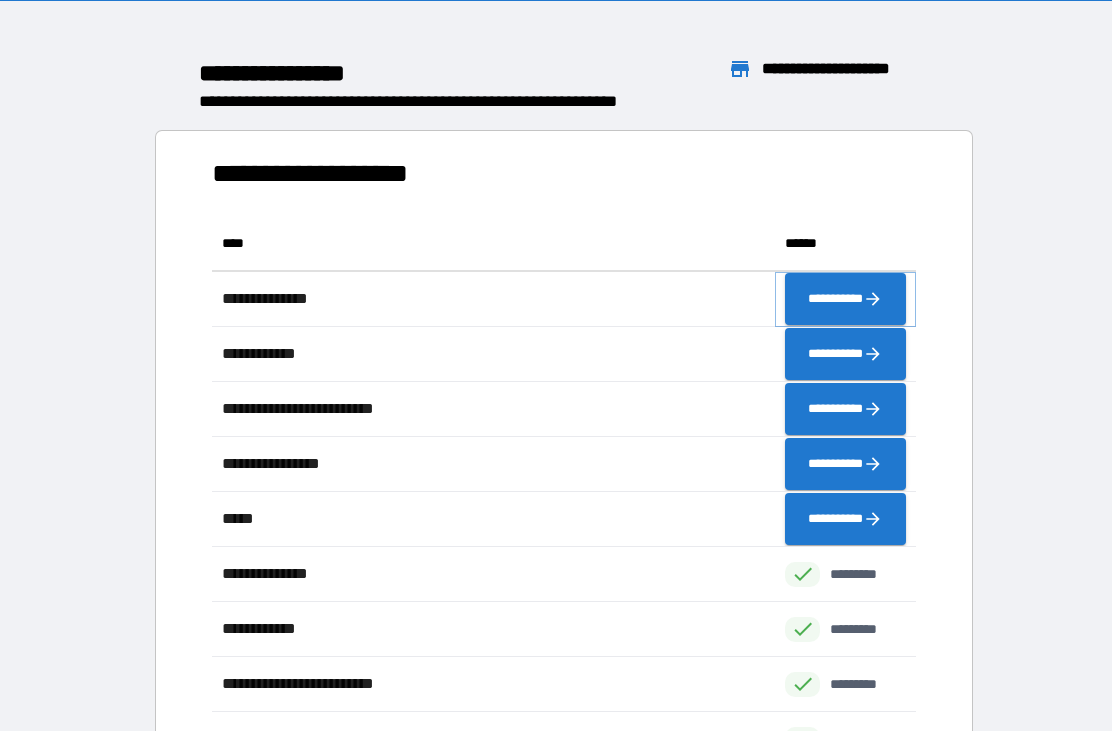 click on "**********" at bounding box center [845, 299] 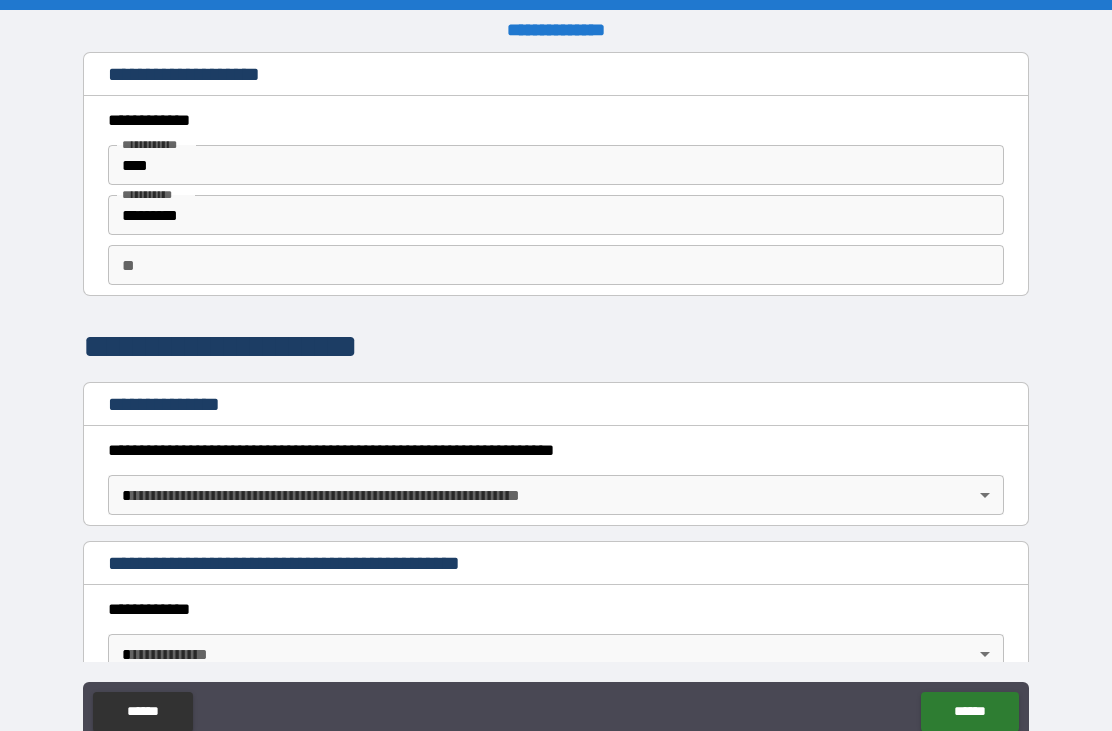 click on "**********" at bounding box center (556, 397) 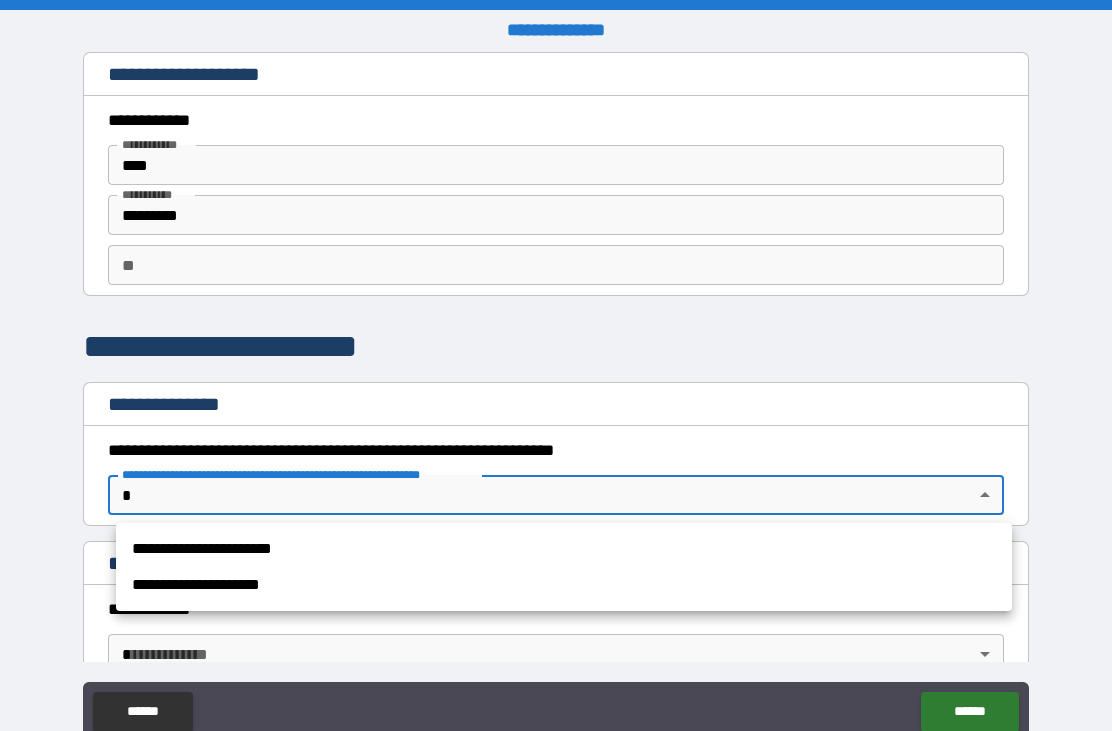 click on "**********" at bounding box center [564, 549] 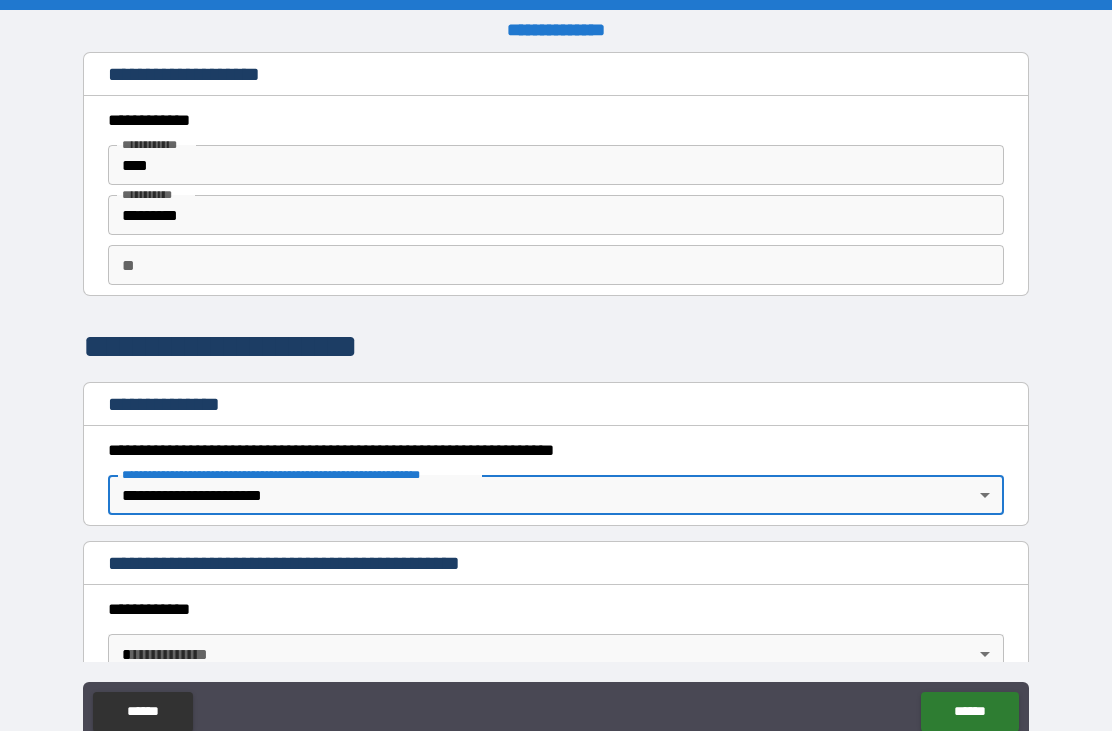 type on "*" 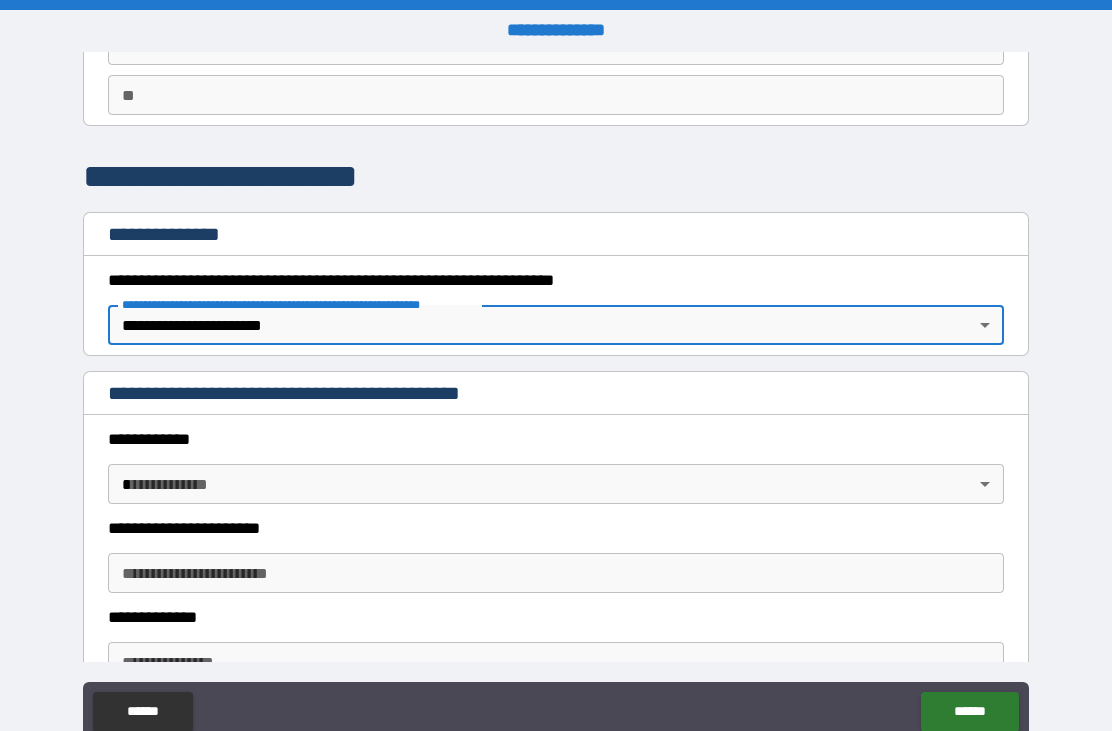 scroll, scrollTop: 188, scrollLeft: 0, axis: vertical 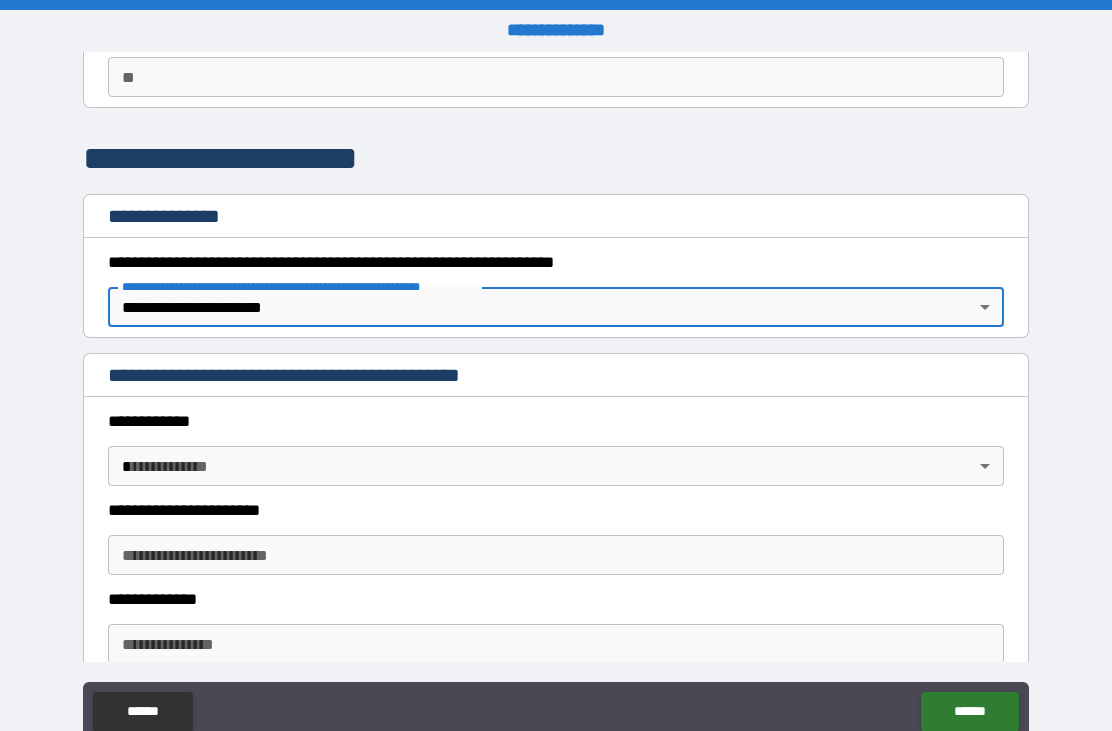 click on "**********" at bounding box center (556, 397) 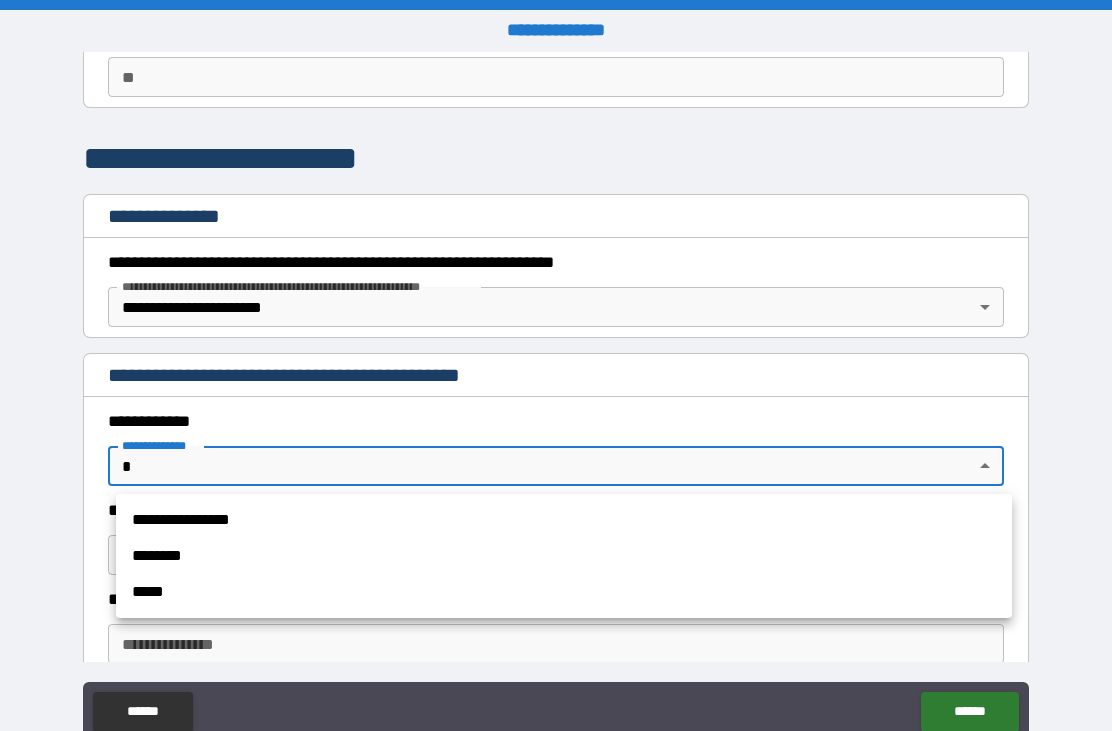 click on "*****" at bounding box center (564, 592) 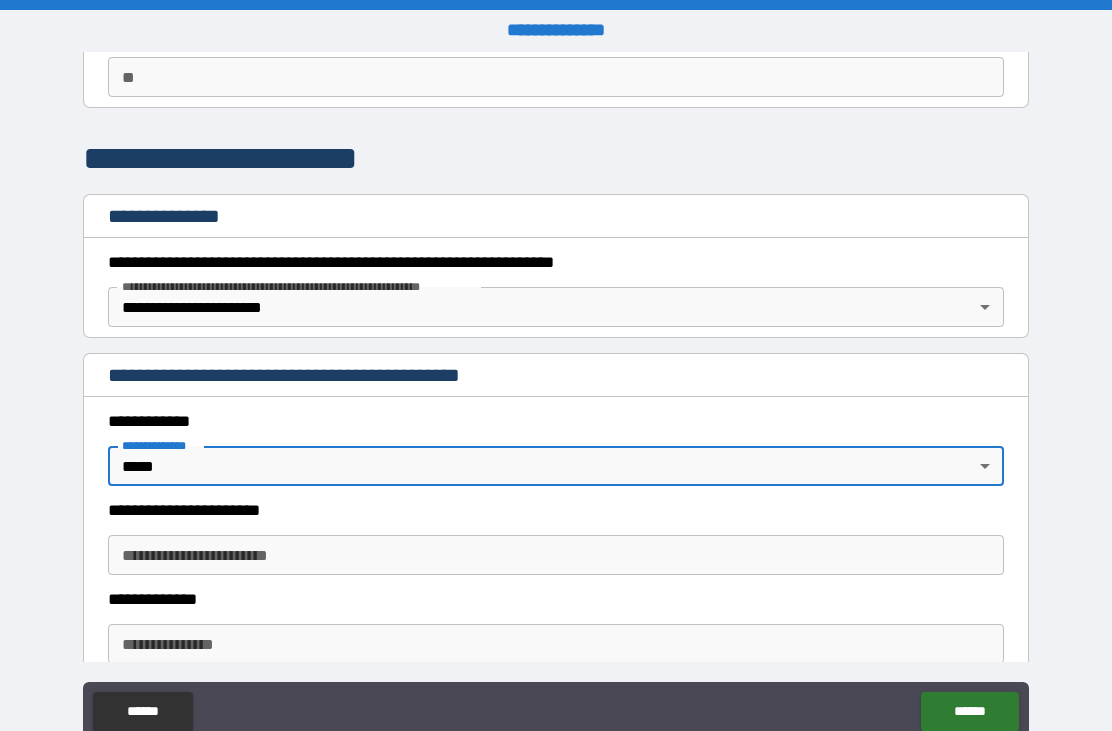 click on "**********" at bounding box center [556, 555] 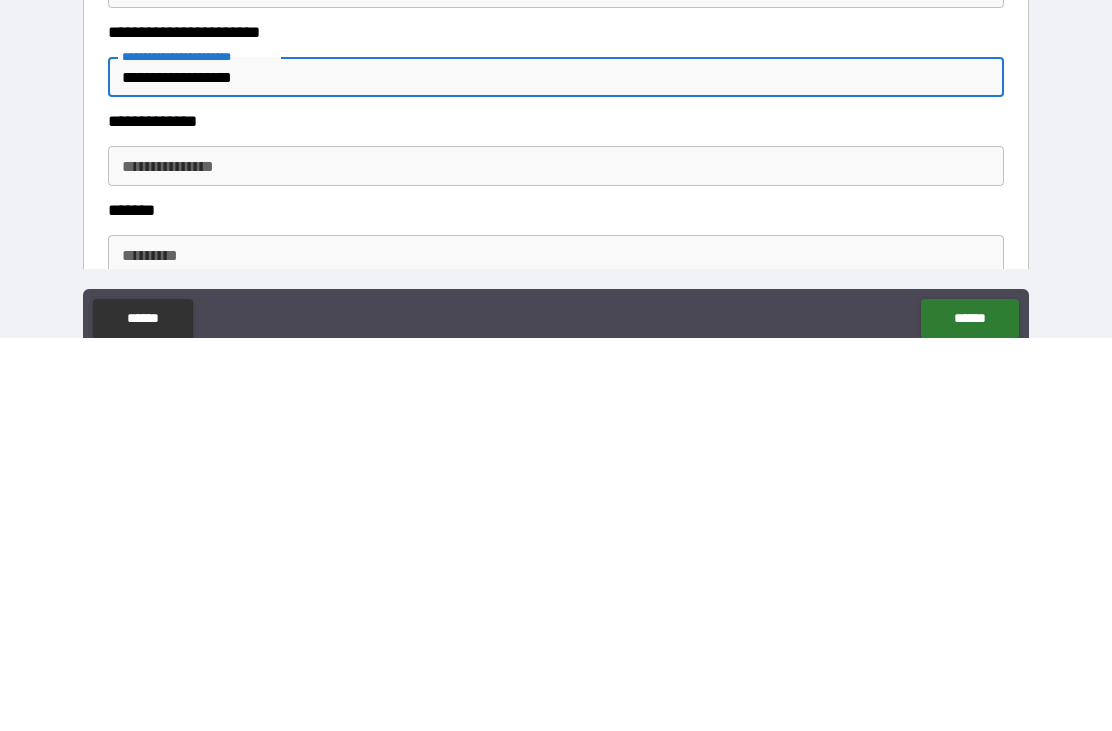 scroll, scrollTop: 274, scrollLeft: 0, axis: vertical 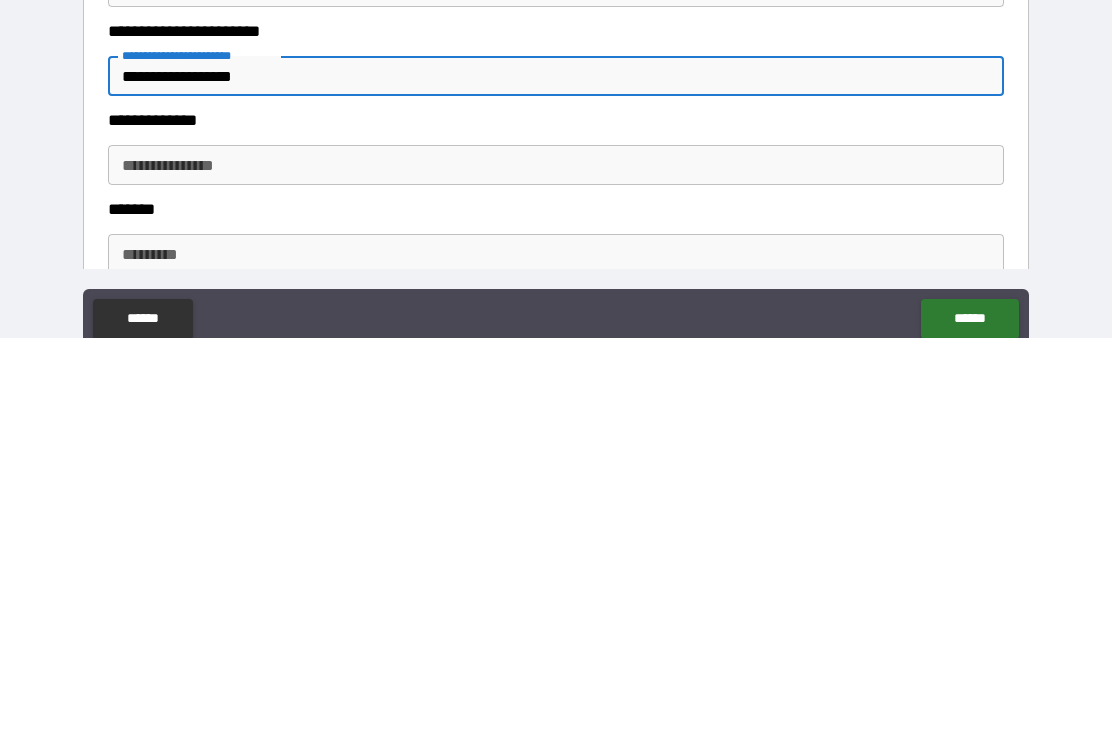 type on "**********" 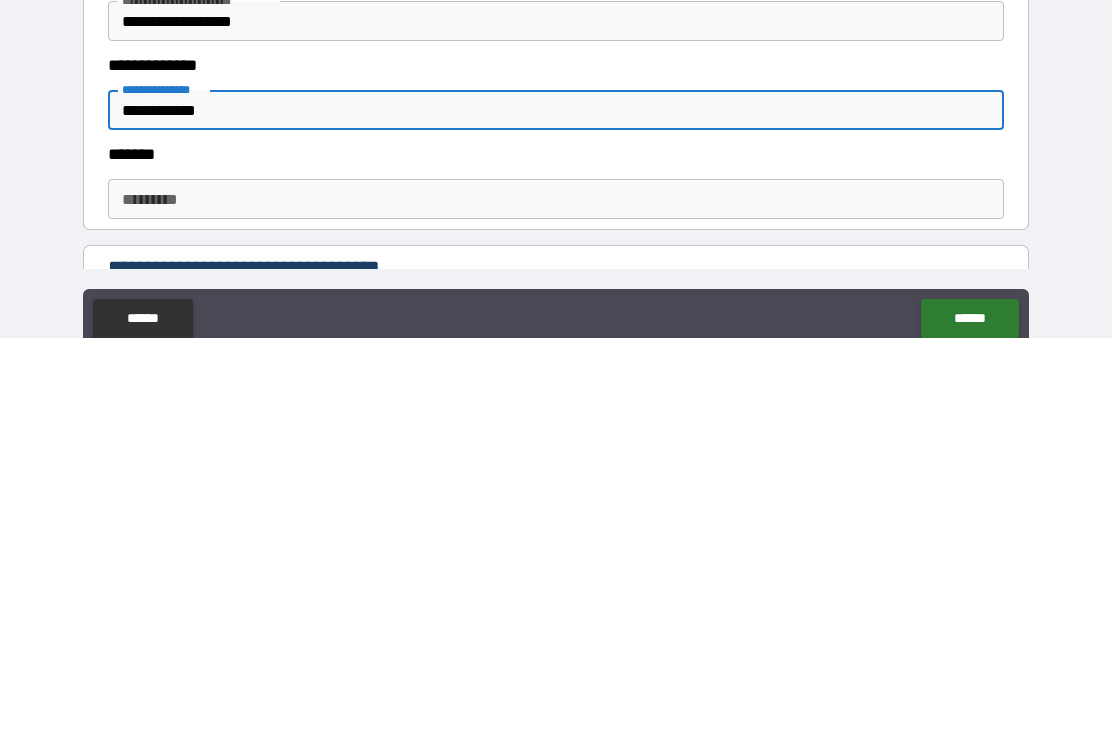scroll, scrollTop: 339, scrollLeft: 0, axis: vertical 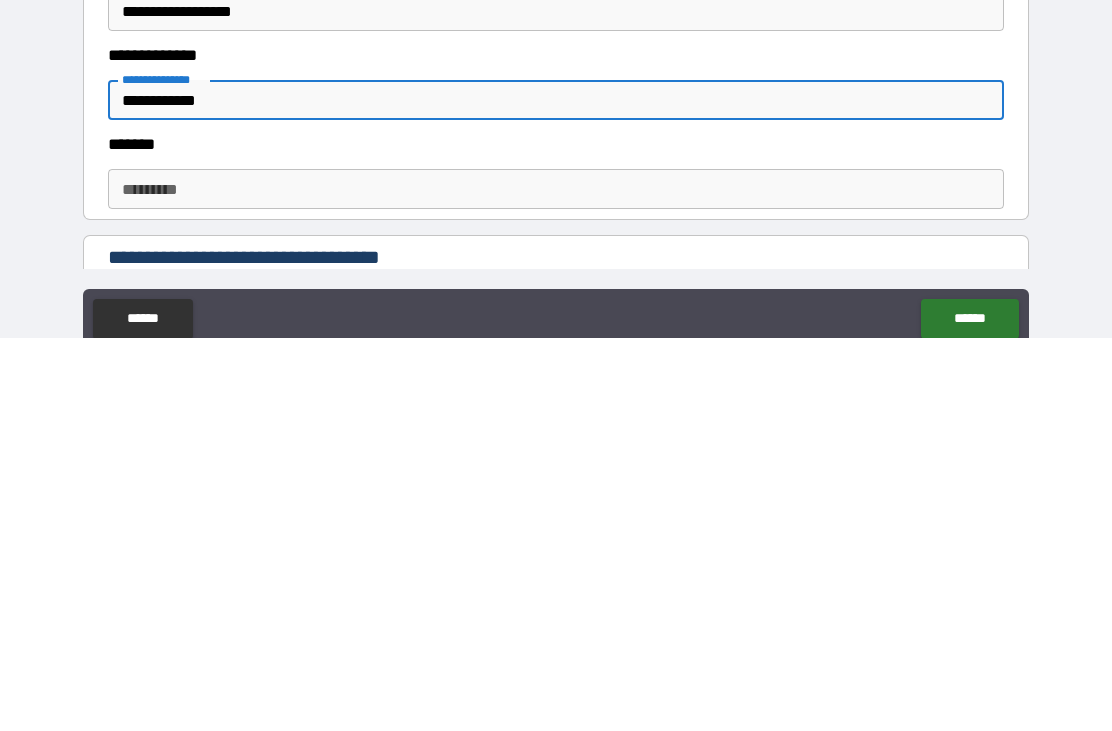 type on "**********" 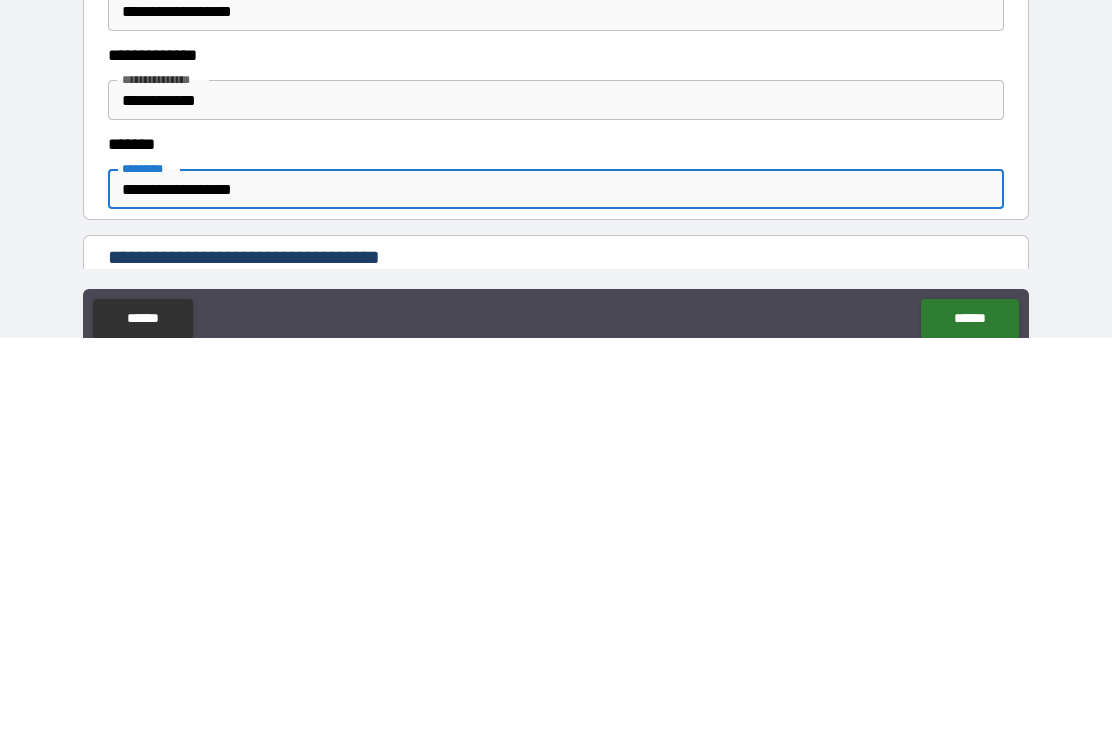 click on "**********" at bounding box center (556, 582) 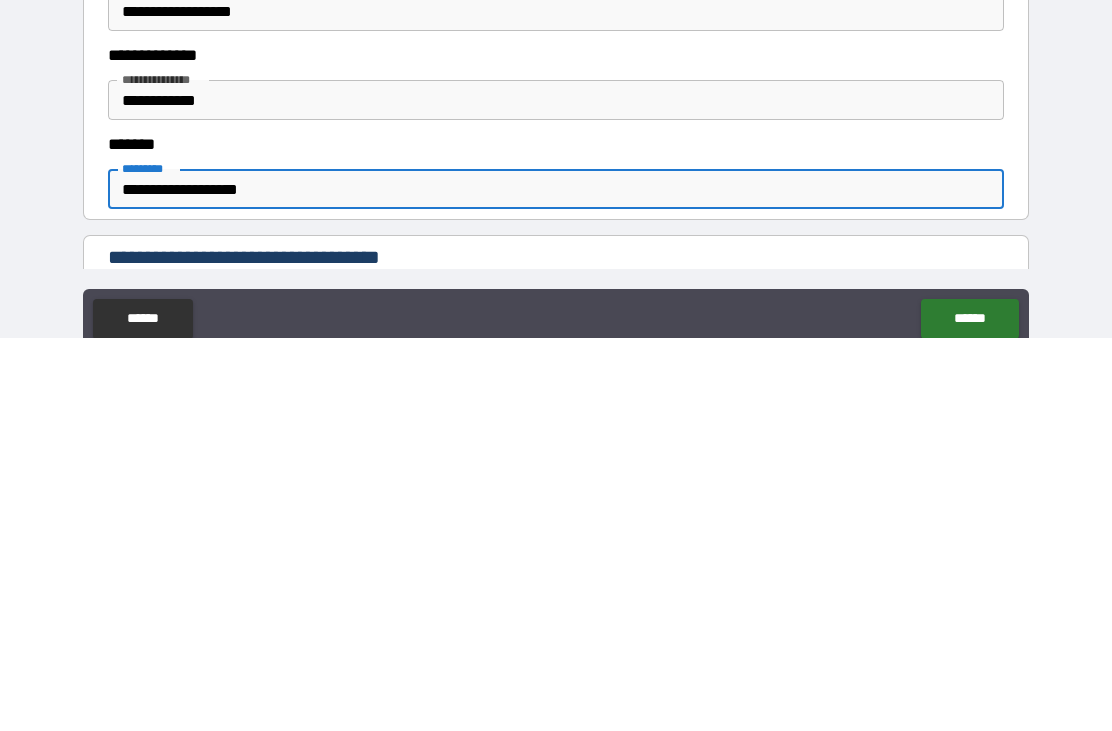 click on "**********" at bounding box center [556, 582] 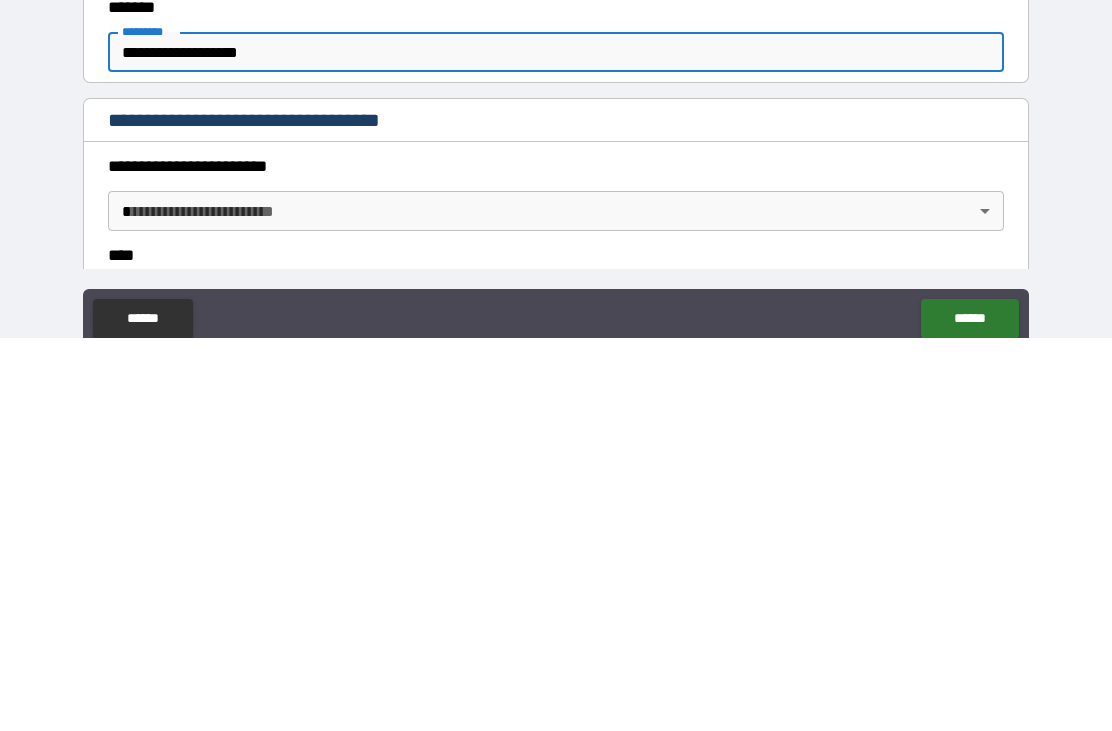 scroll, scrollTop: 477, scrollLeft: 0, axis: vertical 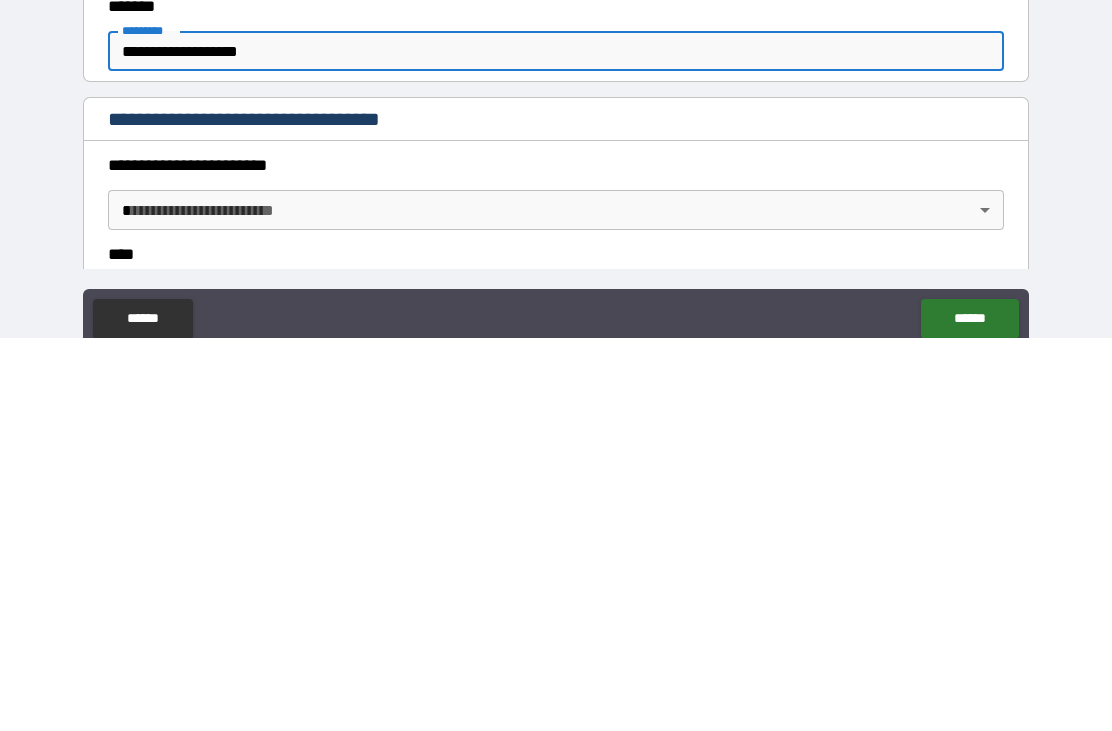 type on "**********" 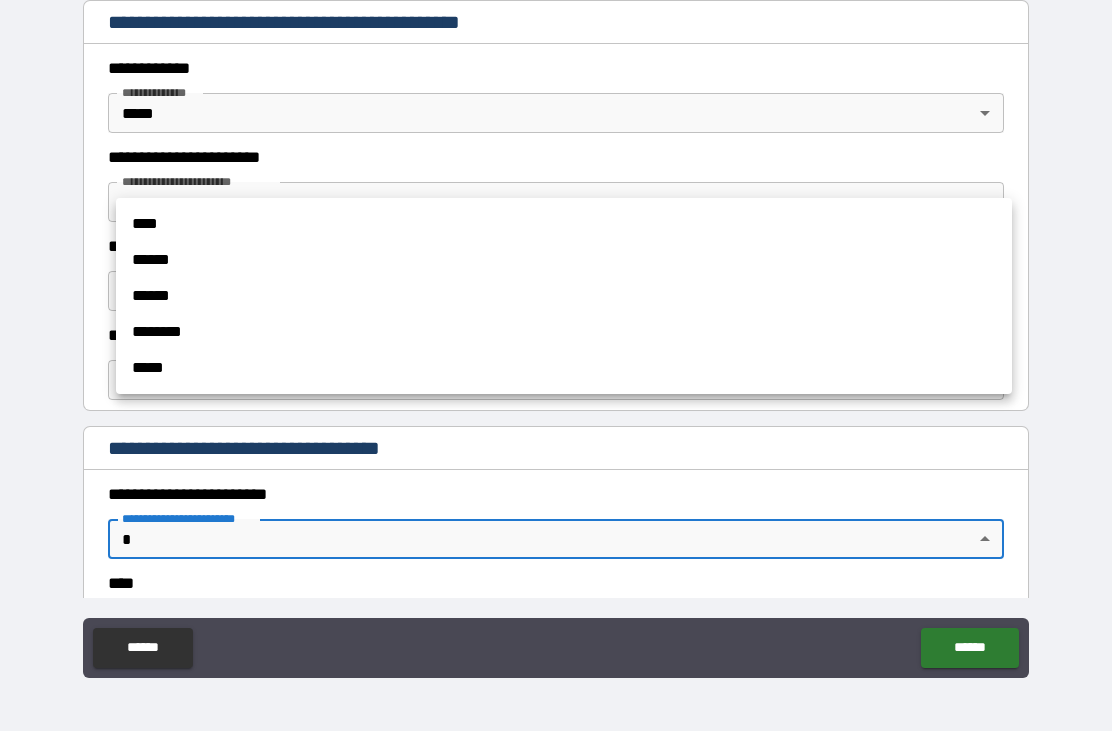 click at bounding box center (556, 365) 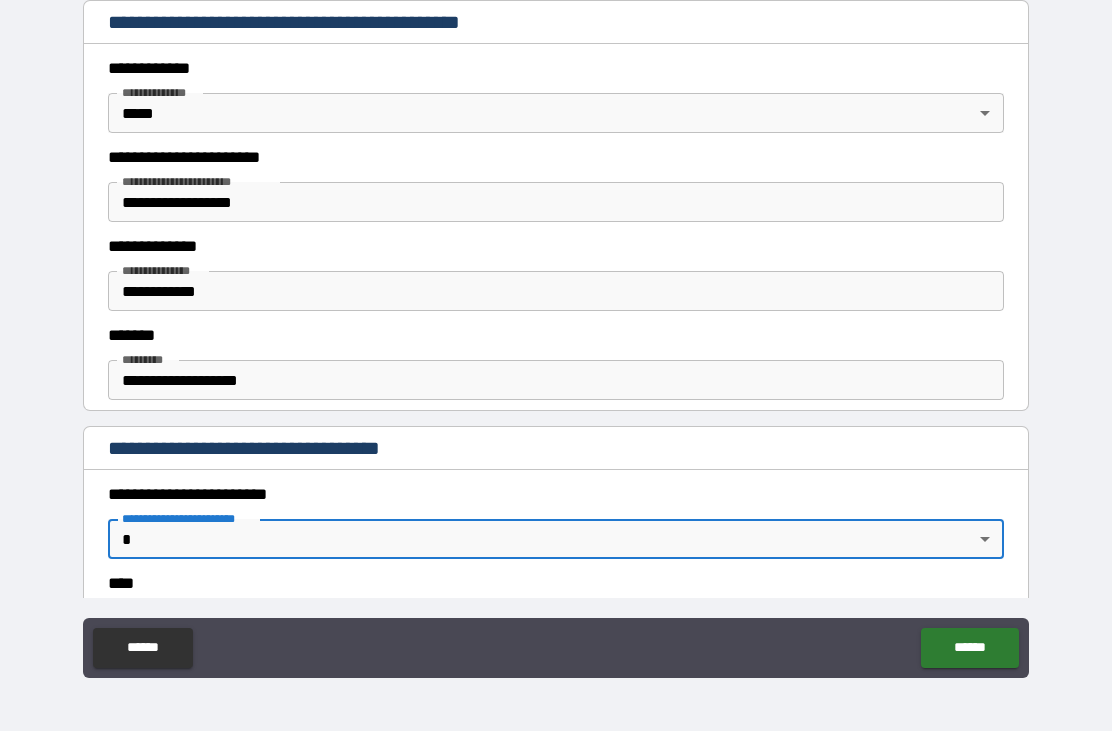 click on "**********" at bounding box center [556, 333] 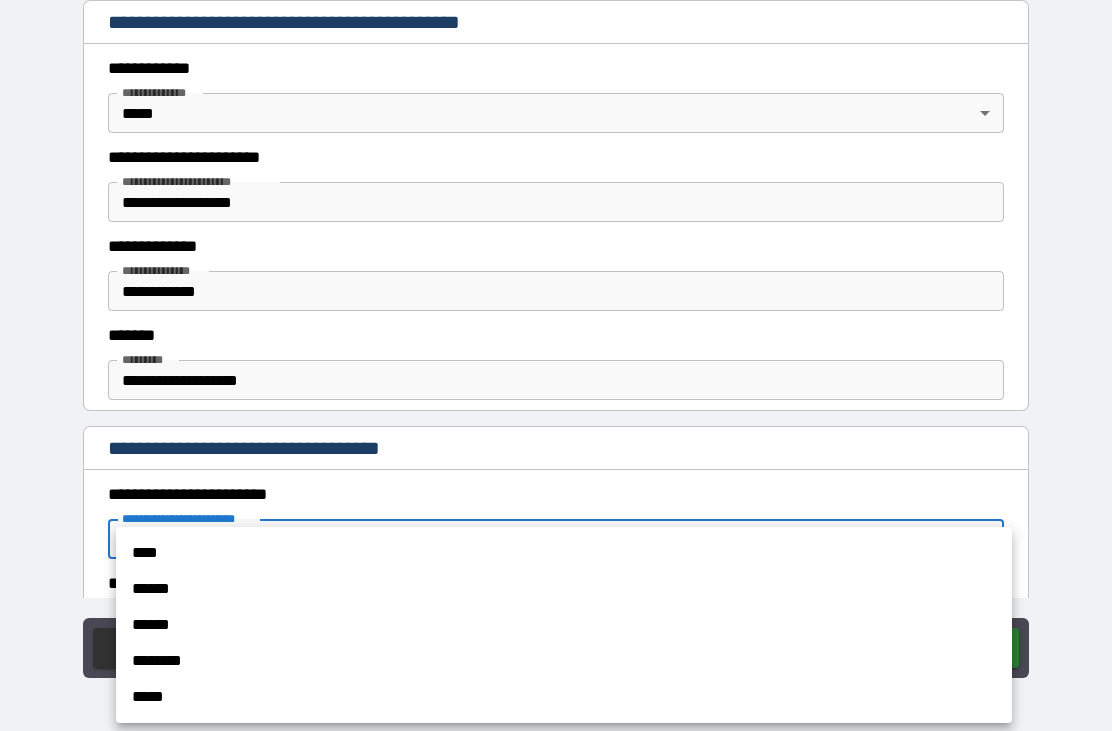 click on "****" at bounding box center [564, 553] 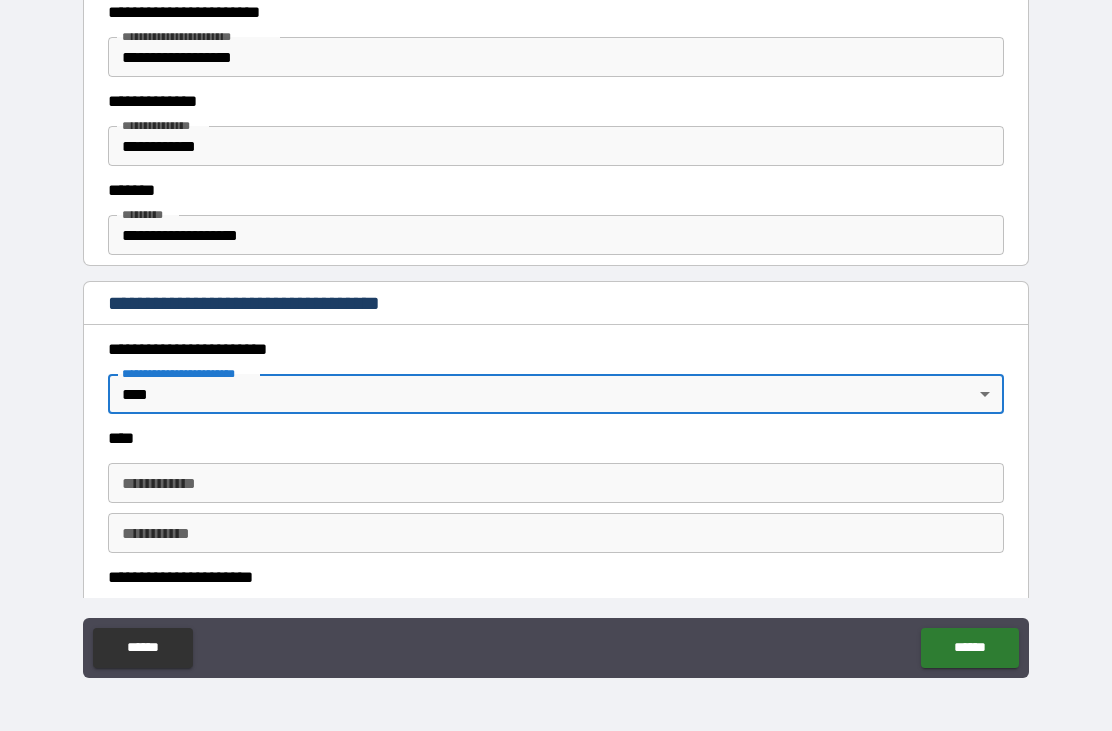 scroll, scrollTop: 620, scrollLeft: 0, axis: vertical 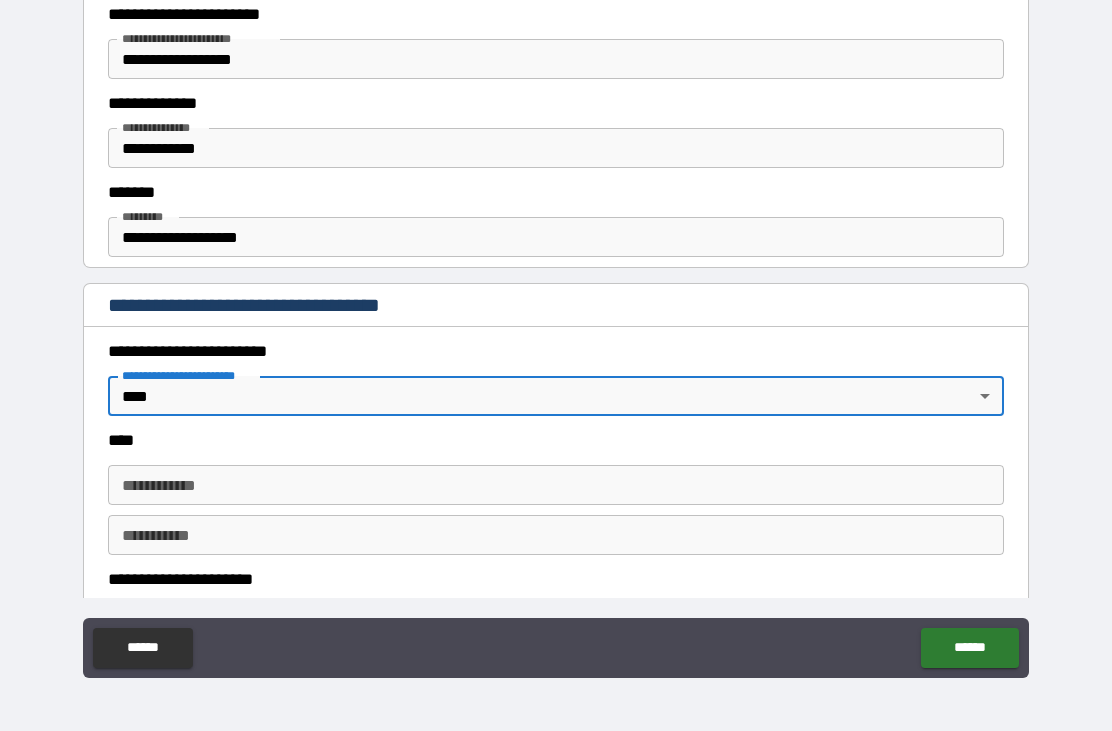 click on "**********" at bounding box center (556, 333) 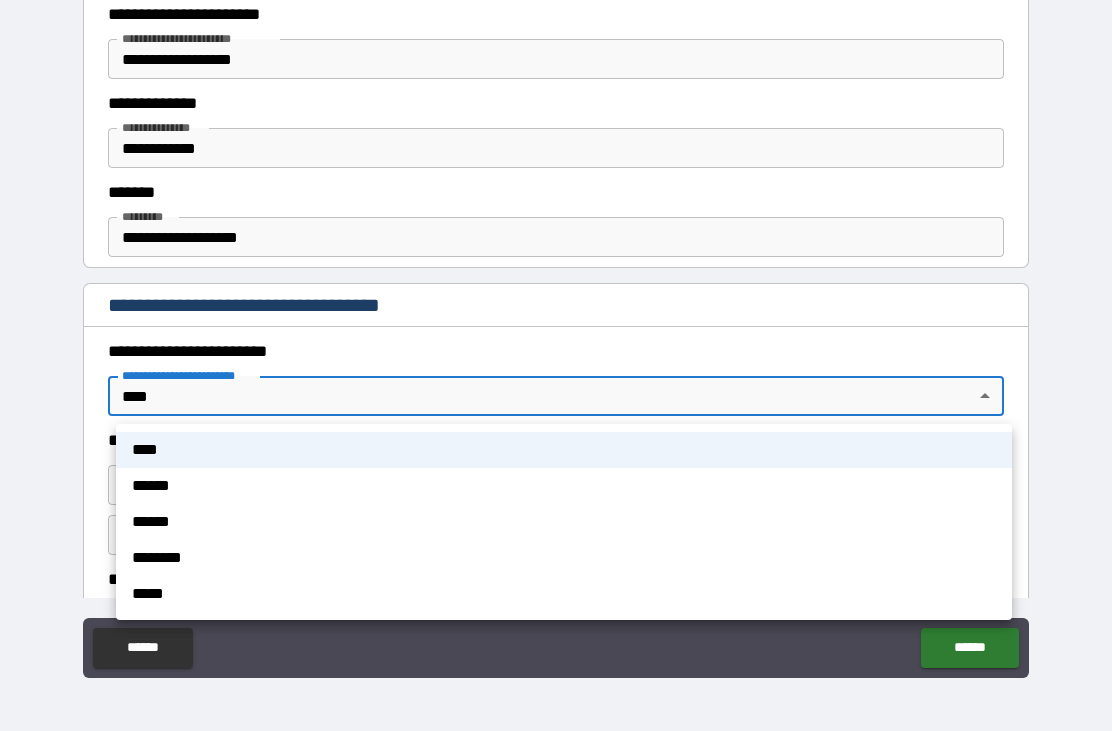 click at bounding box center [556, 365] 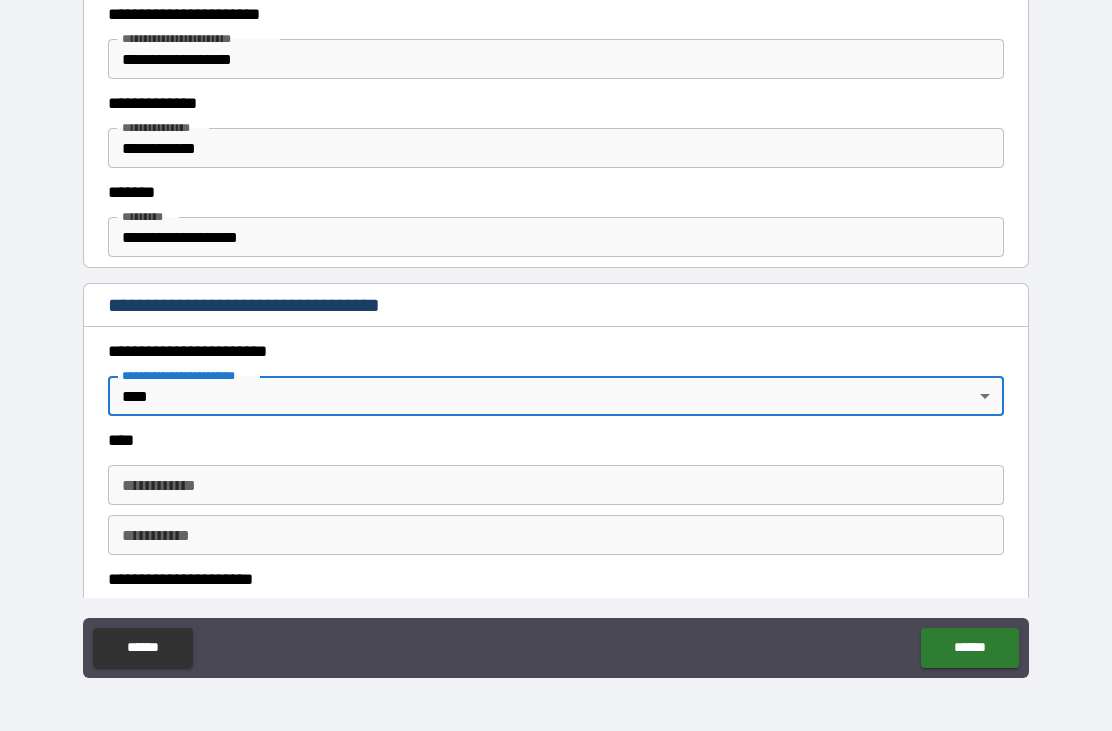 click on "**********" at bounding box center (556, 333) 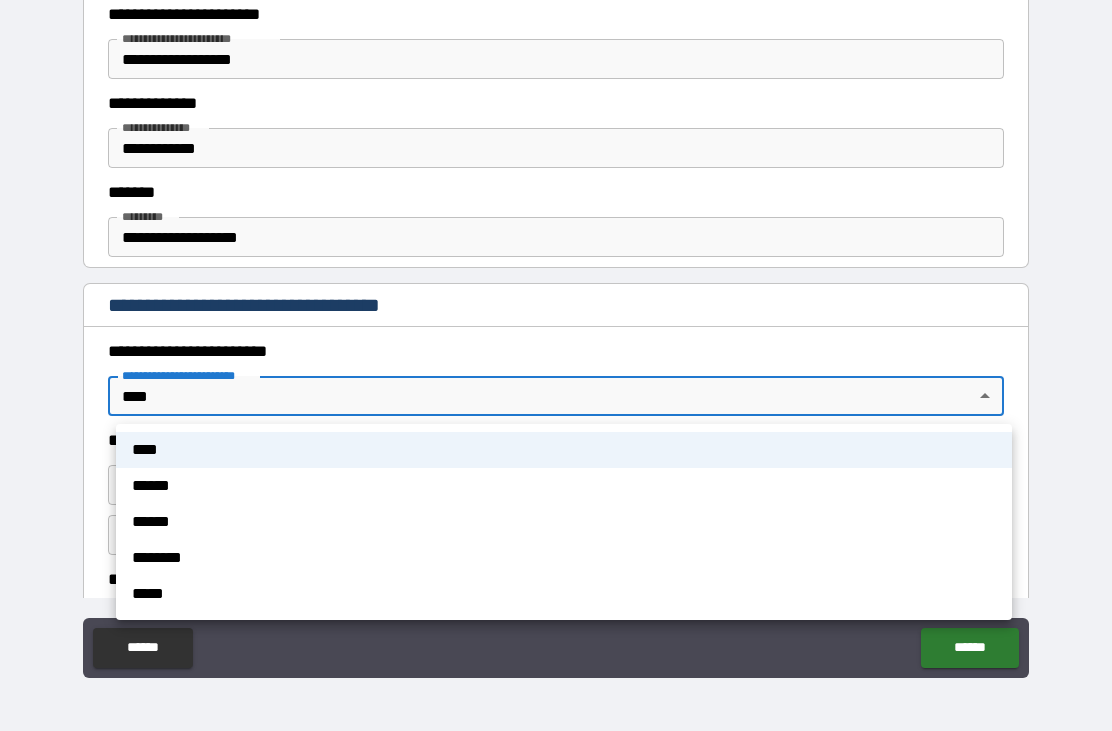 click at bounding box center [556, 365] 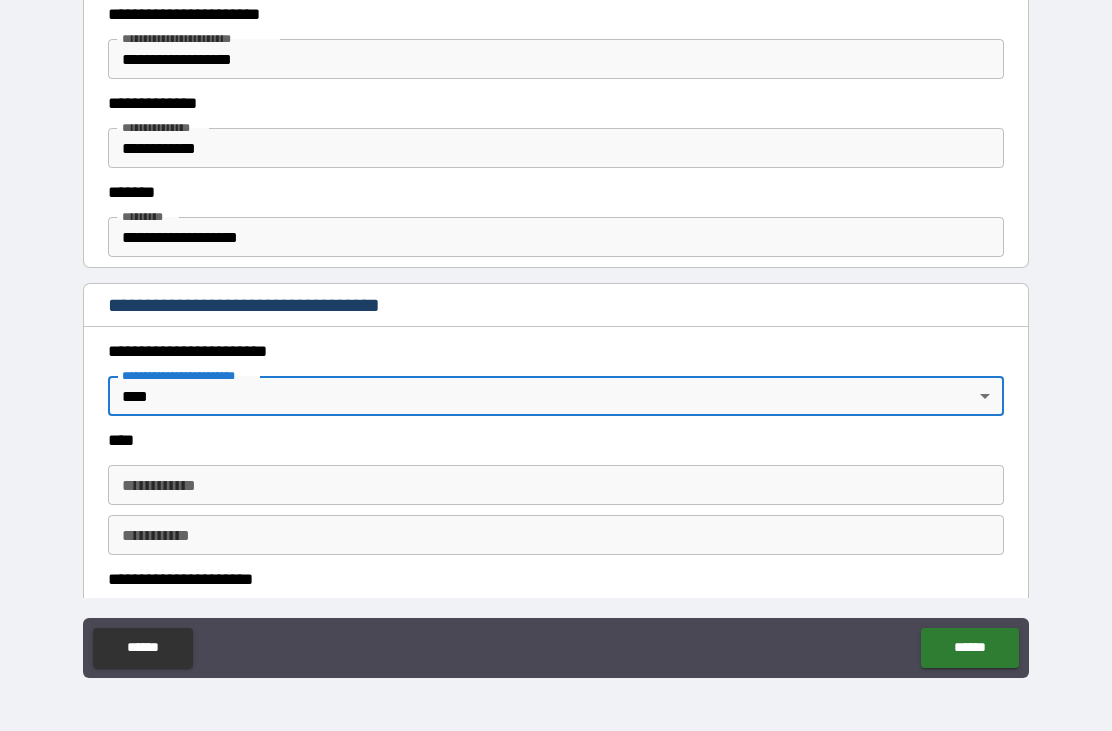 click on "**********" at bounding box center (556, 307) 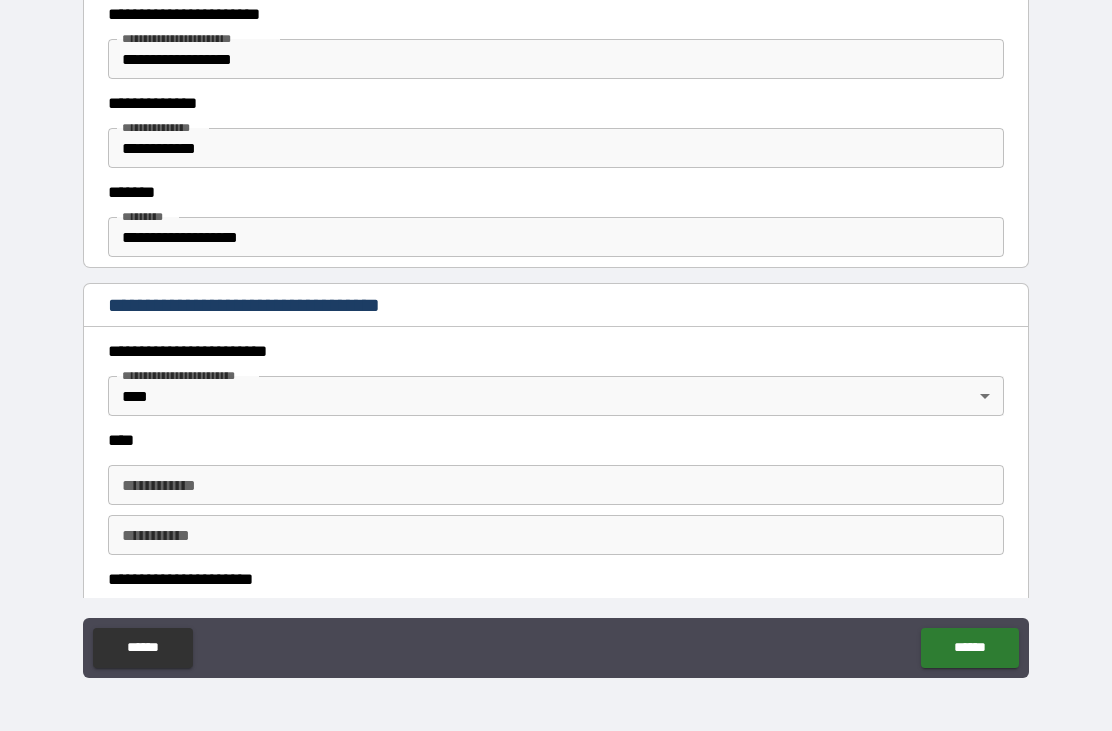 click on "**********" at bounding box center (556, 333) 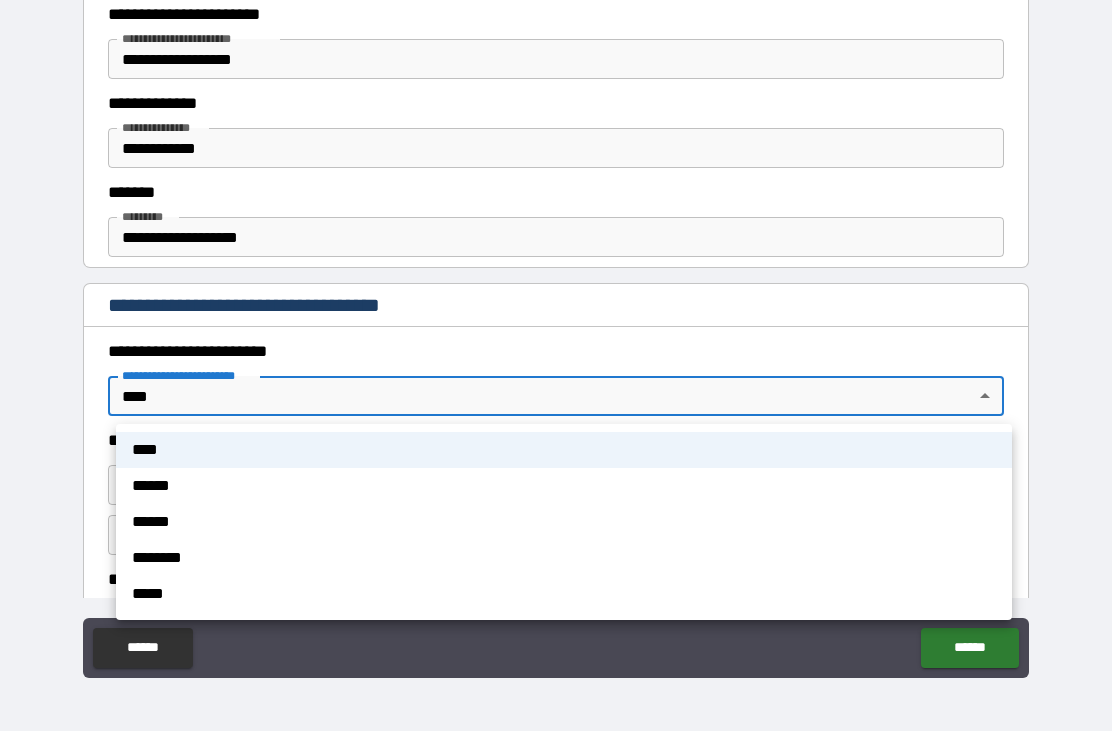 click at bounding box center [556, 365] 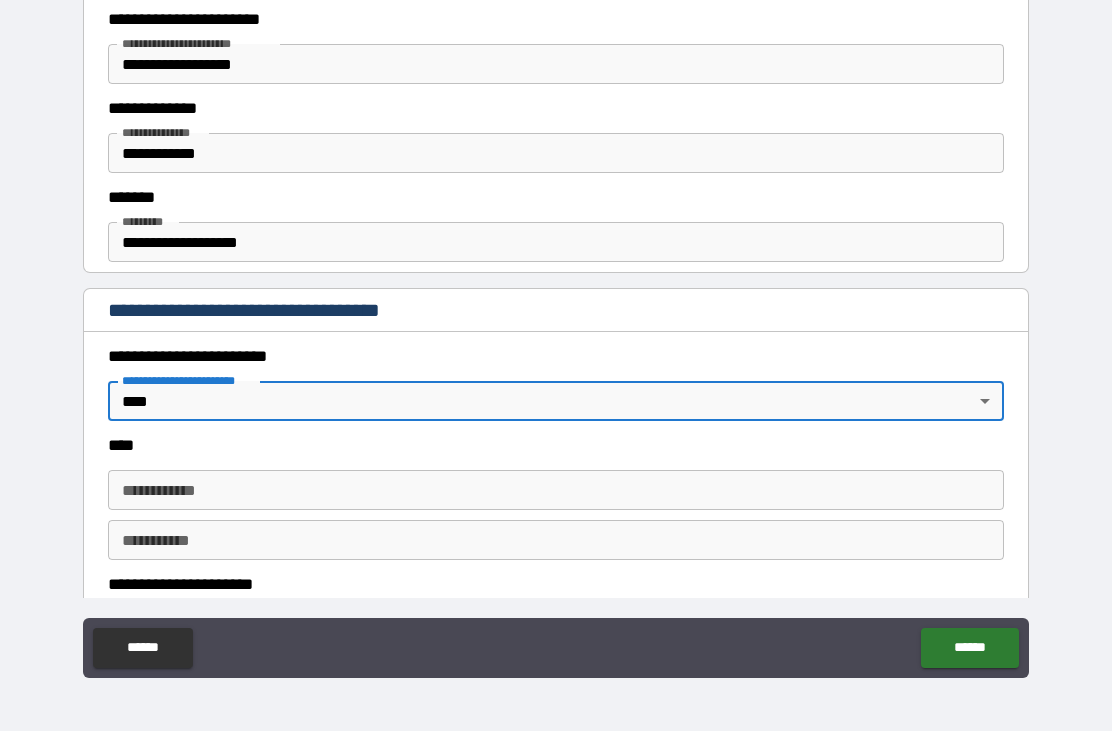 scroll, scrollTop: 645, scrollLeft: 0, axis: vertical 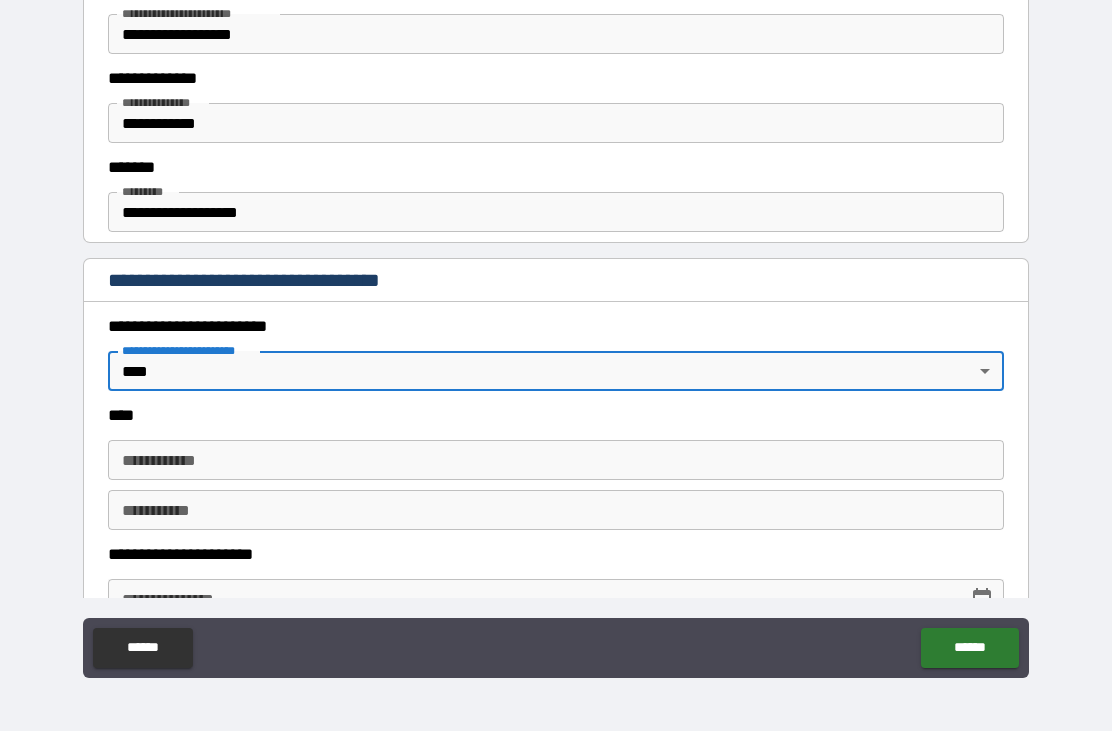 click on "**********" at bounding box center (556, 460) 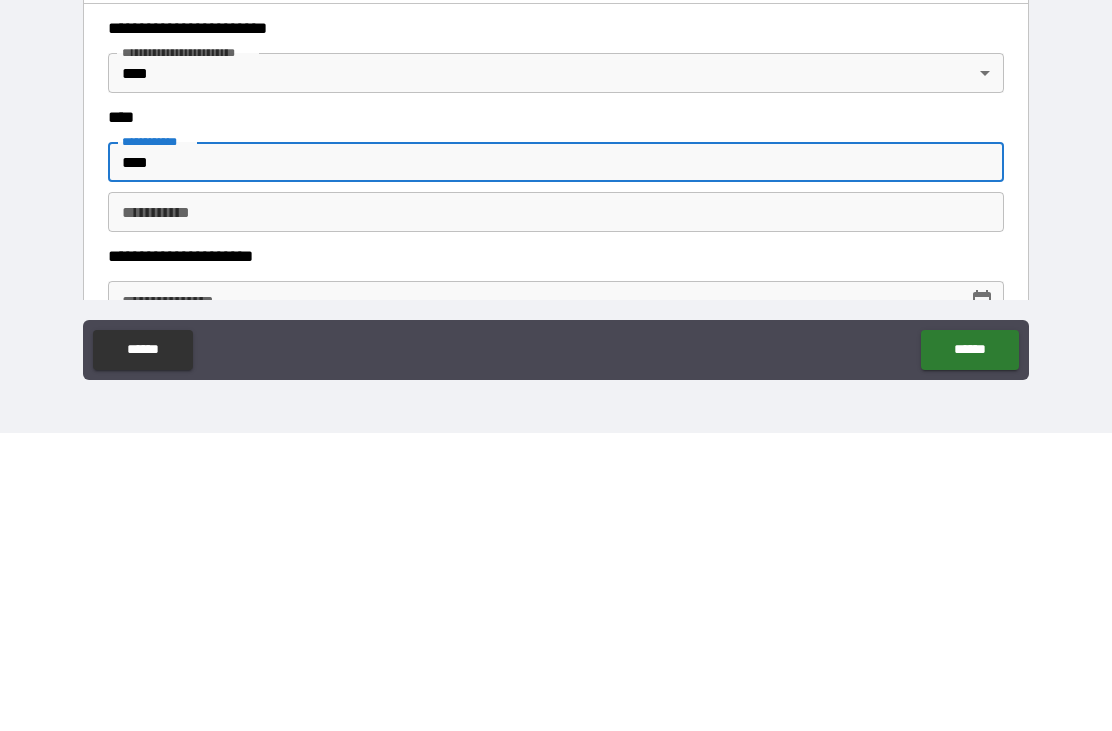 type on "****" 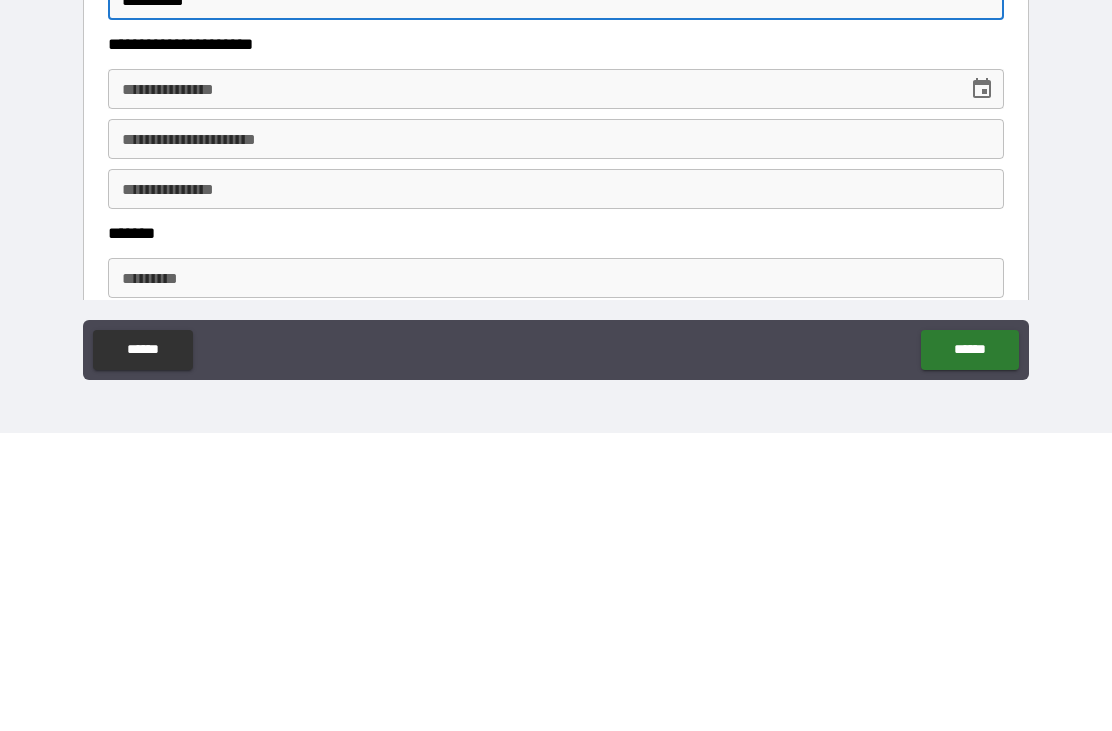 scroll, scrollTop: 856, scrollLeft: 0, axis: vertical 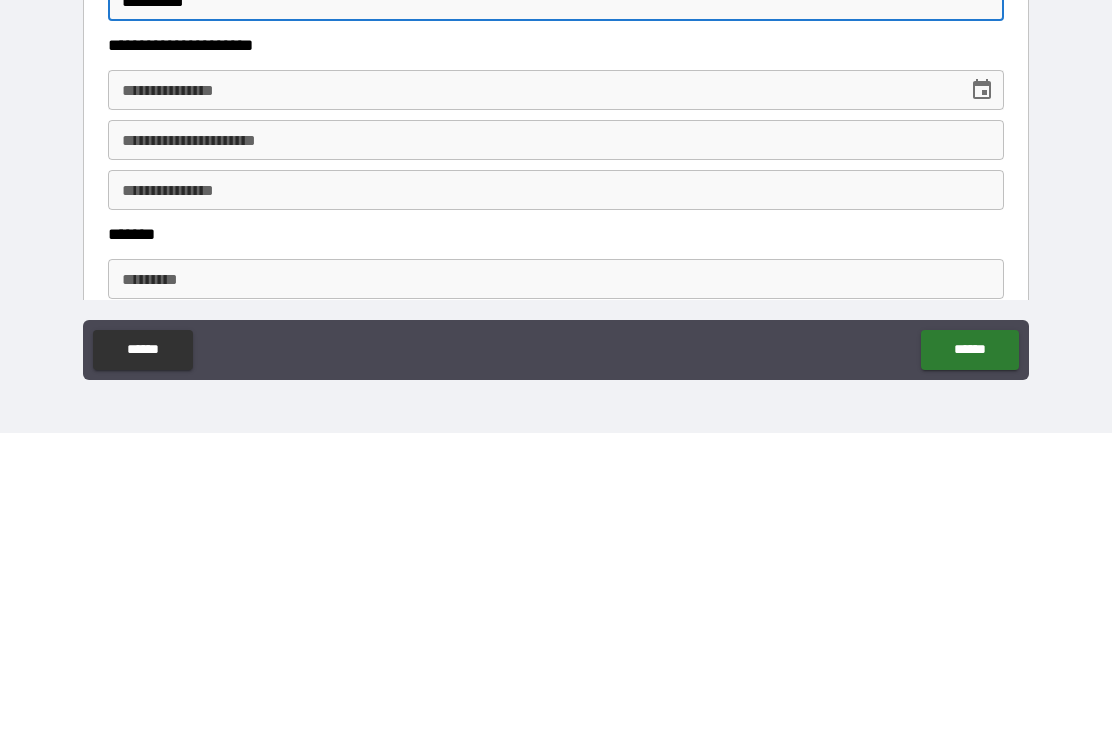 type on "*********" 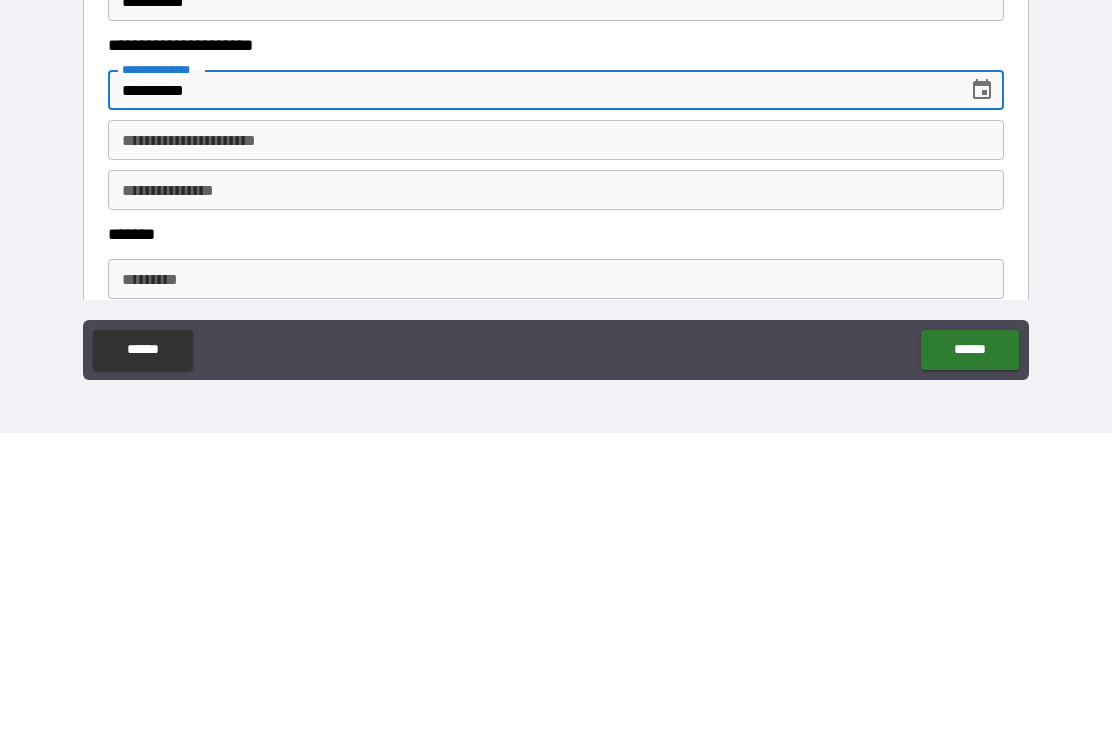 type on "**********" 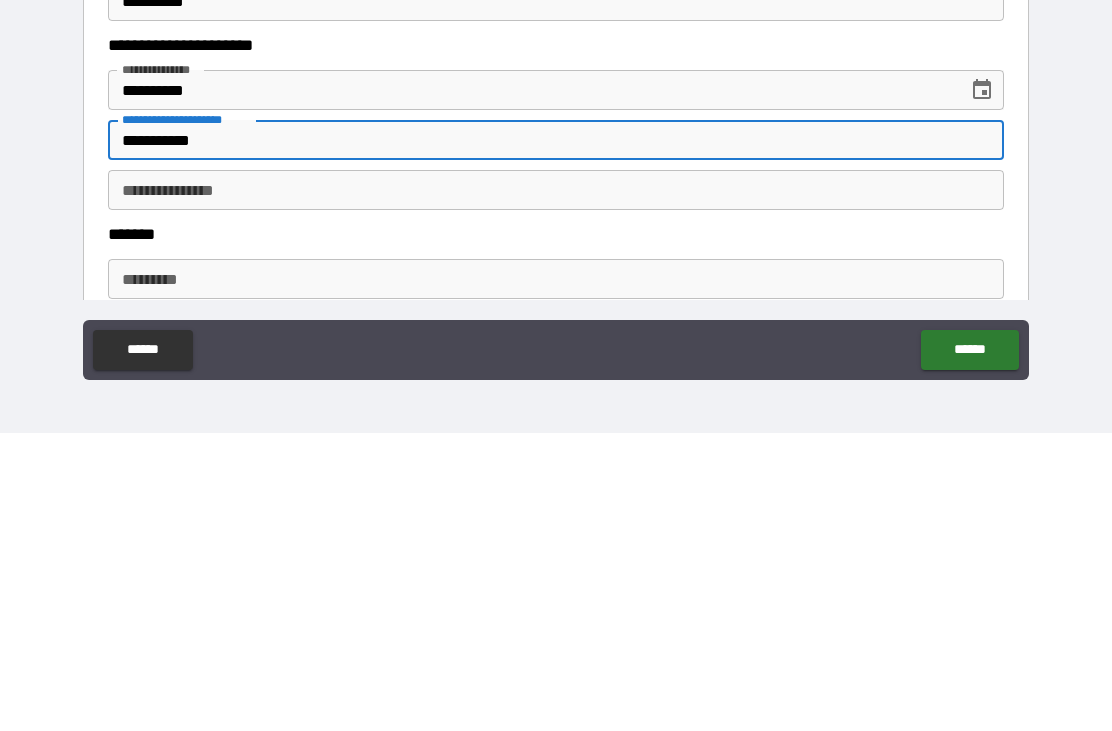 type on "**********" 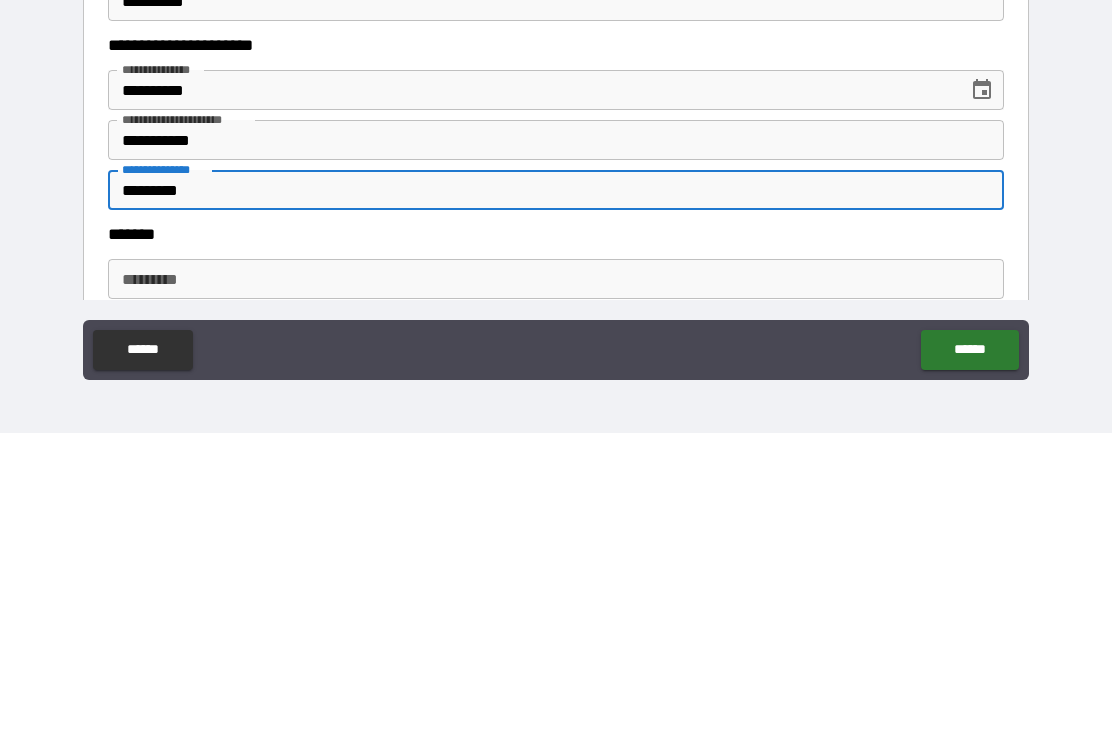 type on "*********" 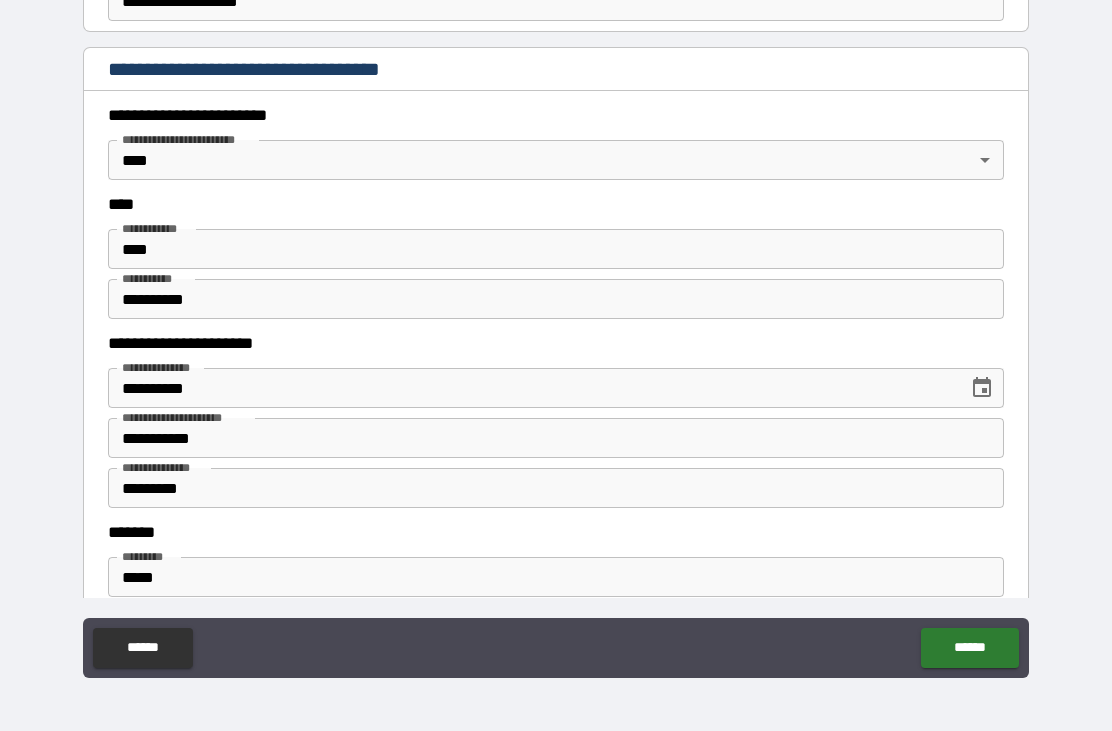type on "**********" 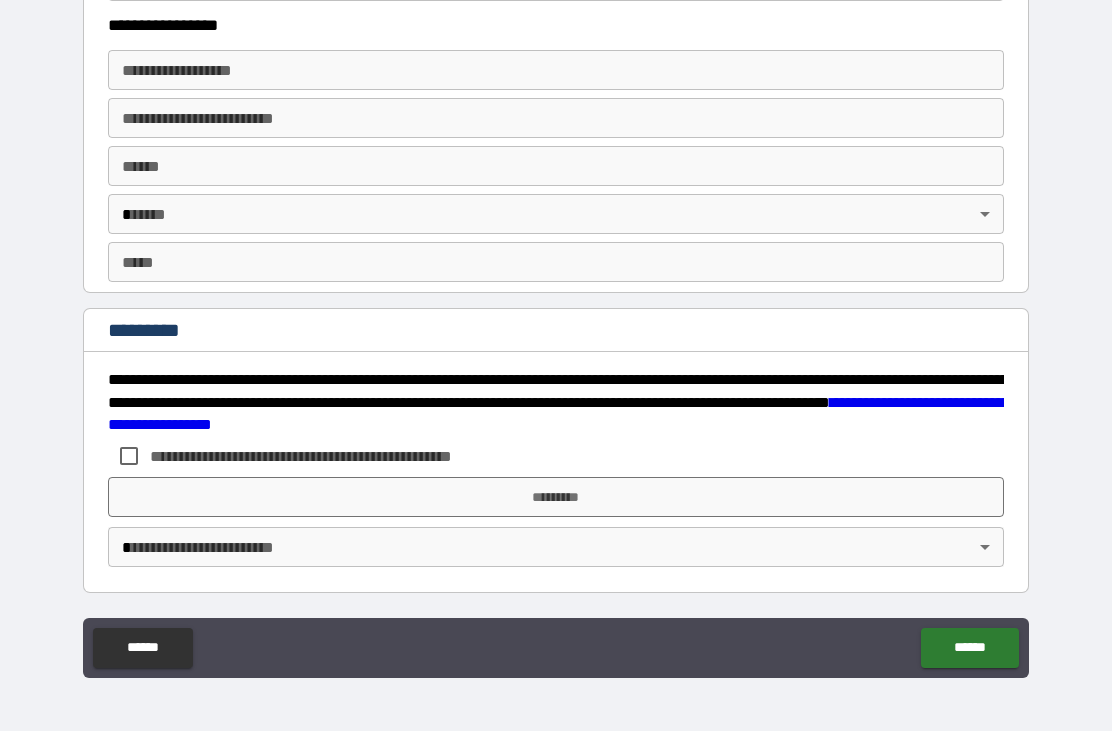 scroll, scrollTop: 3704, scrollLeft: 0, axis: vertical 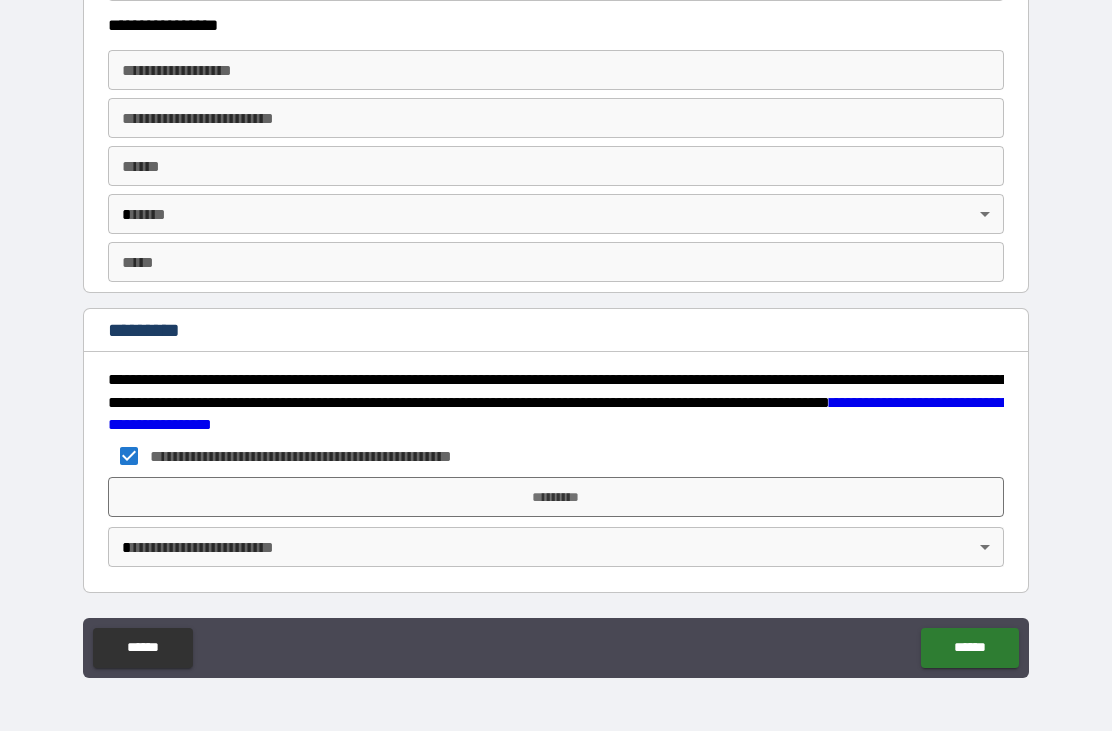 click on "*********" at bounding box center (556, 497) 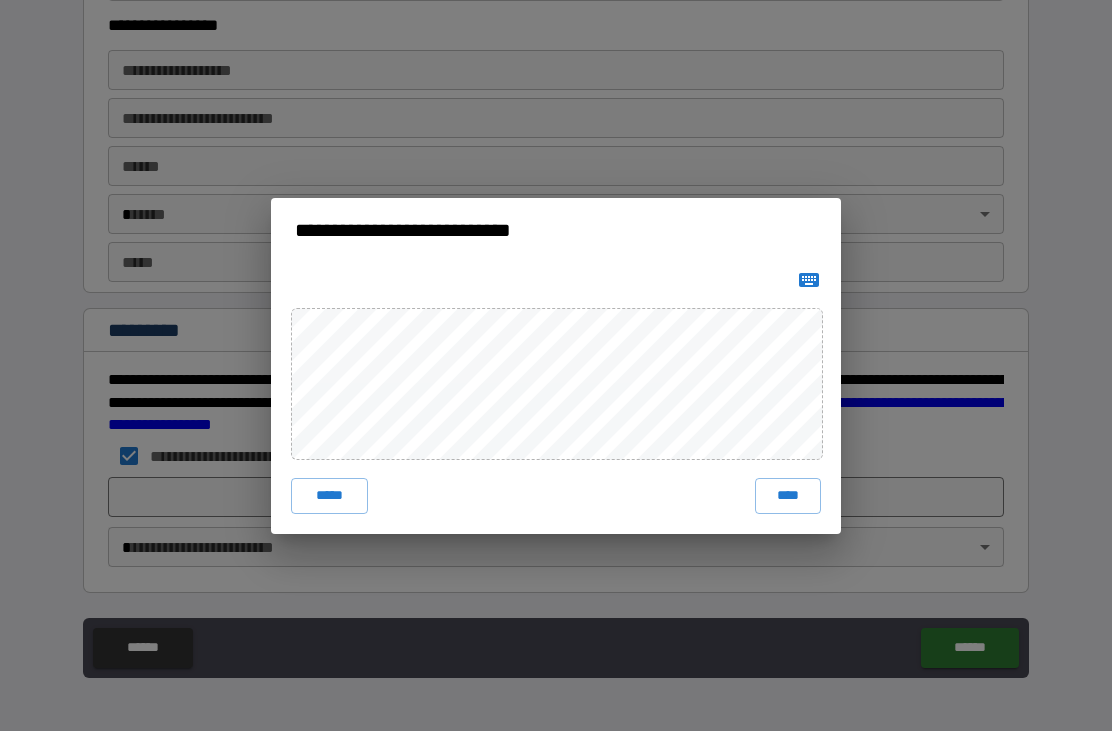 click on "*****" at bounding box center (329, 496) 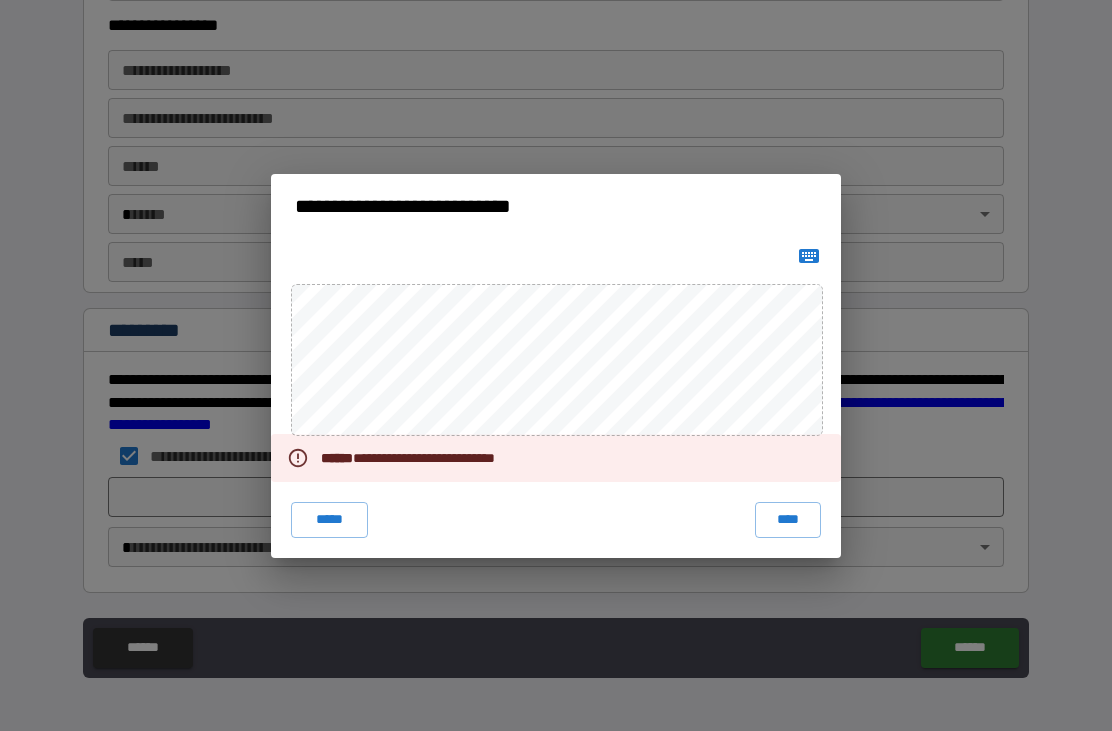 click on "*****" at bounding box center [329, 520] 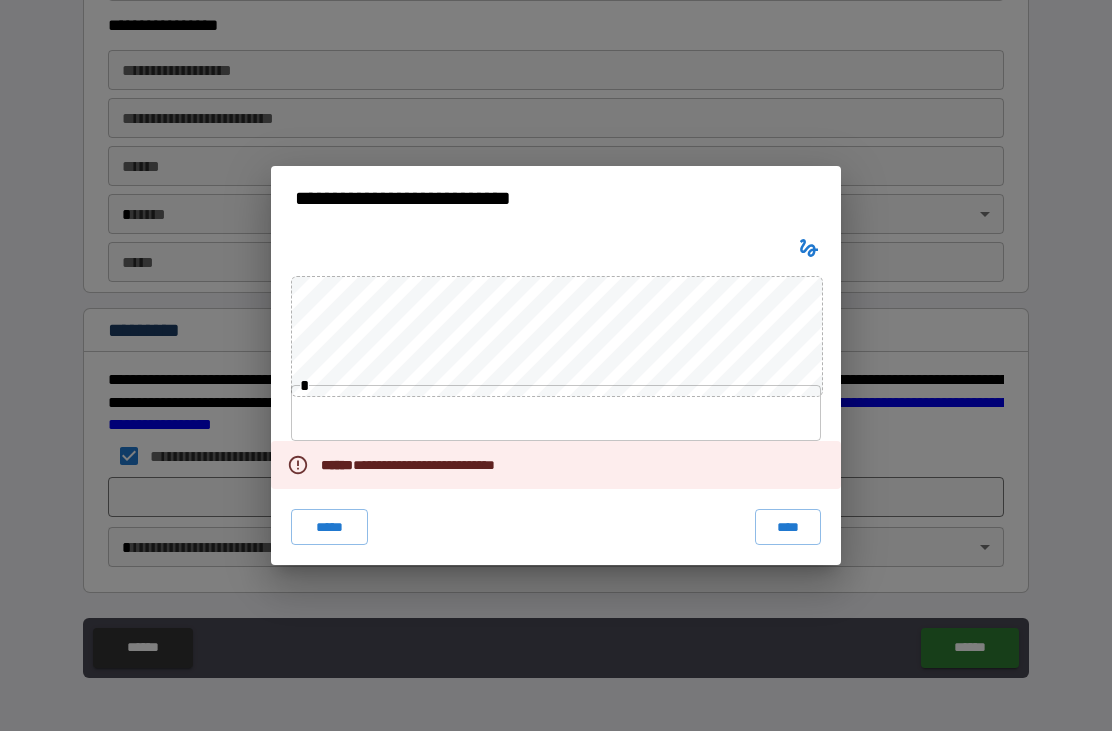 click 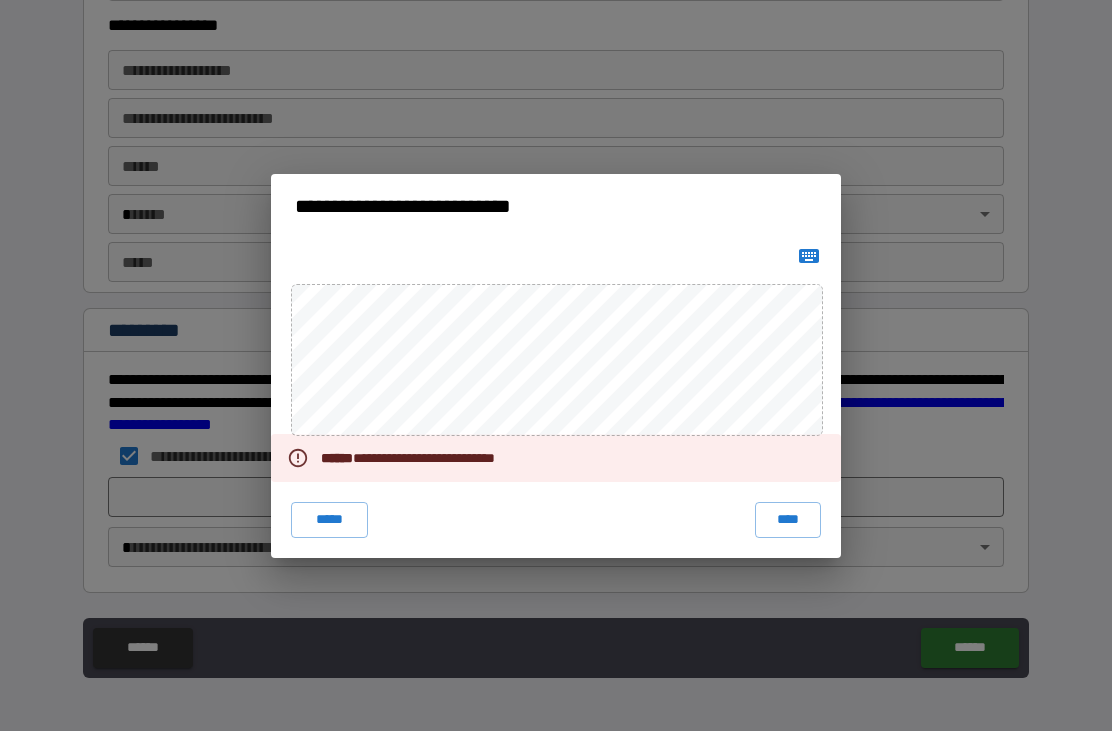 click 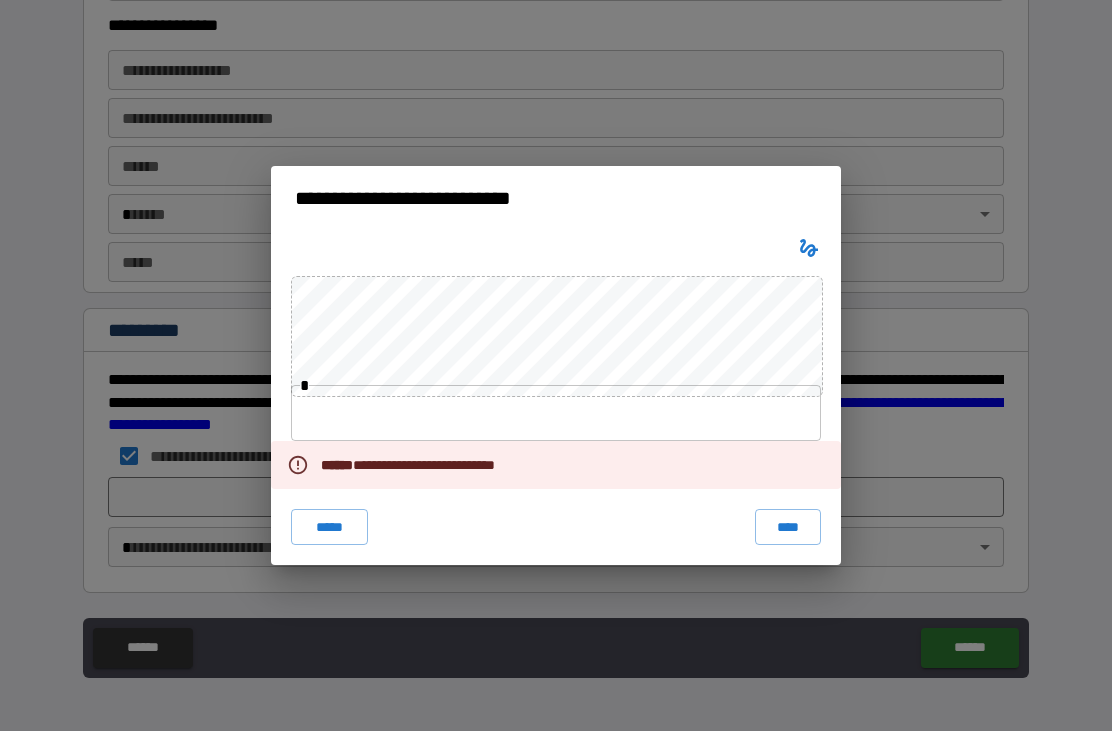 click 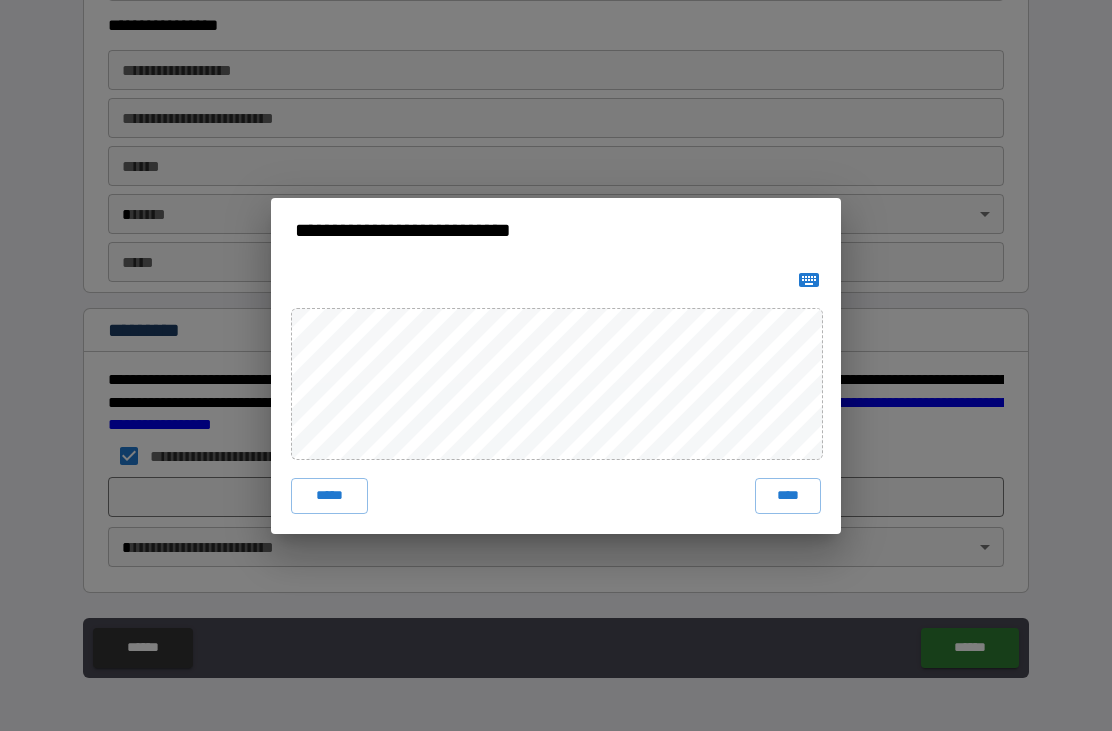 click on "*****" at bounding box center (329, 496) 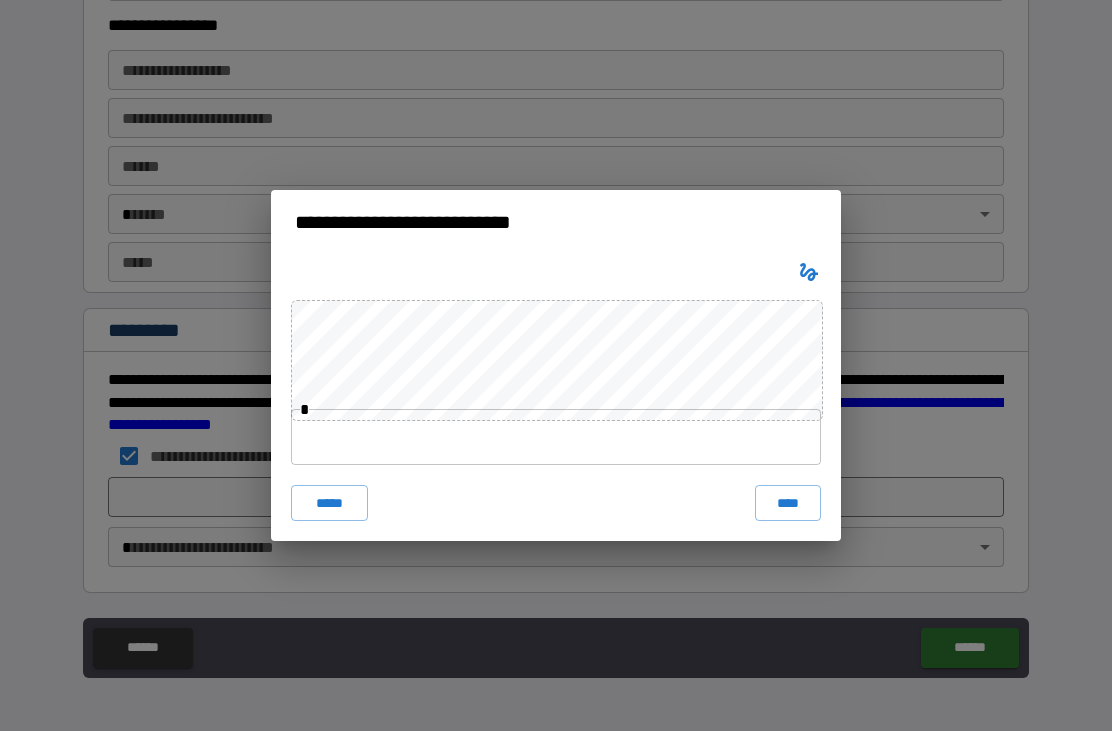 click 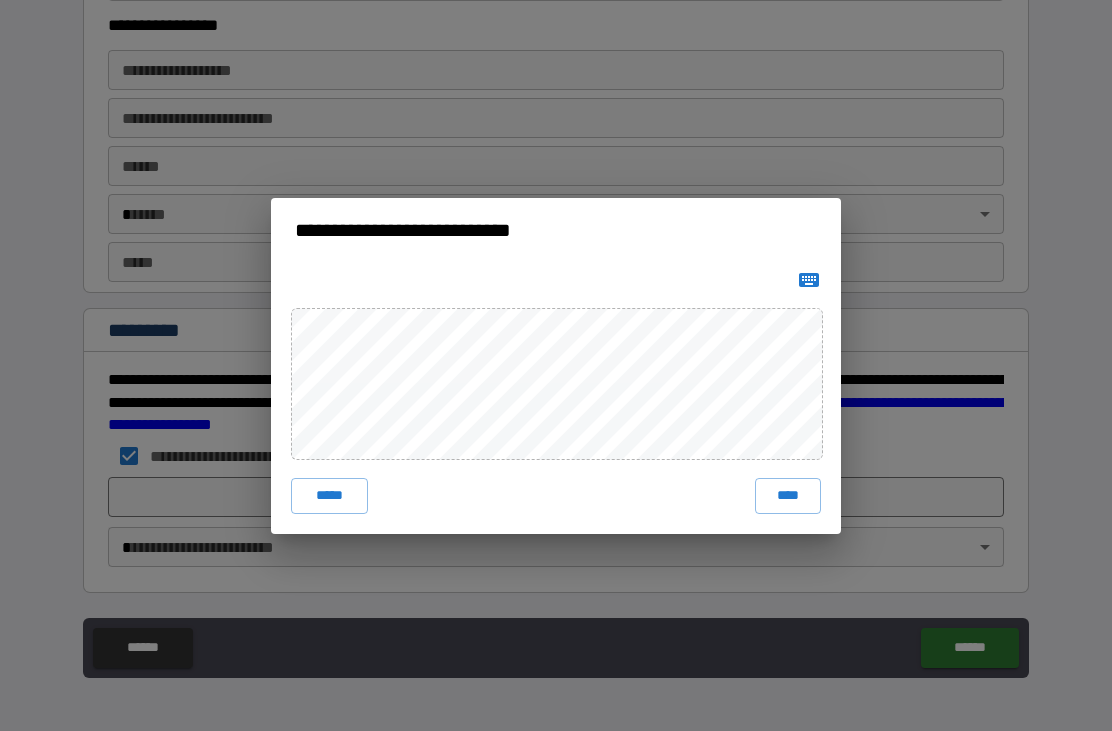 click on "**********" at bounding box center [556, 365] 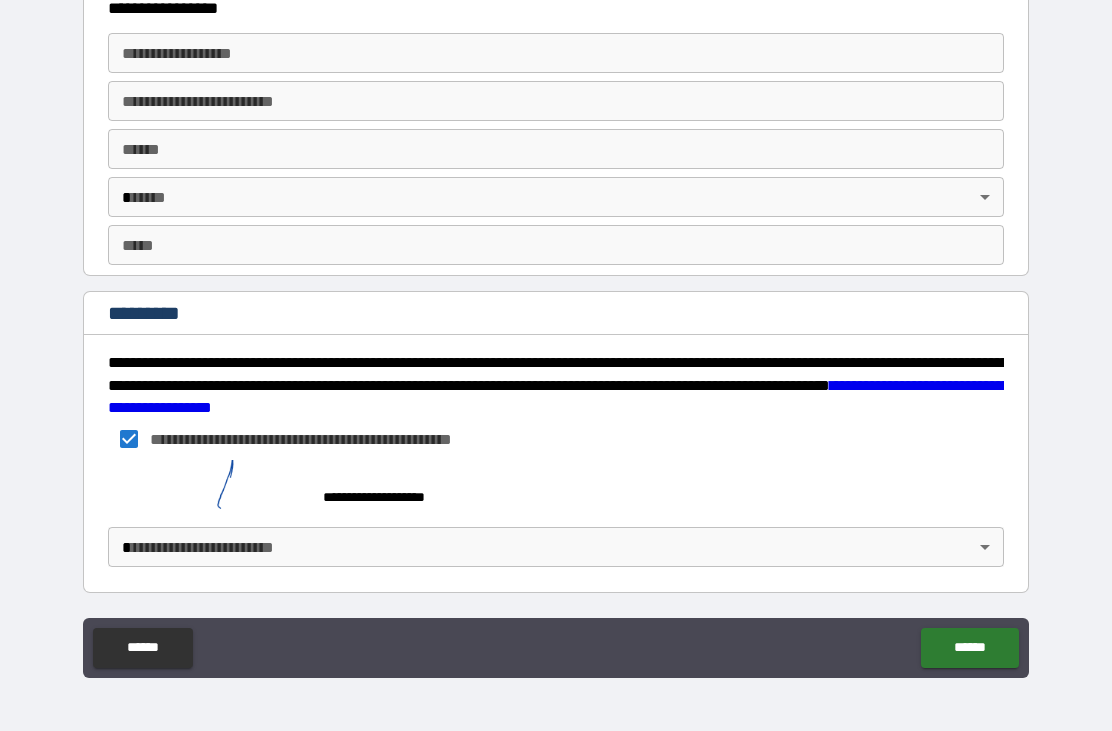 scroll, scrollTop: 3721, scrollLeft: 0, axis: vertical 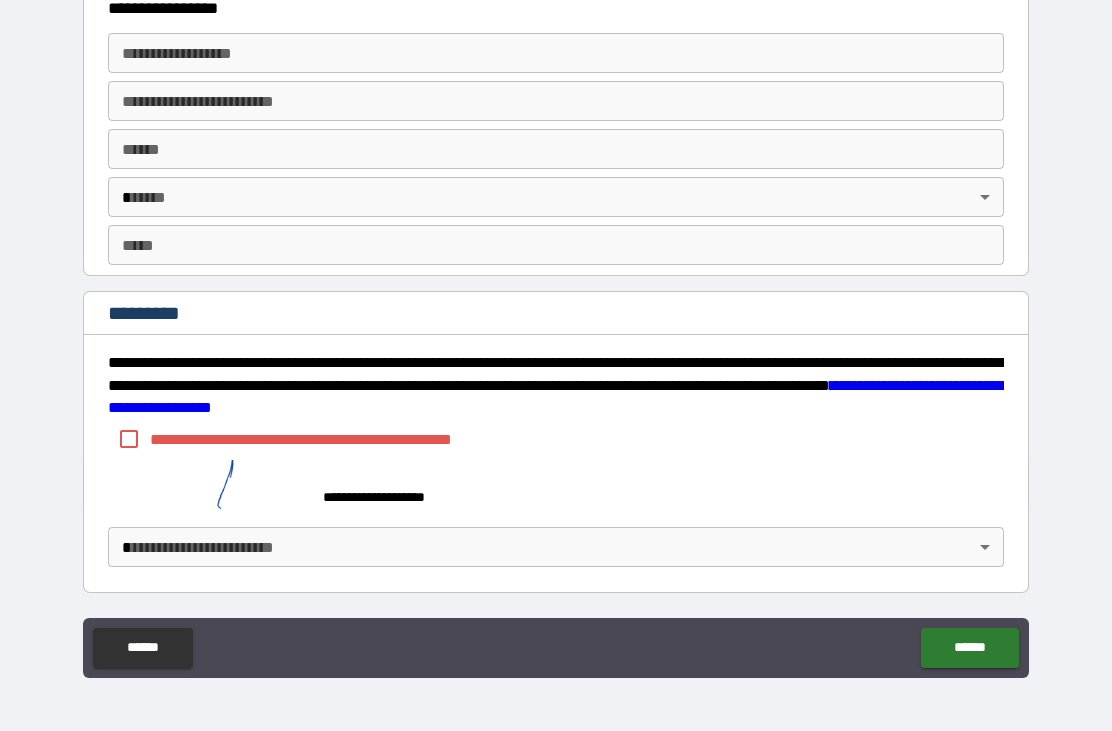 click at bounding box center [208, 488] 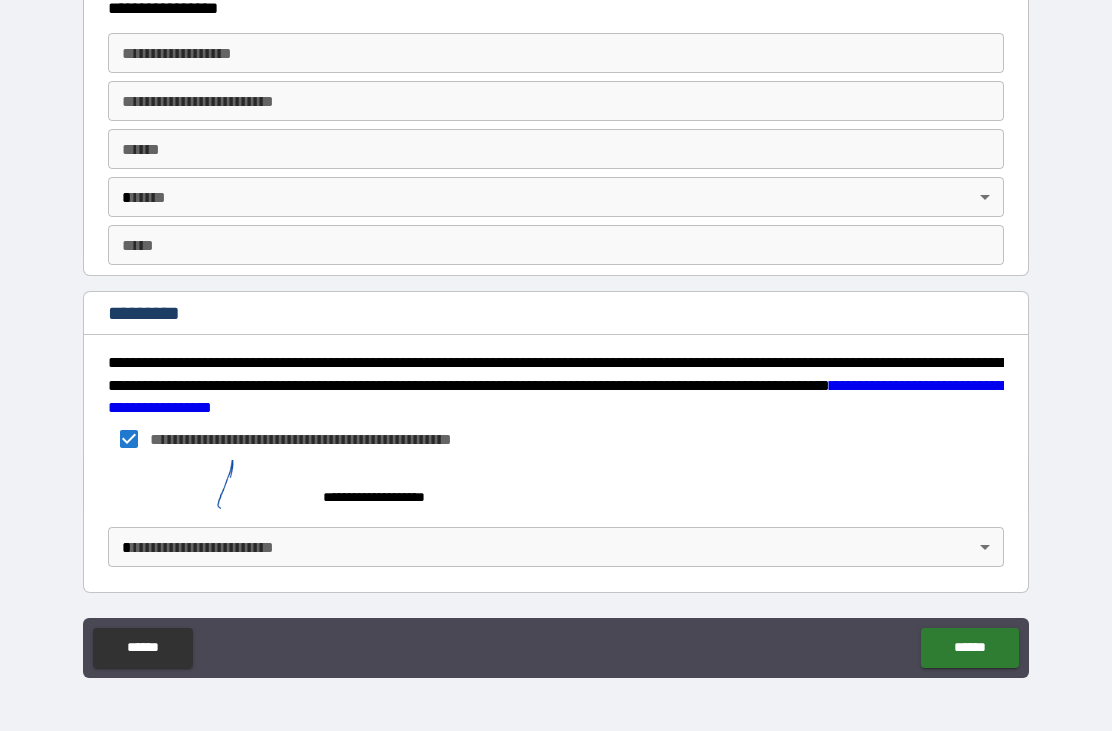 click at bounding box center (208, 488) 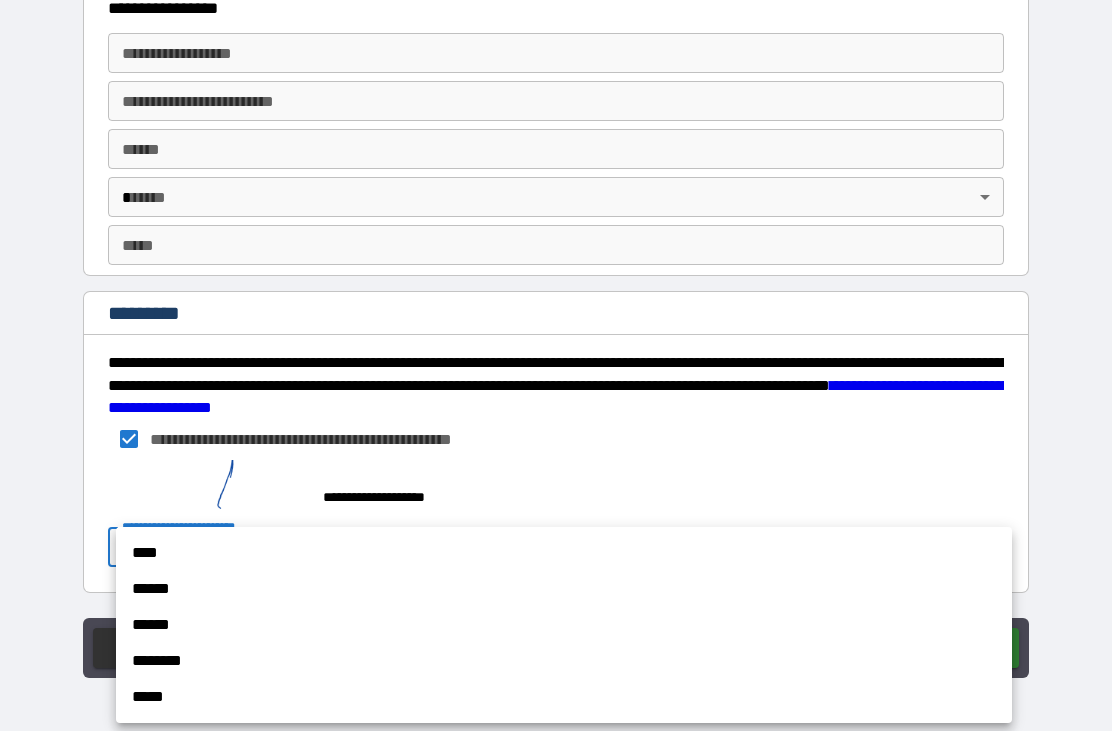 click on "****" at bounding box center (564, 553) 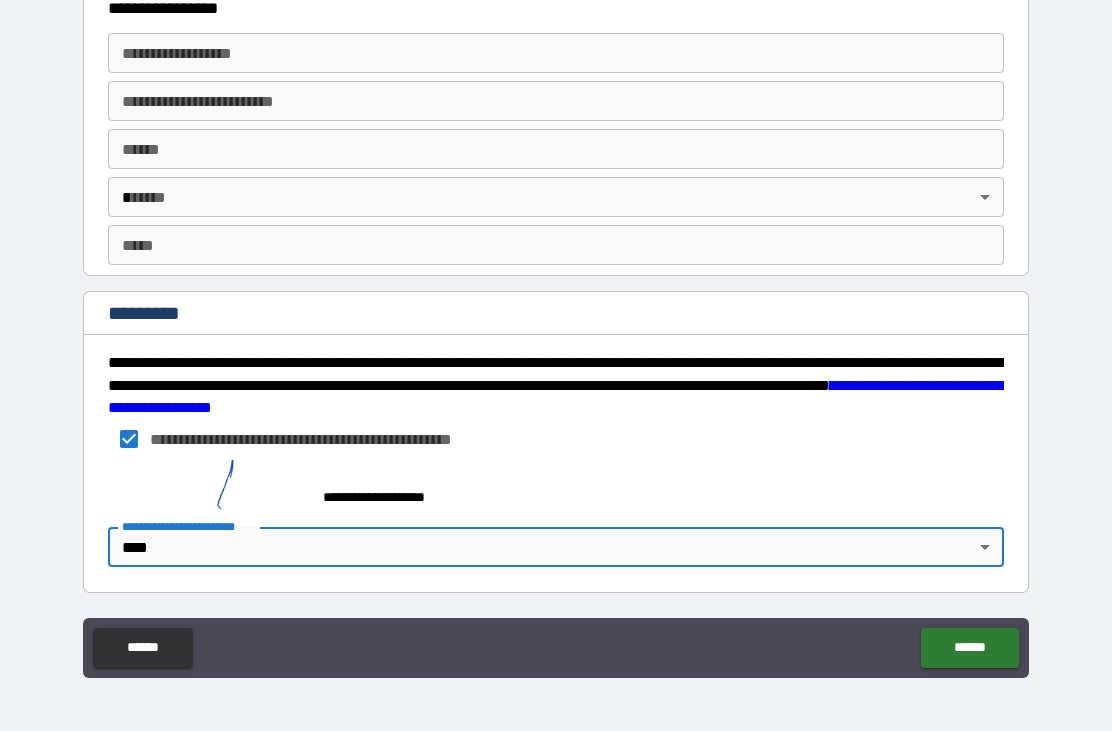 scroll, scrollTop: 3683, scrollLeft: 0, axis: vertical 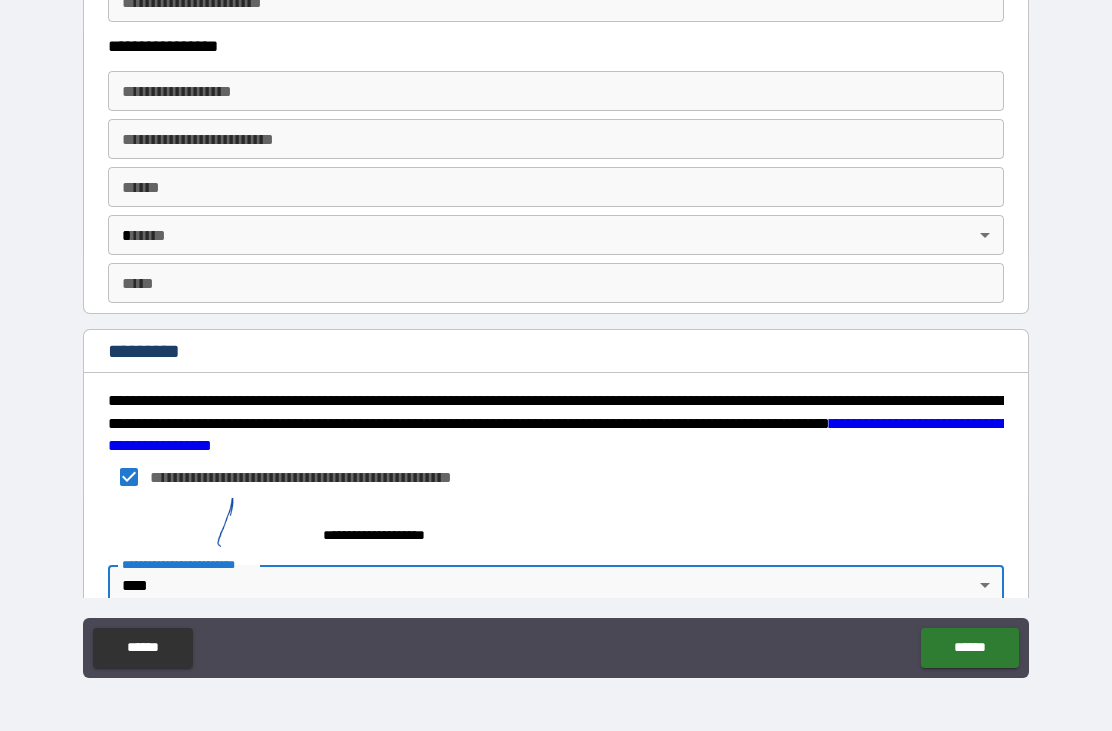 click on "**********" at bounding box center [392, 535] 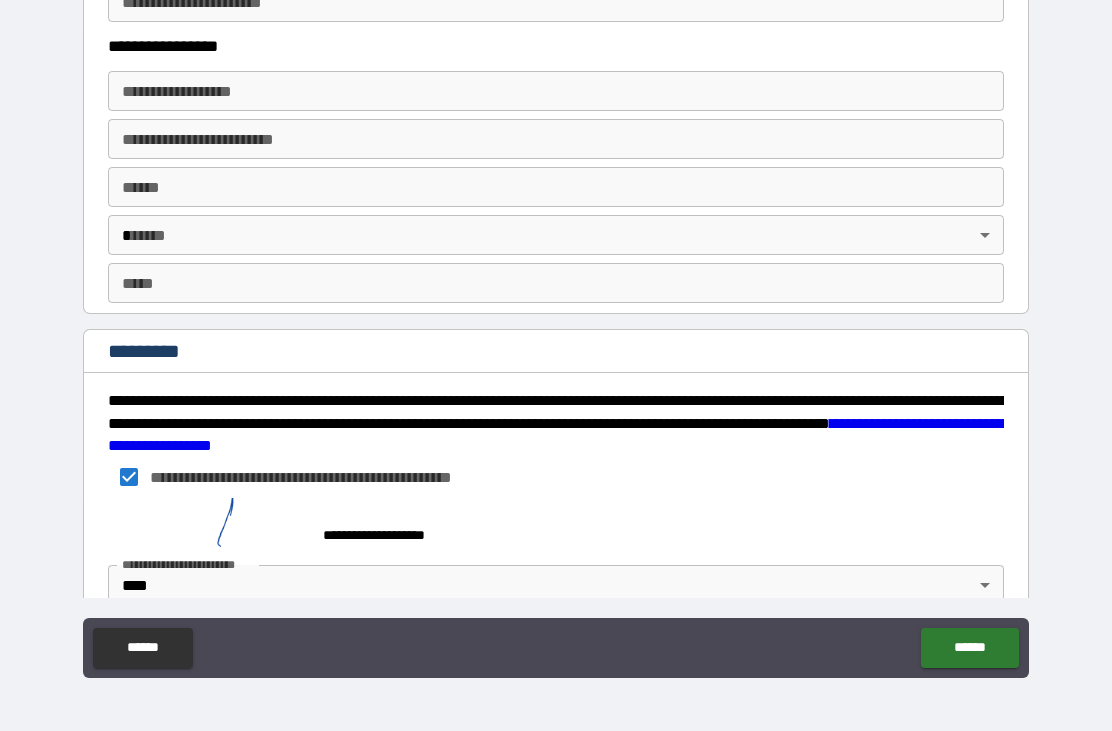 click at bounding box center [208, 526] 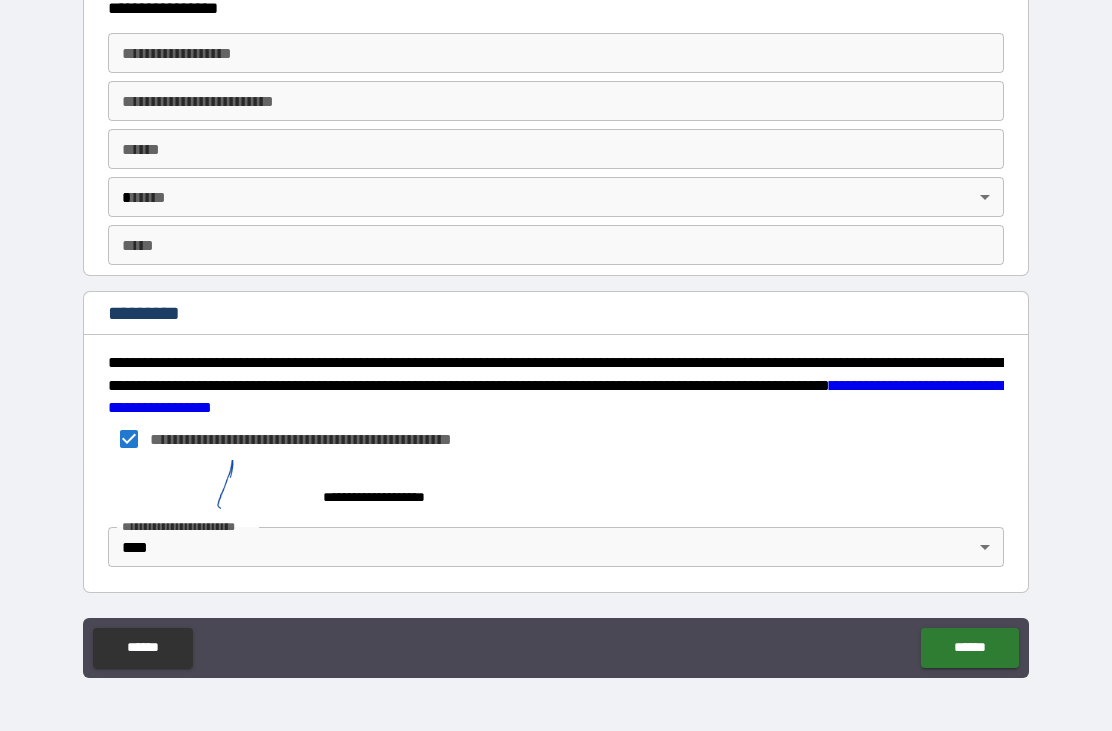scroll, scrollTop: 3721, scrollLeft: 0, axis: vertical 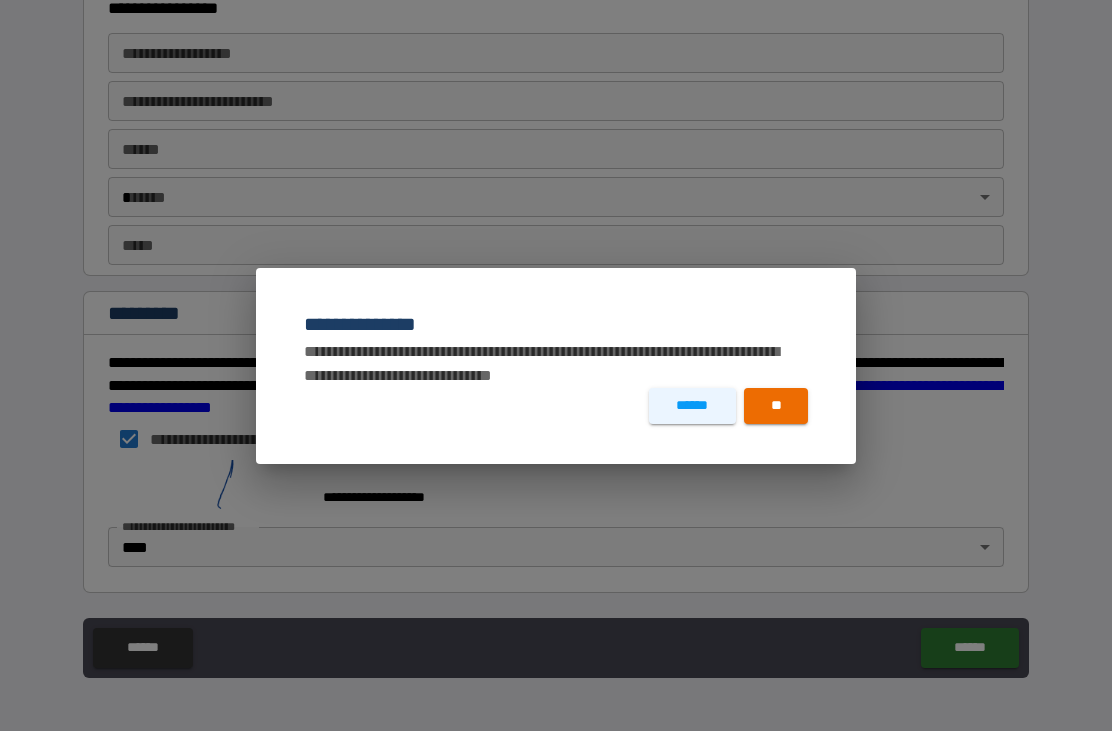 click on "******" at bounding box center (692, 406) 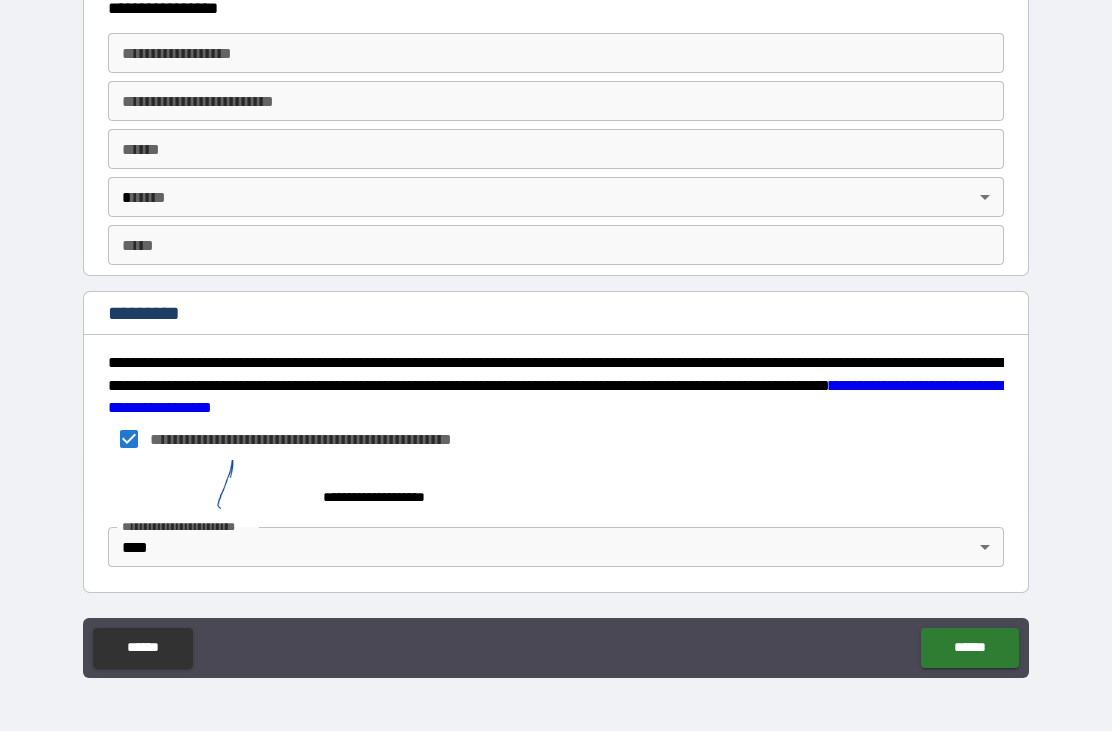 scroll, scrollTop: 3718, scrollLeft: 0, axis: vertical 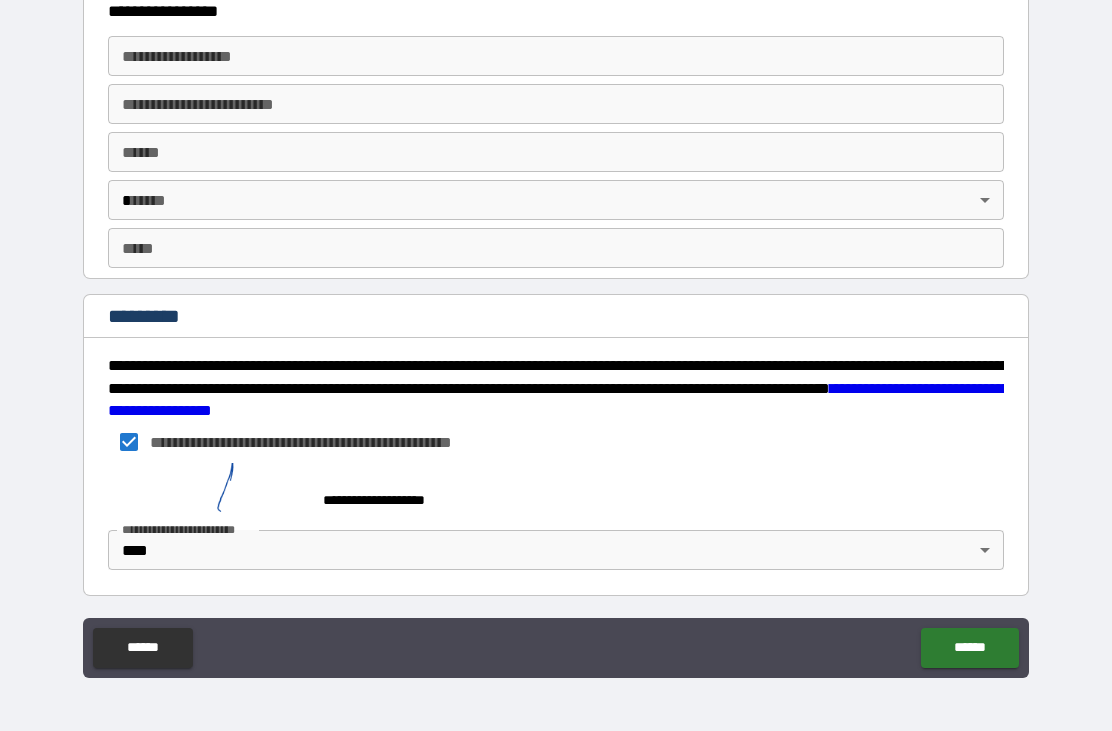 click at bounding box center [208, 491] 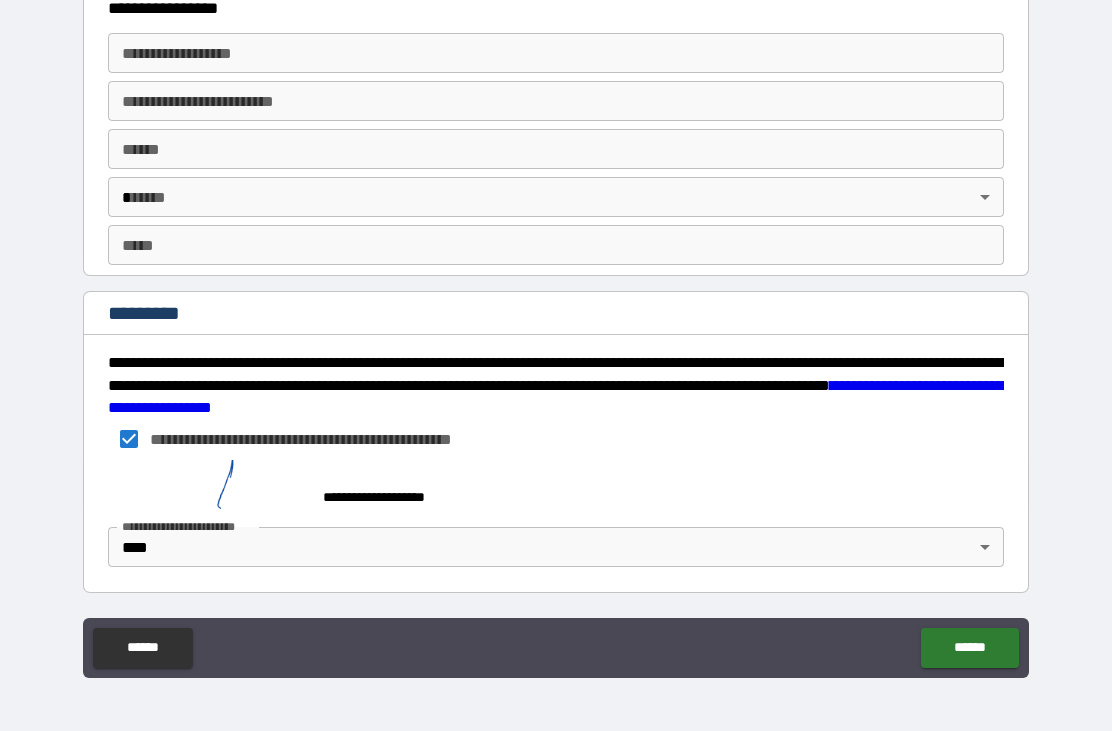 scroll, scrollTop: 3721, scrollLeft: 0, axis: vertical 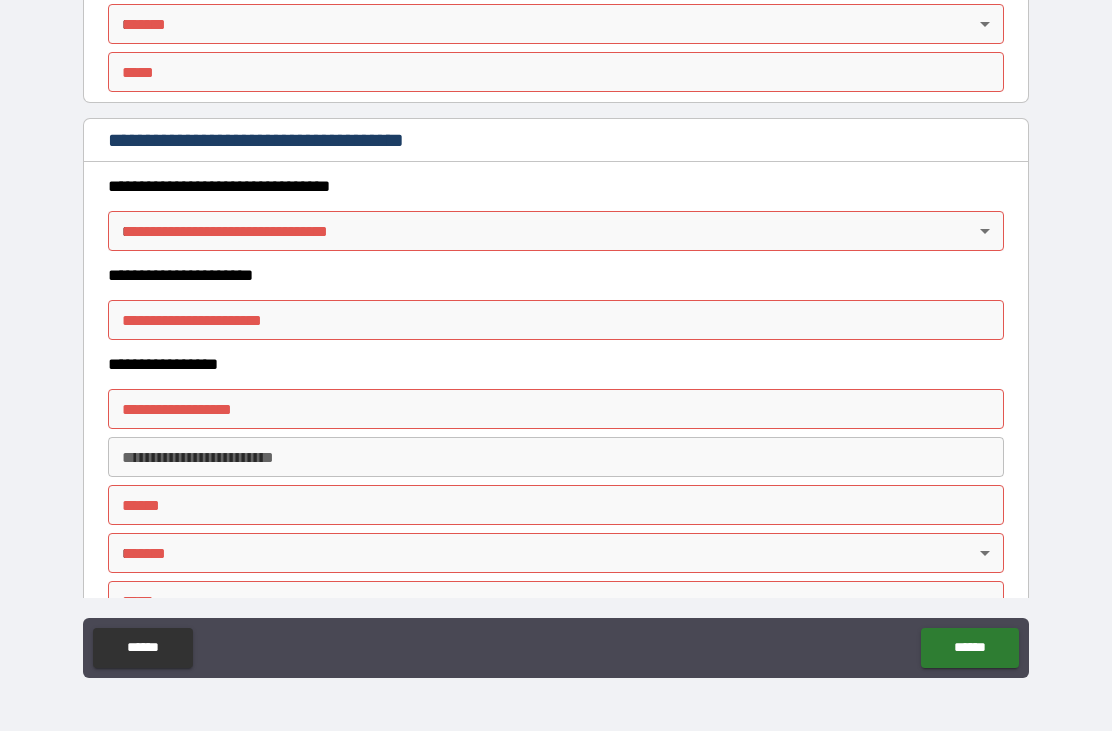 click on "**********" at bounding box center (556, 333) 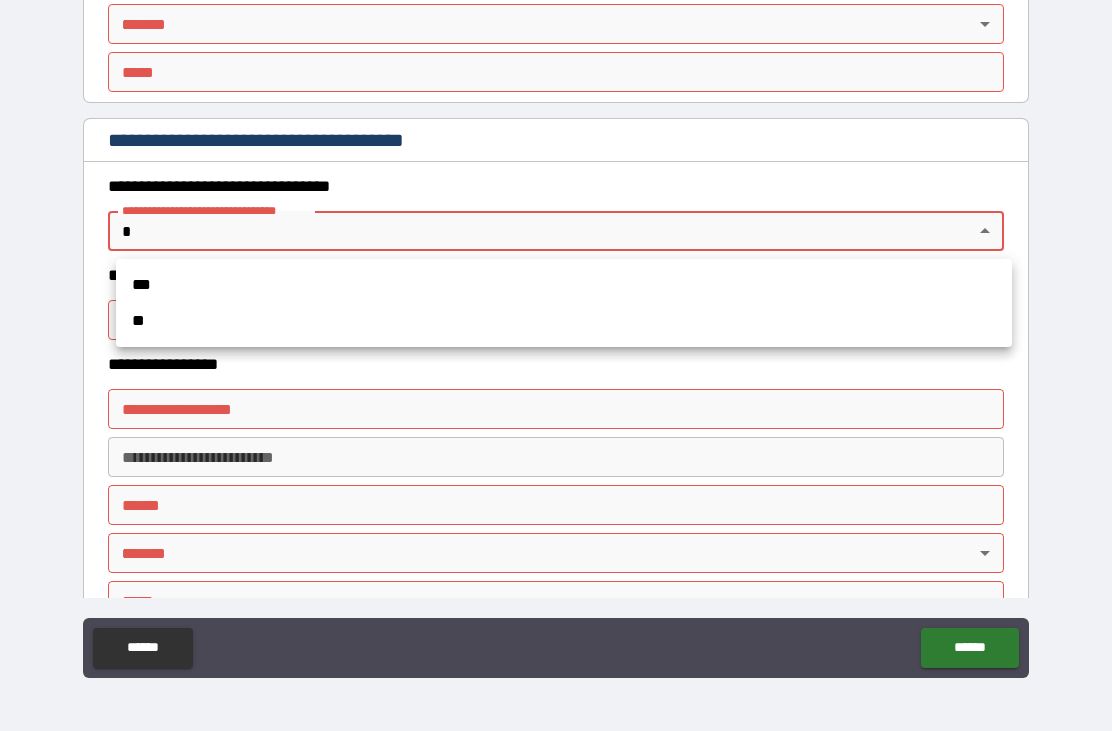 click on "**" at bounding box center [564, 321] 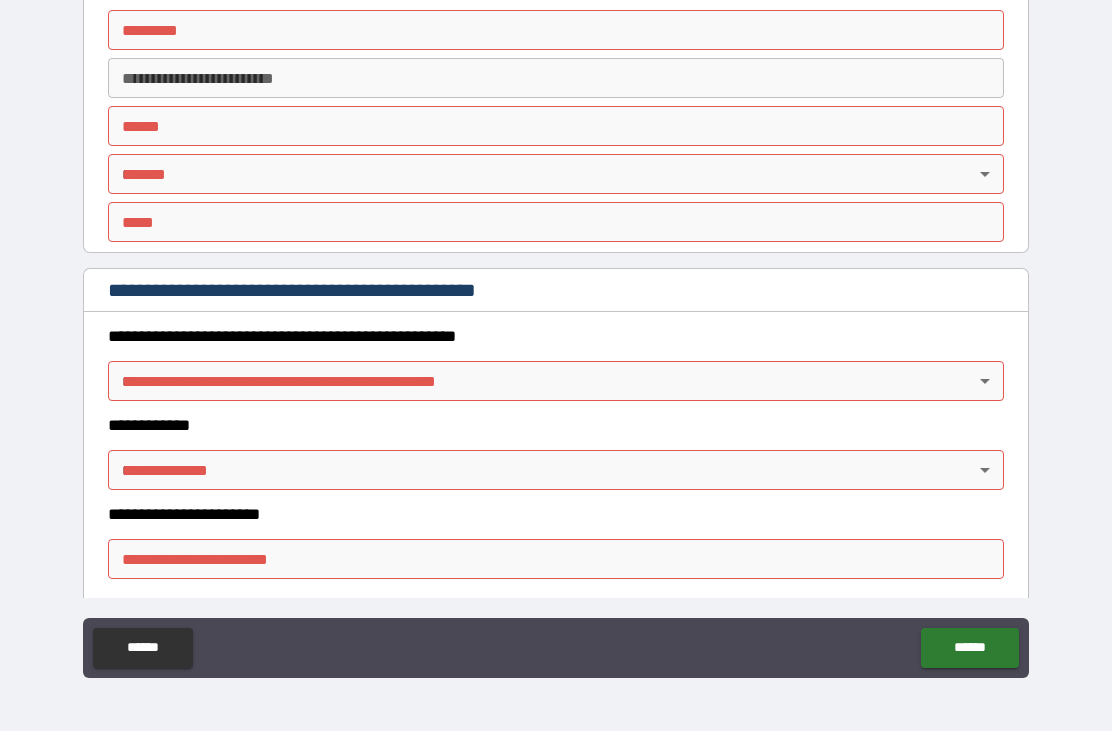 scroll, scrollTop: 1896, scrollLeft: 0, axis: vertical 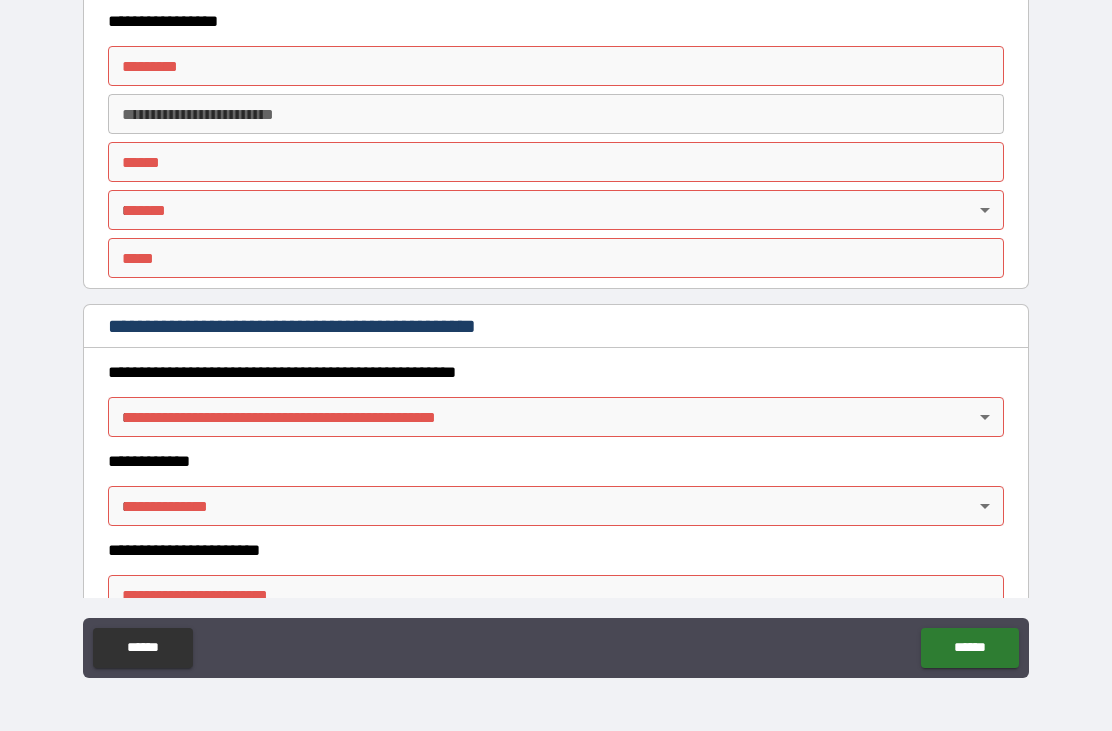 click on "**********" at bounding box center [556, 333] 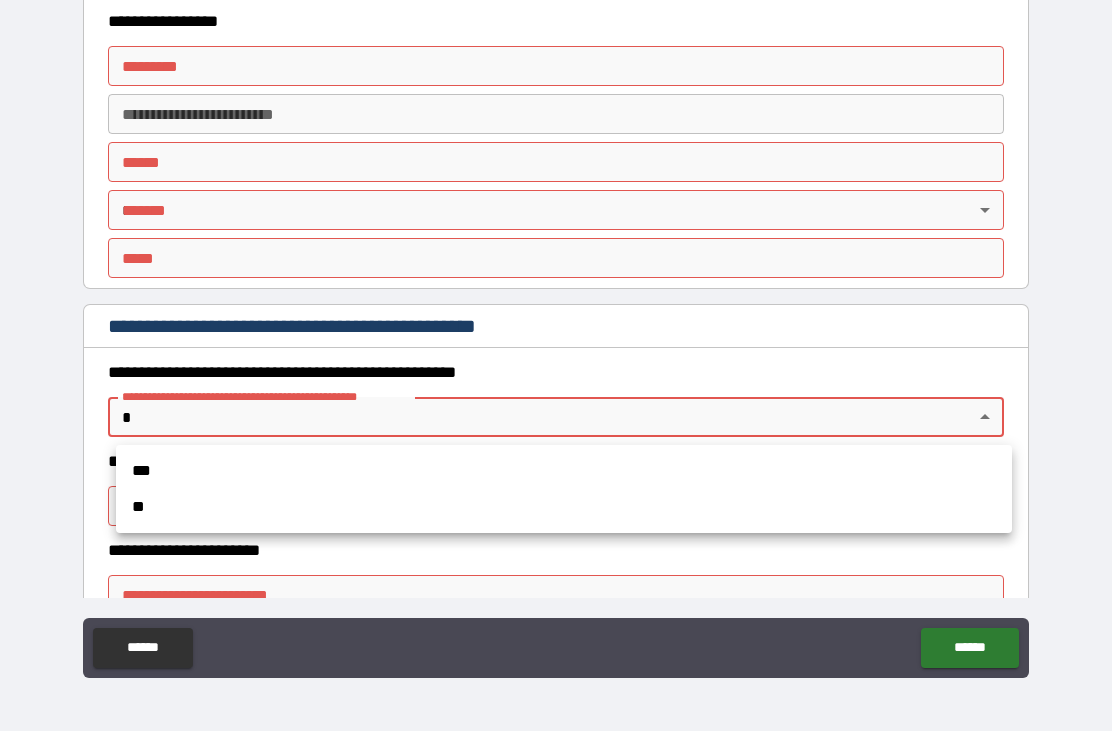click on "**" at bounding box center (564, 507) 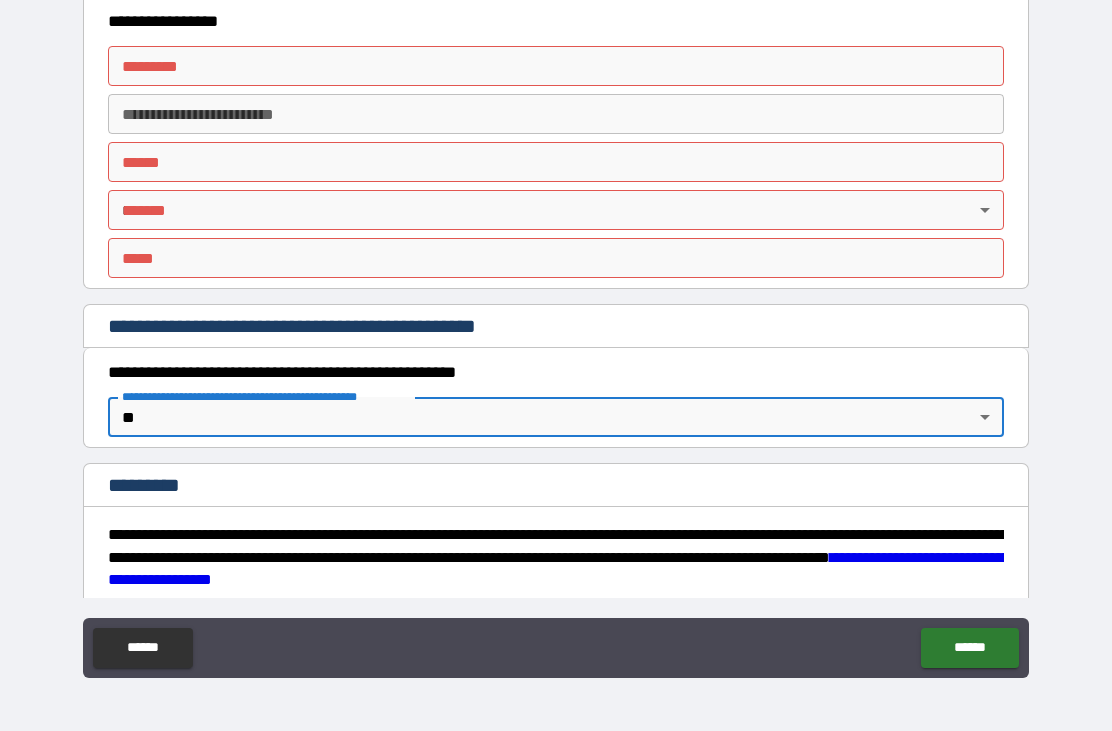 type on "*" 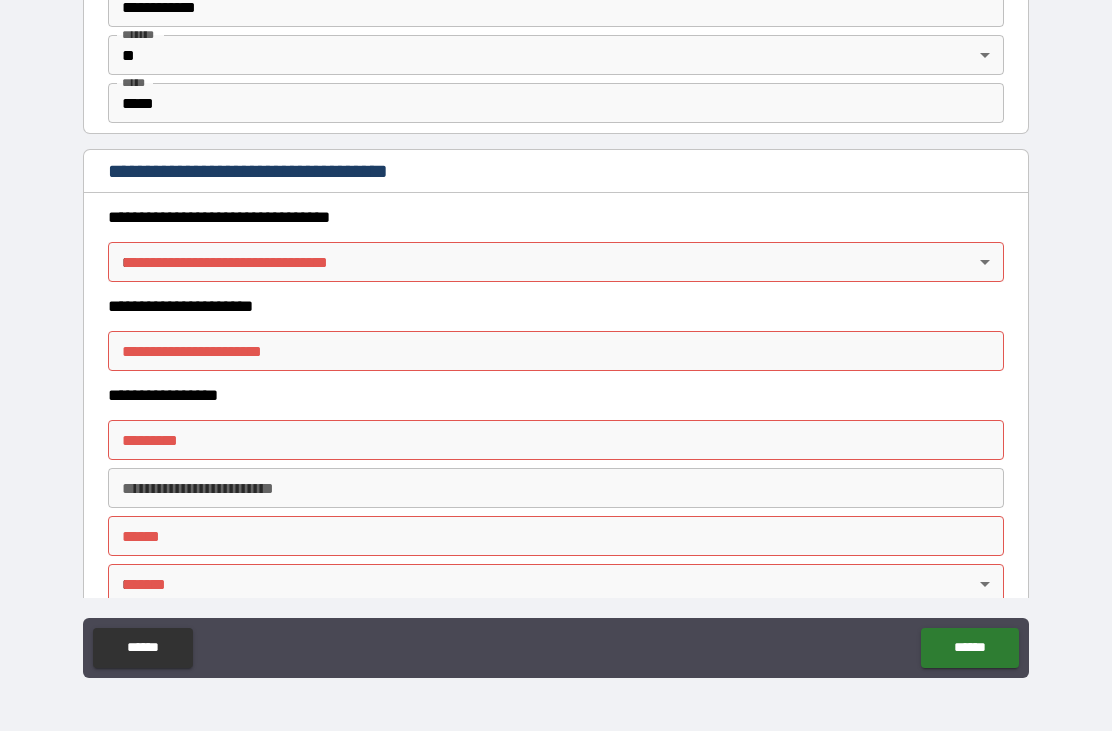 scroll, scrollTop: 1513, scrollLeft: 0, axis: vertical 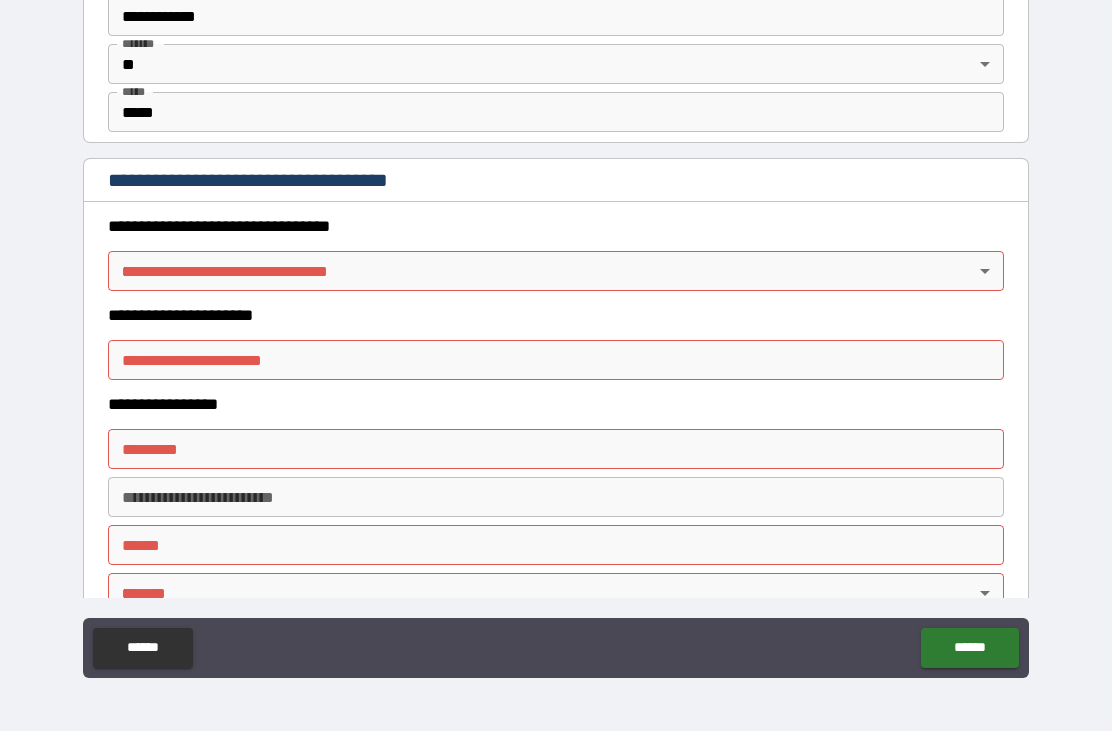 click on "**********" at bounding box center [556, 333] 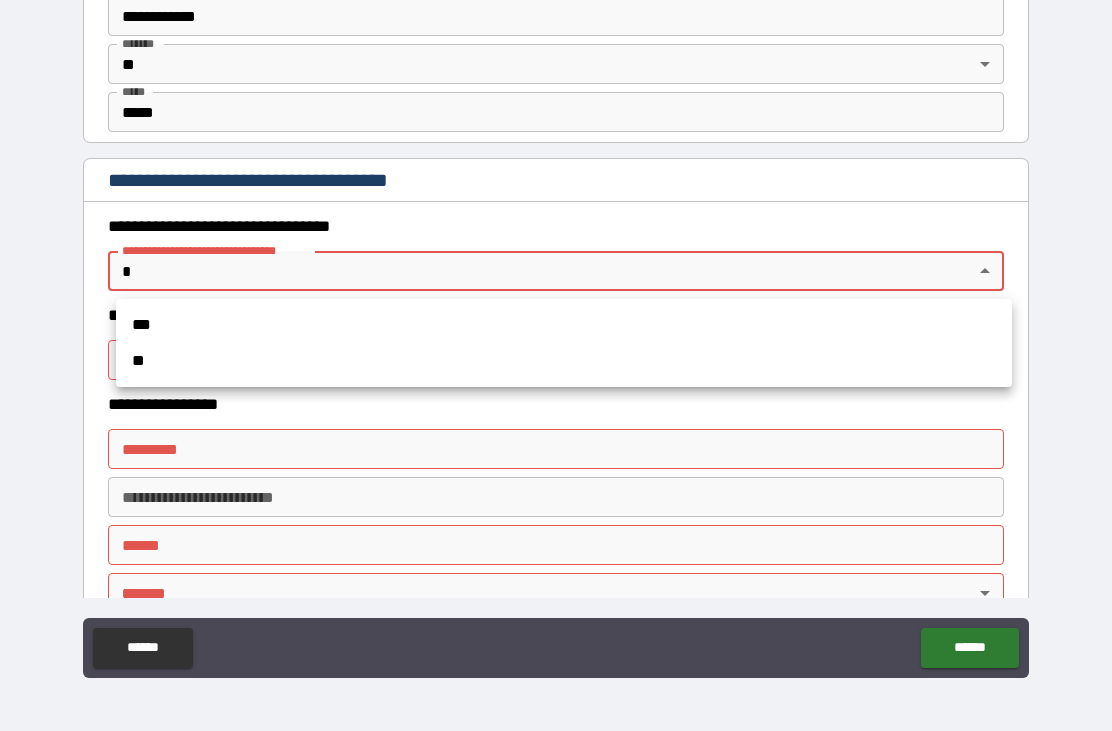 click on "**" at bounding box center (564, 361) 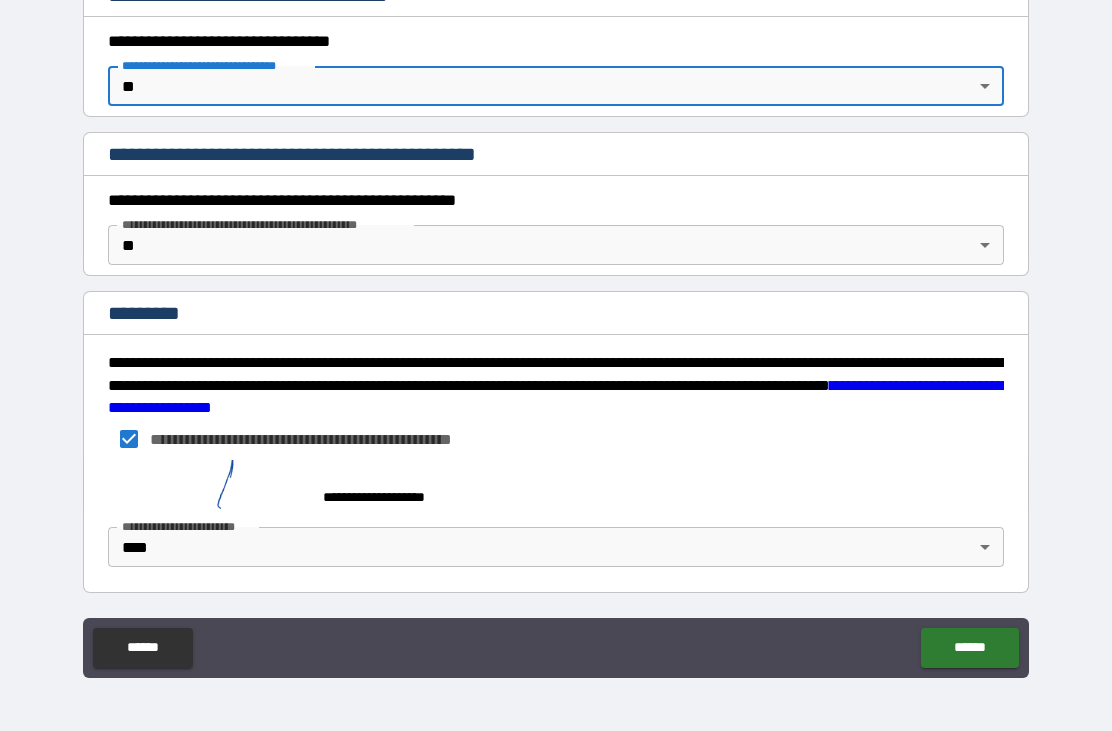 scroll, scrollTop: 1698, scrollLeft: 0, axis: vertical 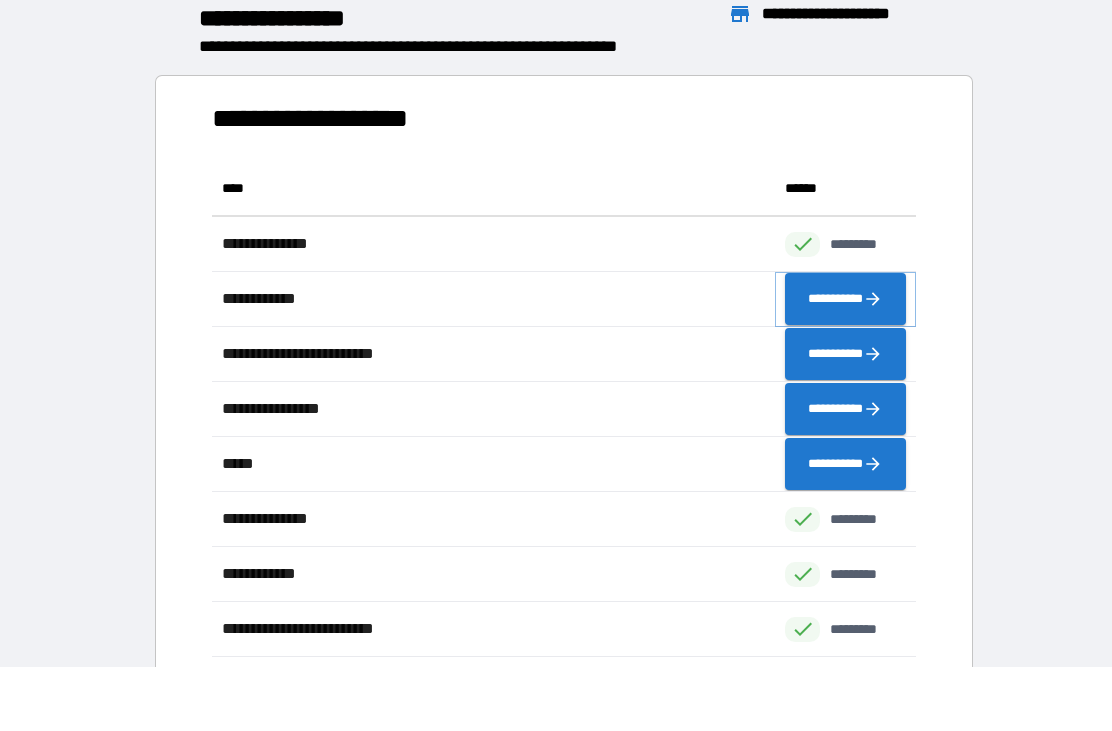 click on "**********" at bounding box center (845, 299) 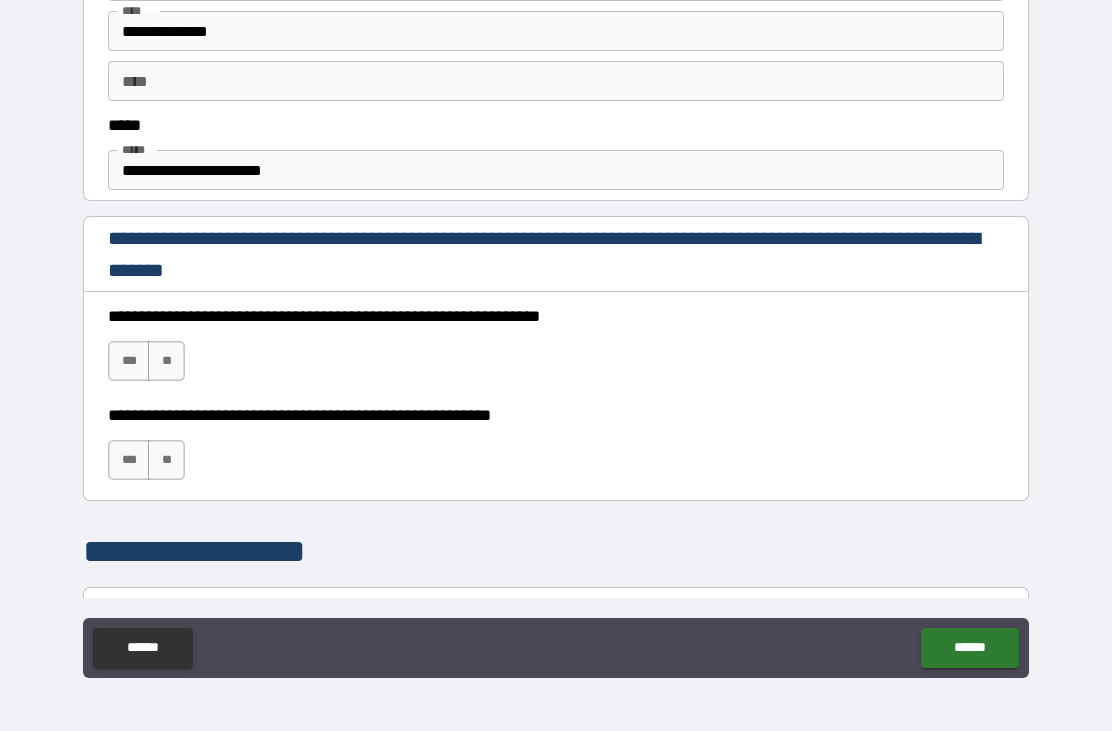 scroll, scrollTop: 991, scrollLeft: 0, axis: vertical 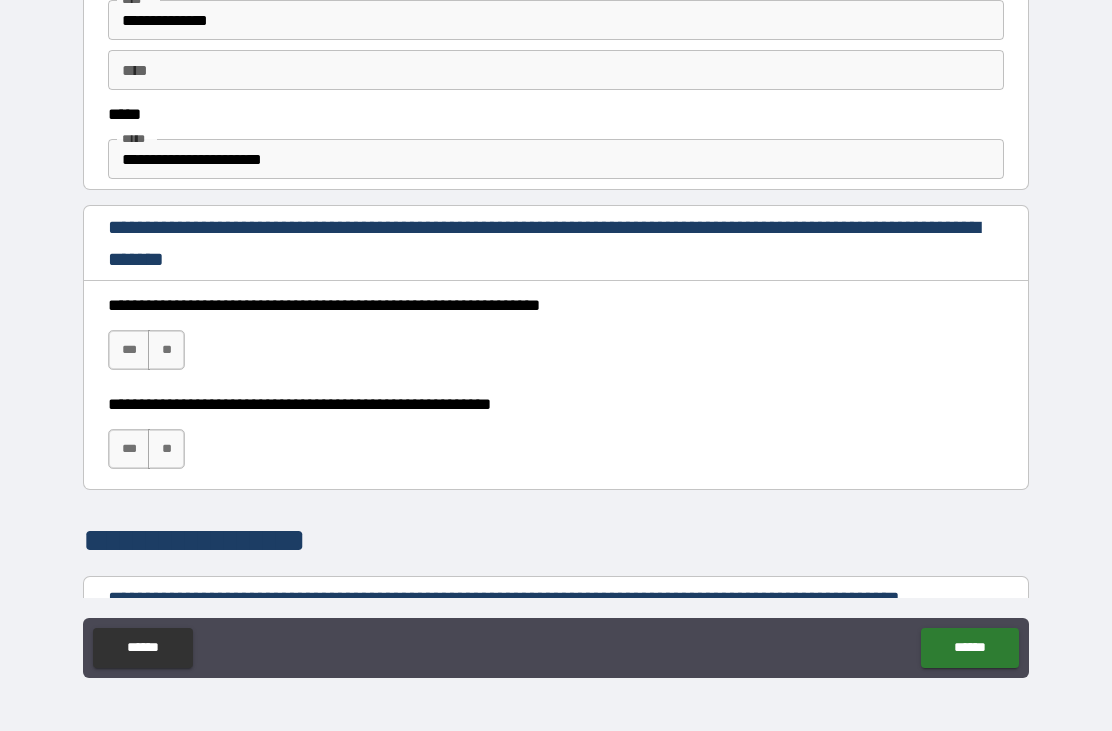 click on "***" at bounding box center (129, 350) 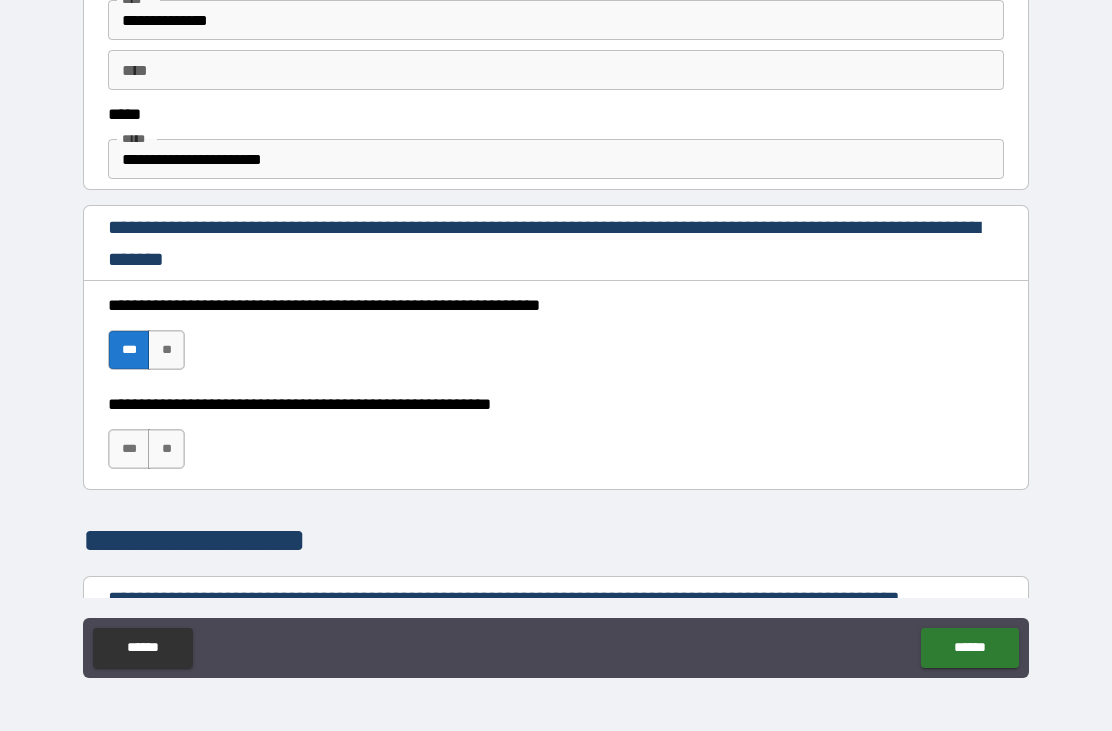 click on "***" at bounding box center [129, 449] 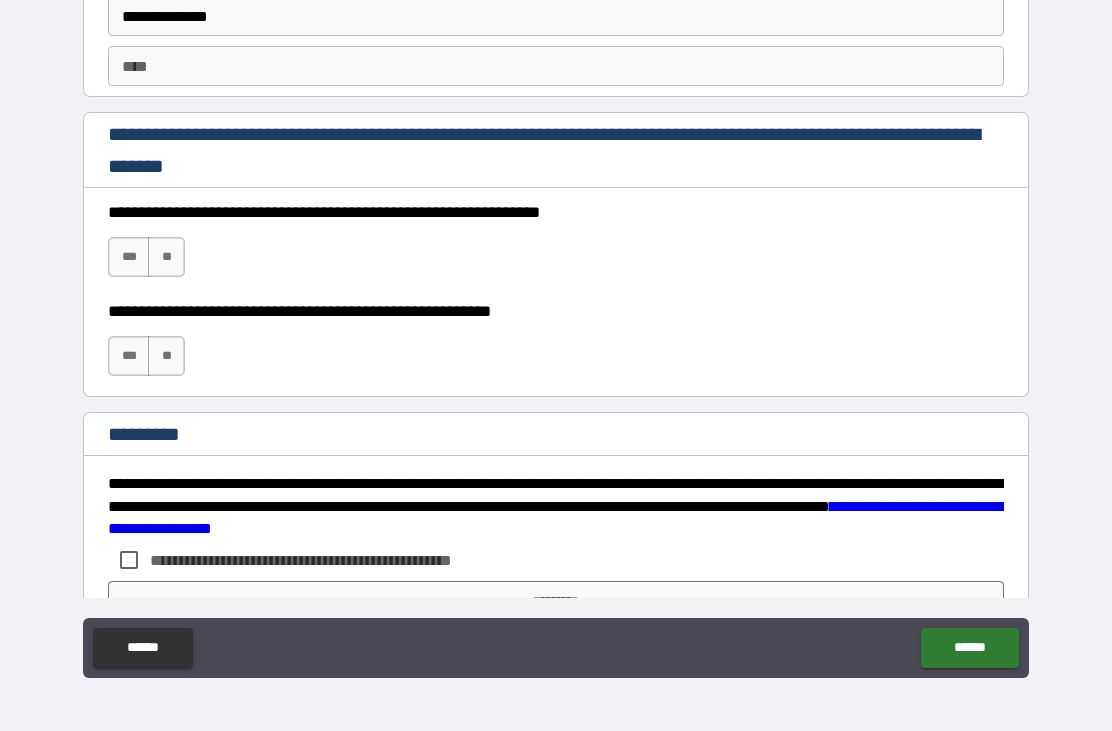 scroll, scrollTop: 2530, scrollLeft: 0, axis: vertical 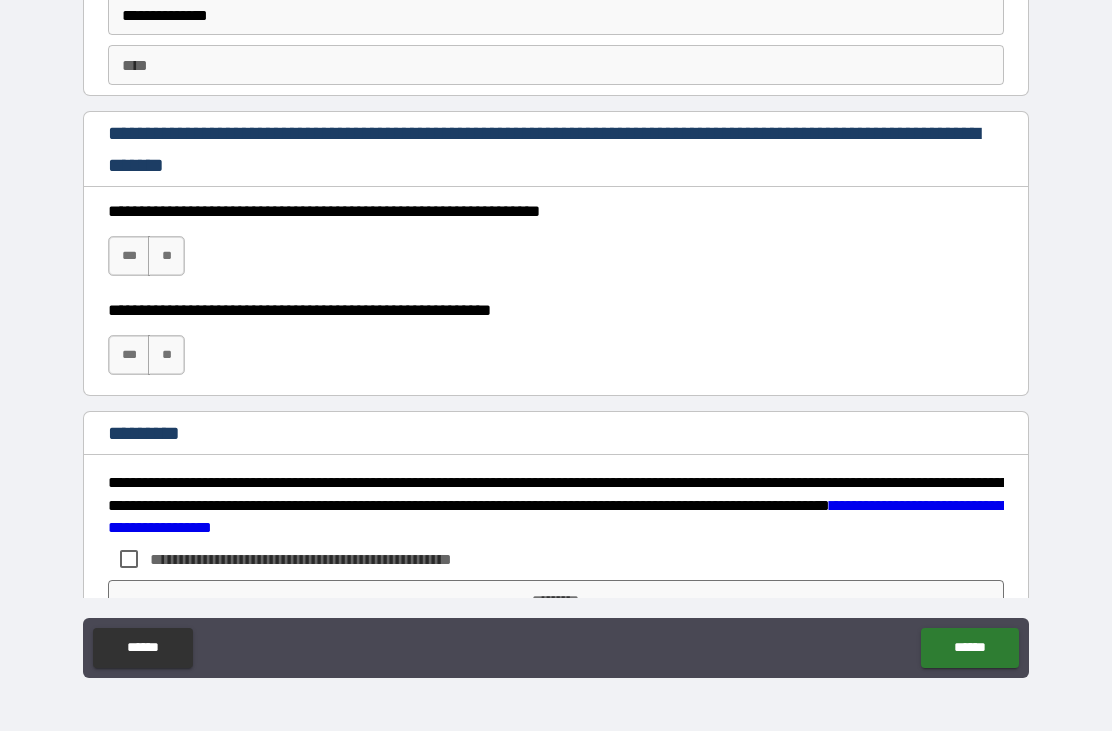 click on "***" at bounding box center [129, 256] 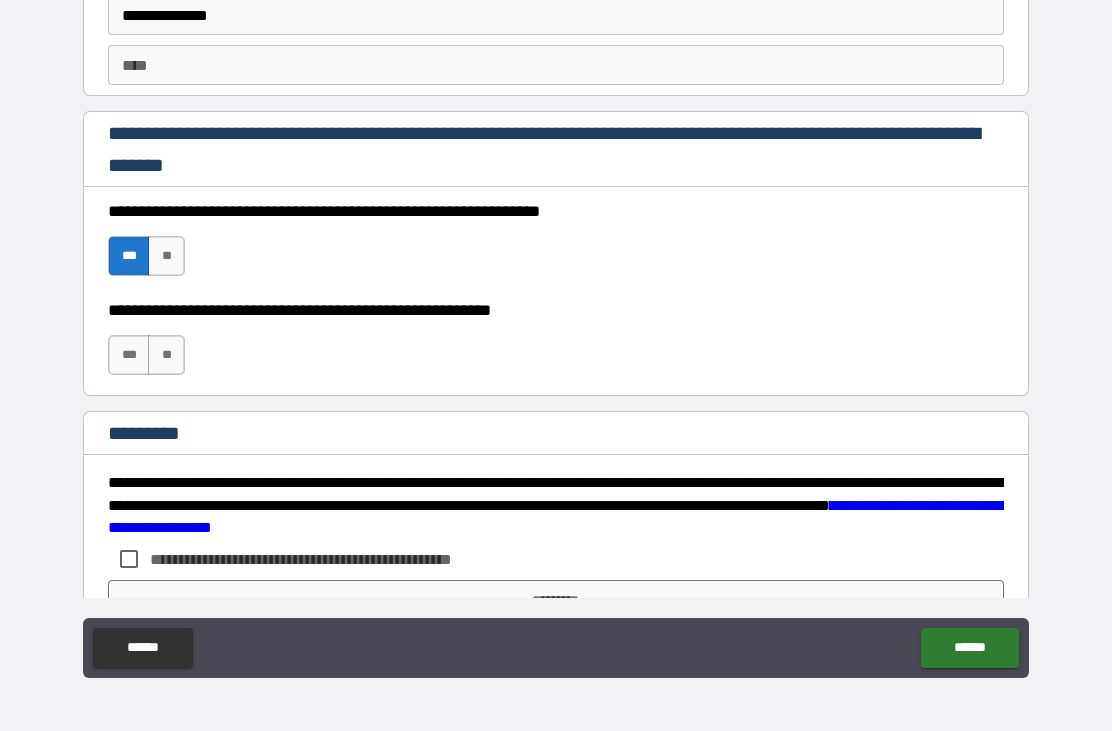 click on "***" at bounding box center [129, 355] 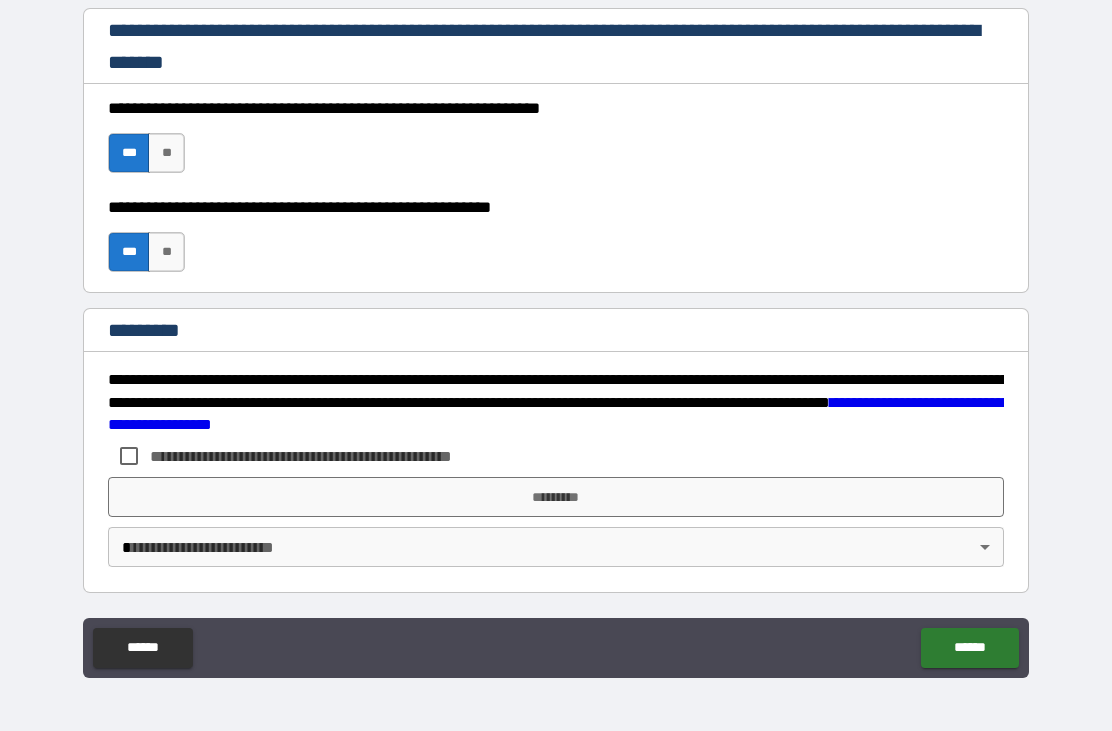 scroll, scrollTop: 2633, scrollLeft: 0, axis: vertical 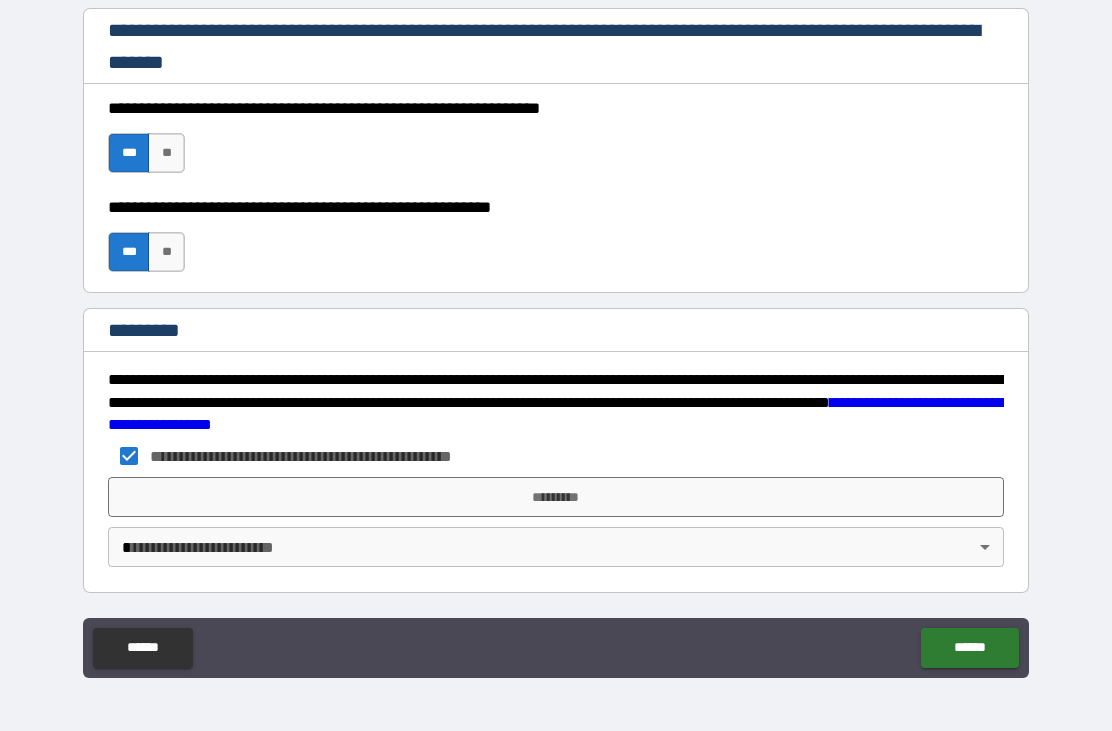 click on "*********" at bounding box center [556, 497] 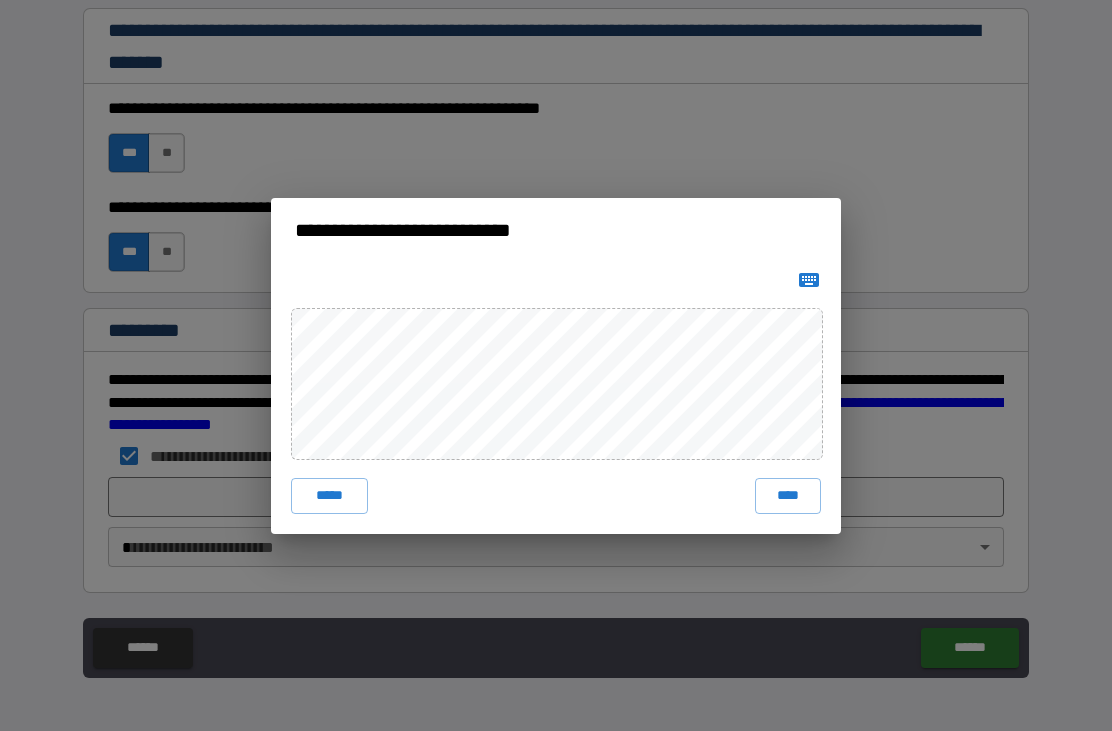 click 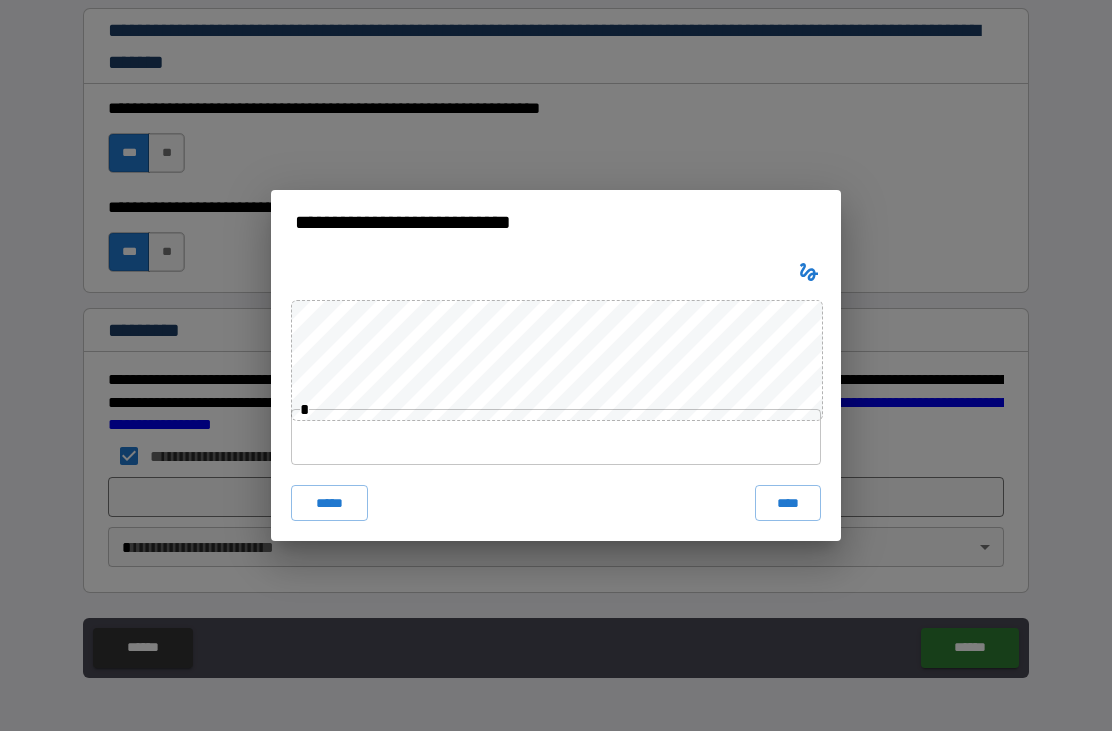 click 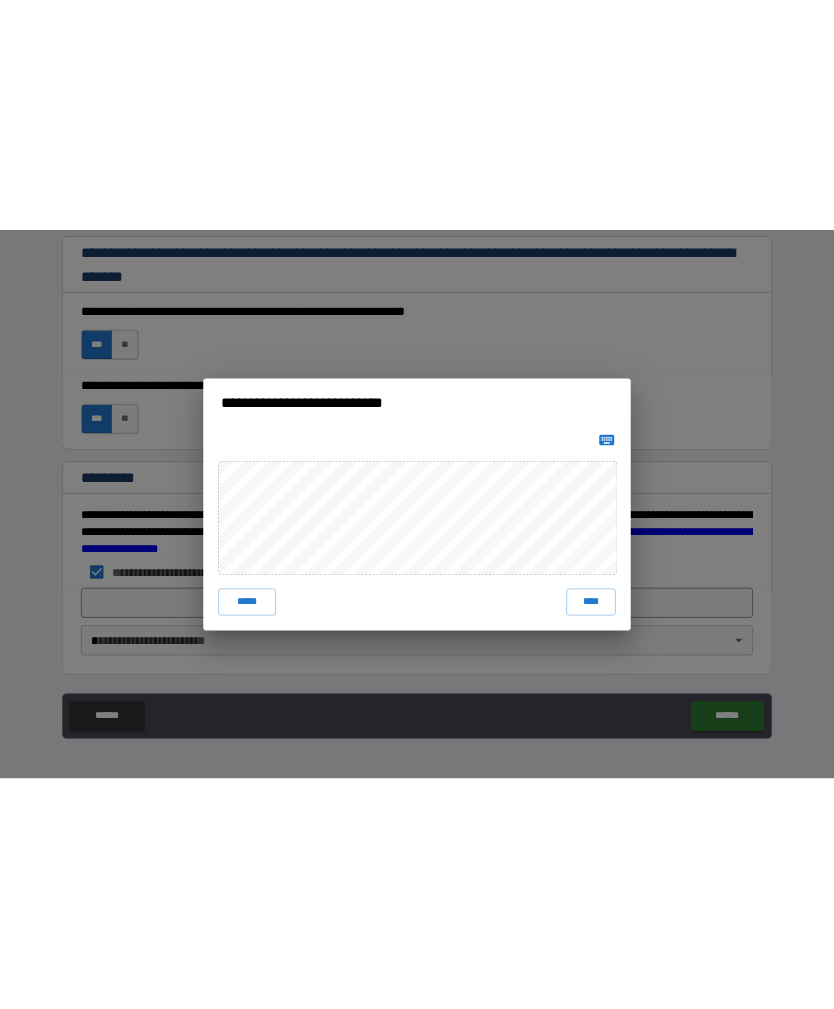 scroll, scrollTop: 0, scrollLeft: 0, axis: both 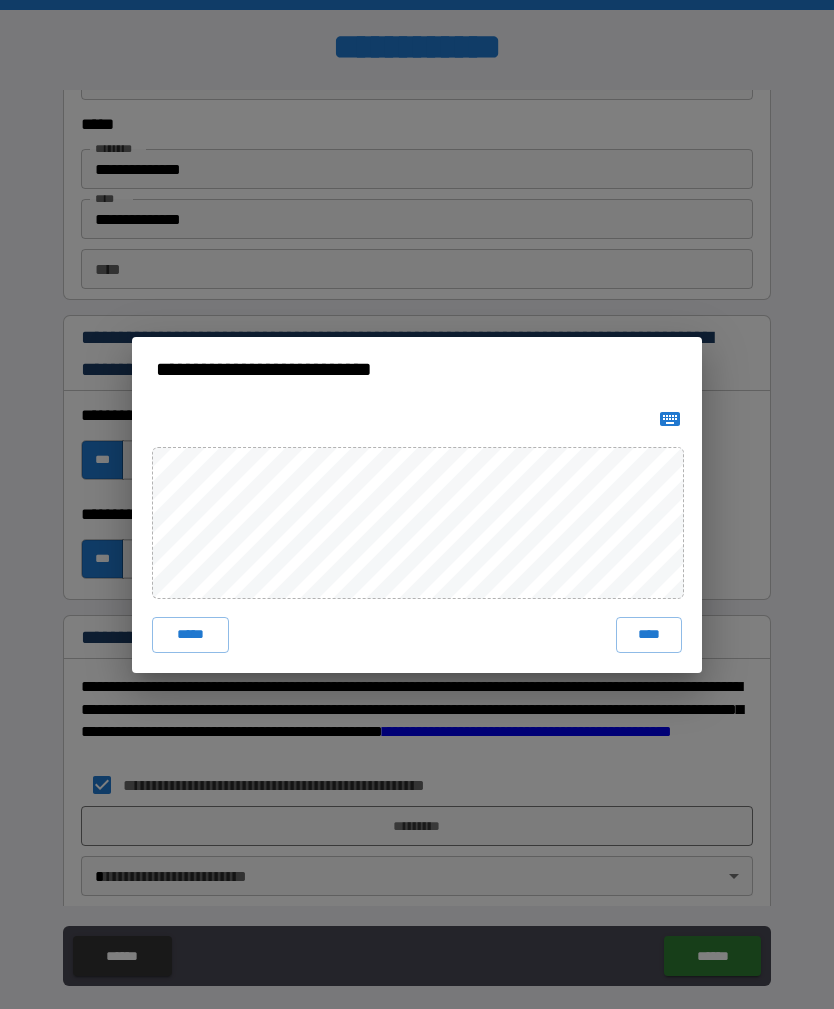 click 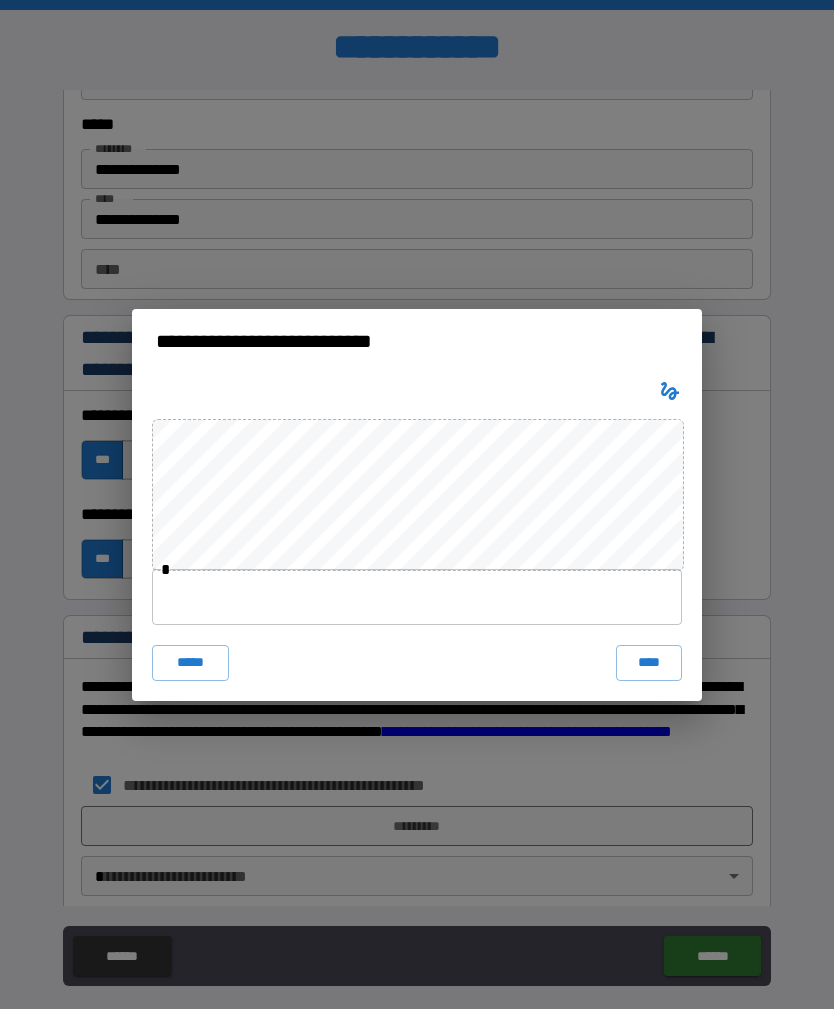 click 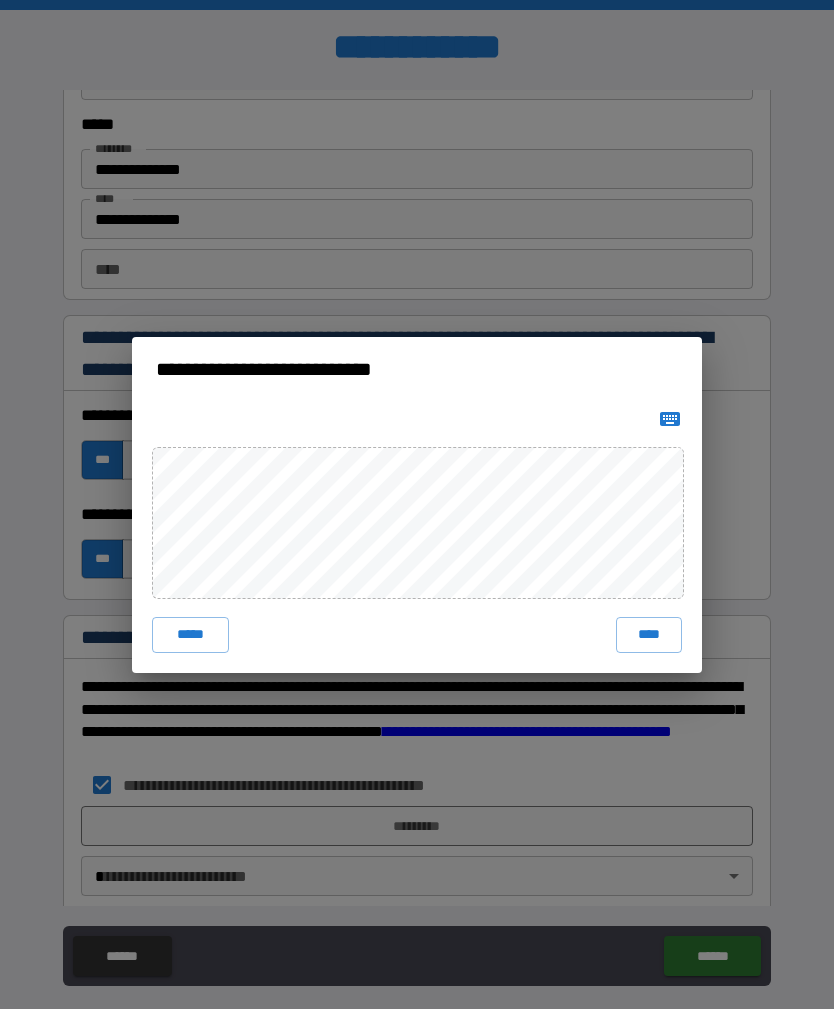 click at bounding box center (670, 419) 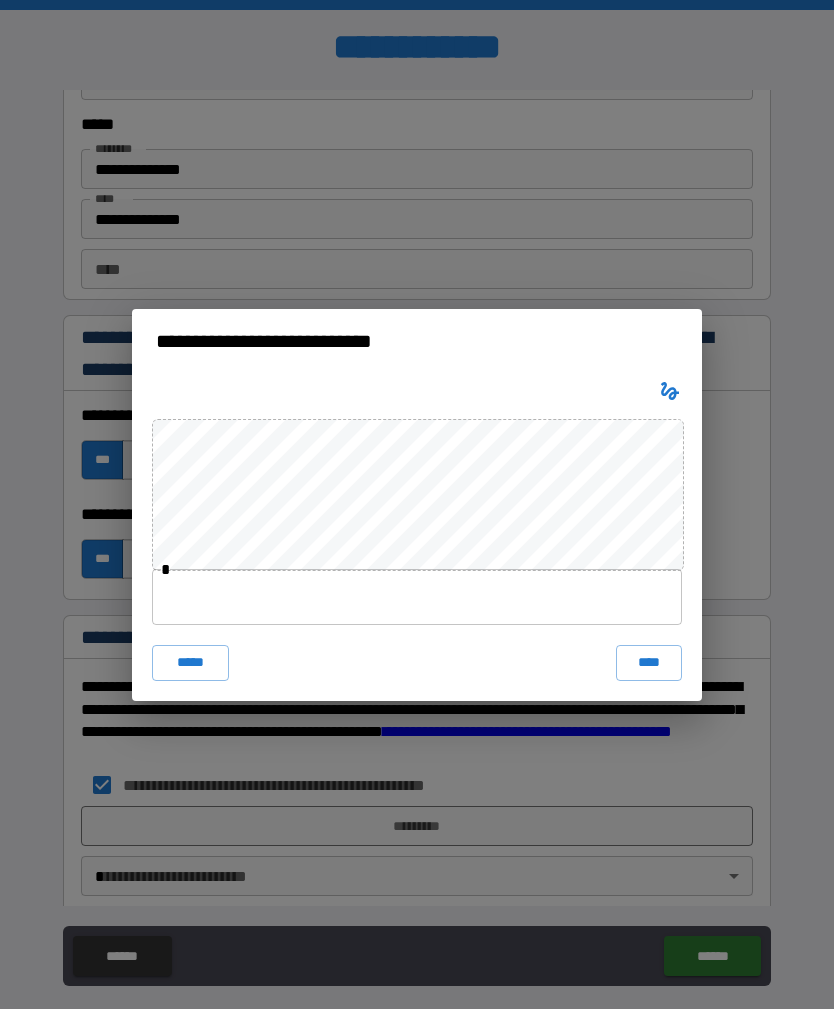 click on "****" at bounding box center [649, 663] 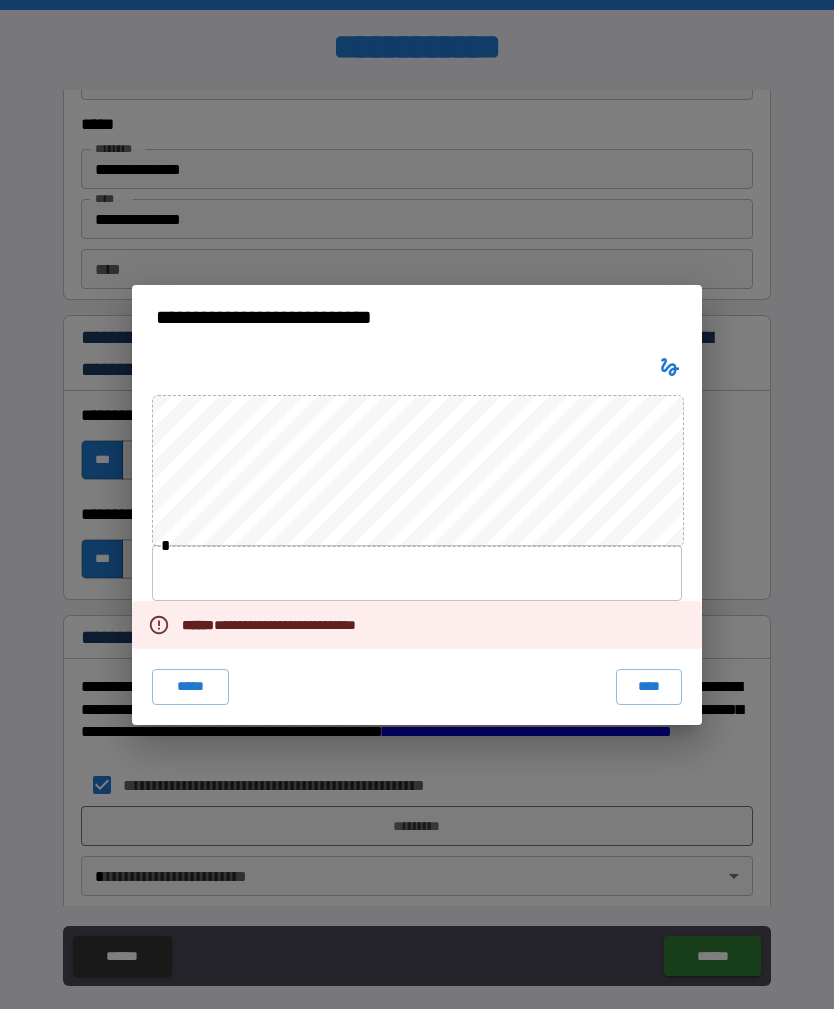 click on "****" at bounding box center [649, 687] 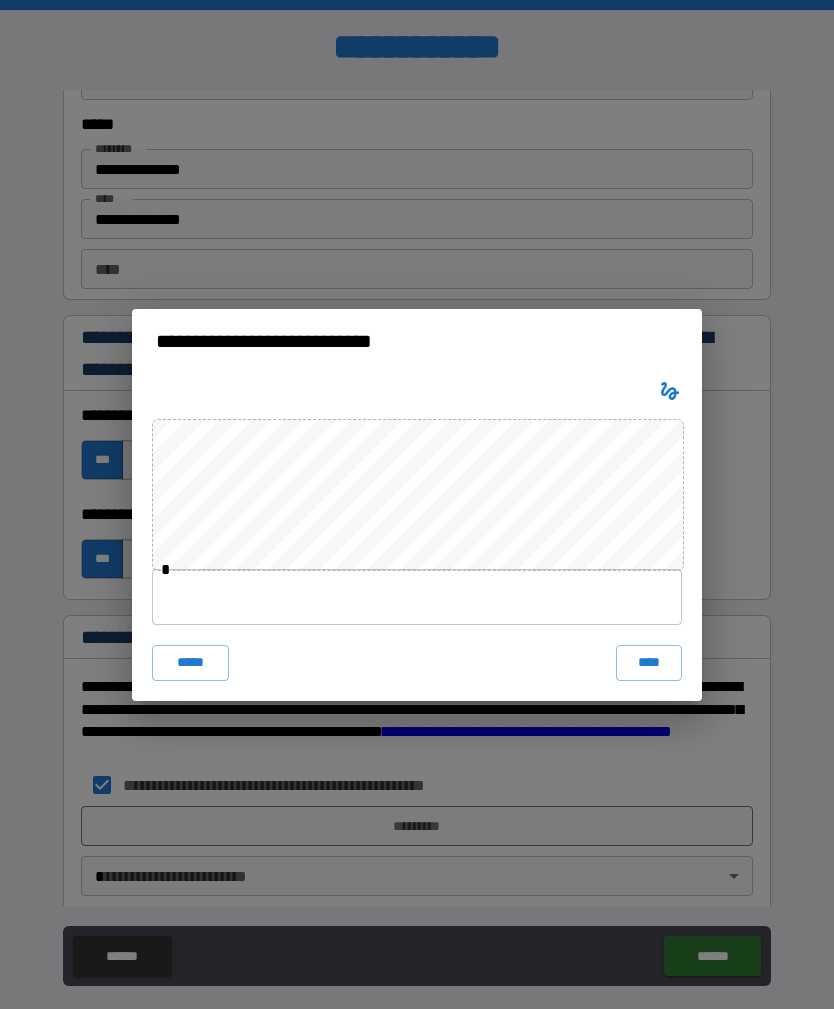 click on "*****" at bounding box center (190, 663) 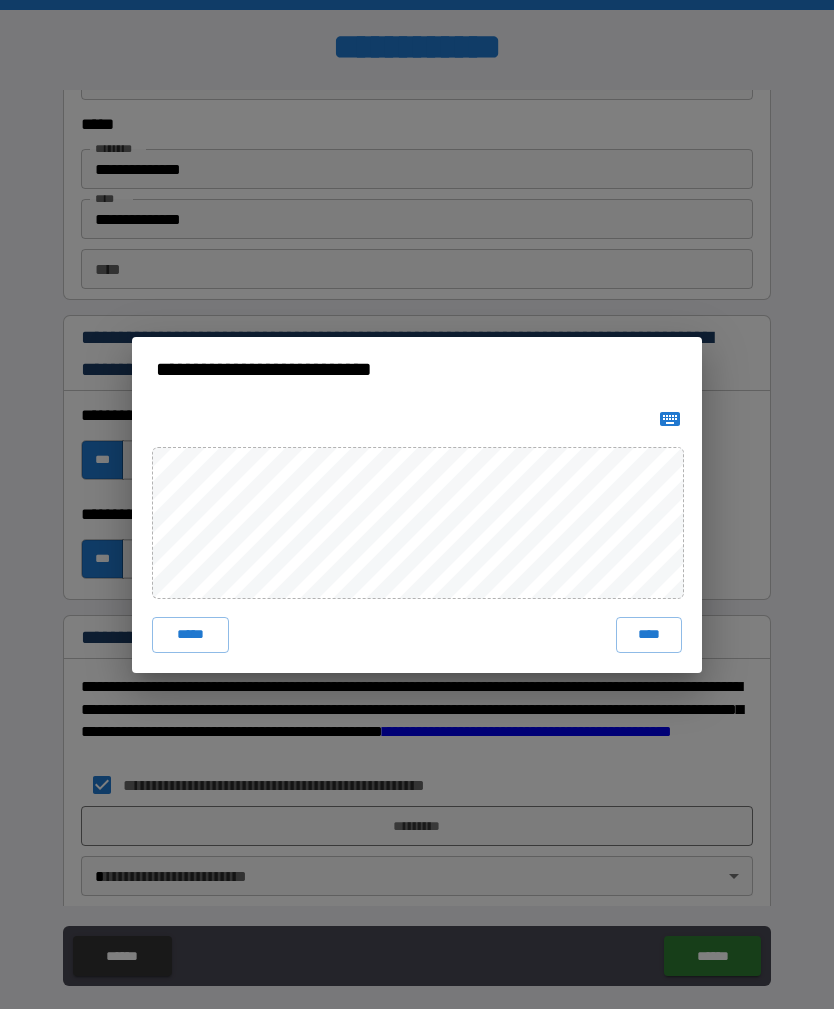 click on "*****" at bounding box center (190, 635) 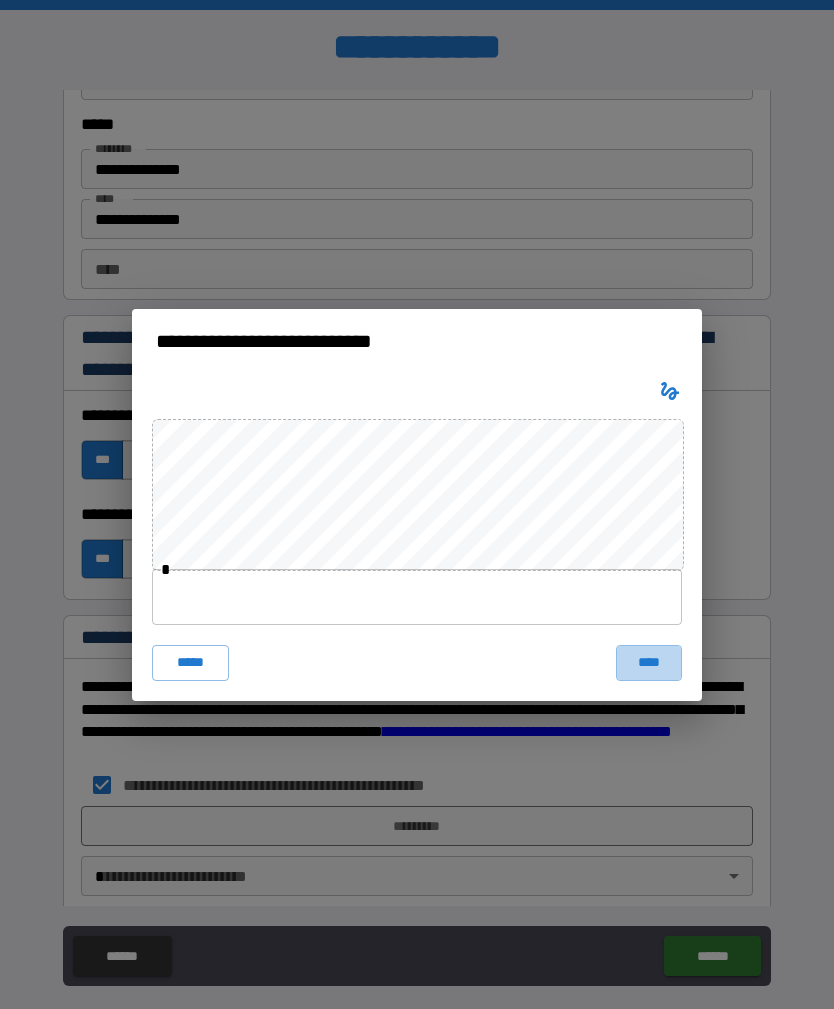 click on "****" at bounding box center [649, 663] 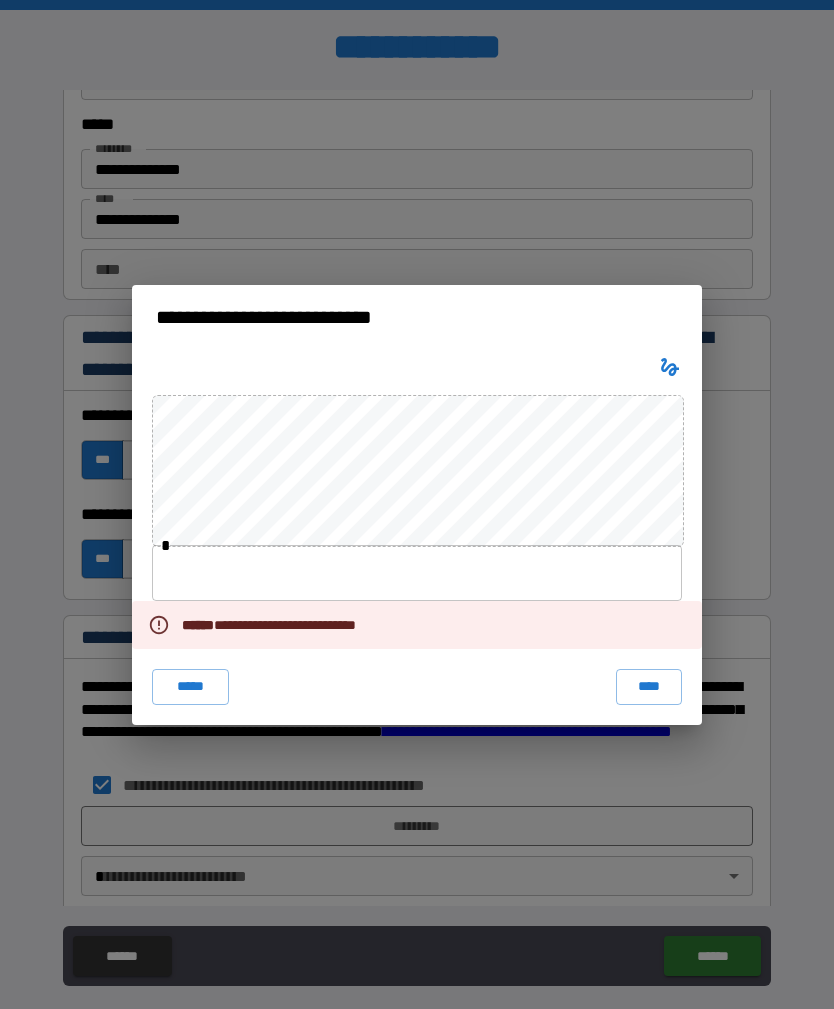 click at bounding box center (670, 367) 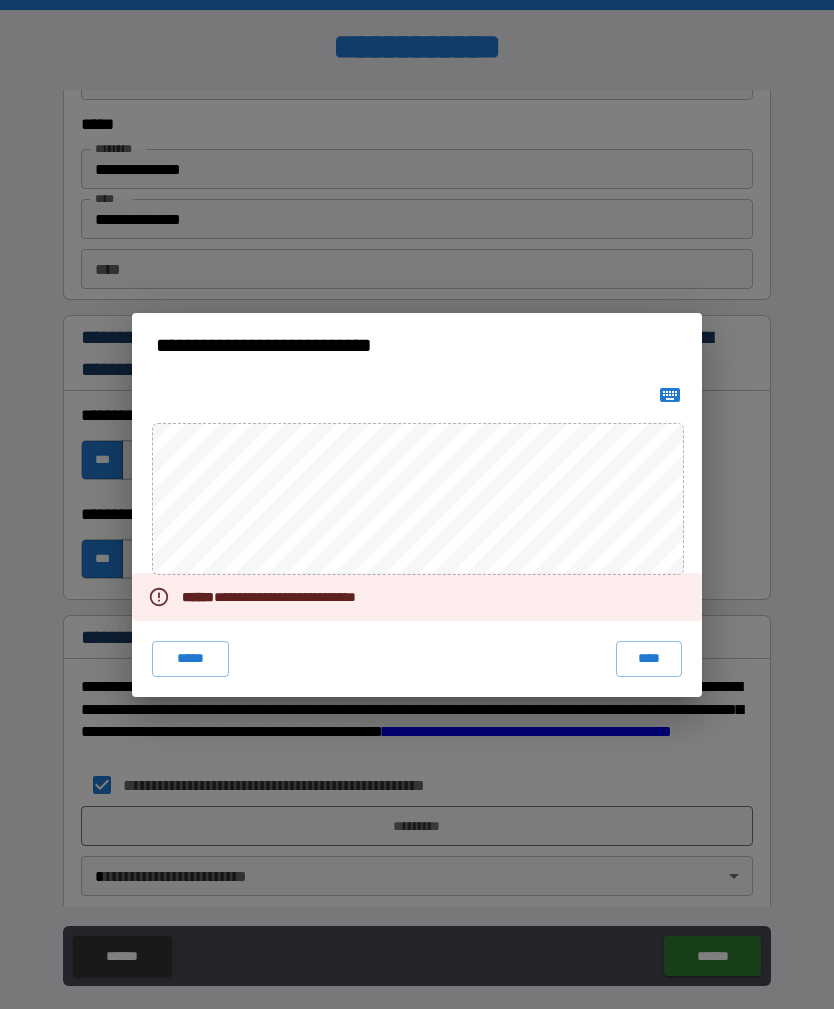 click on "****" at bounding box center [649, 659] 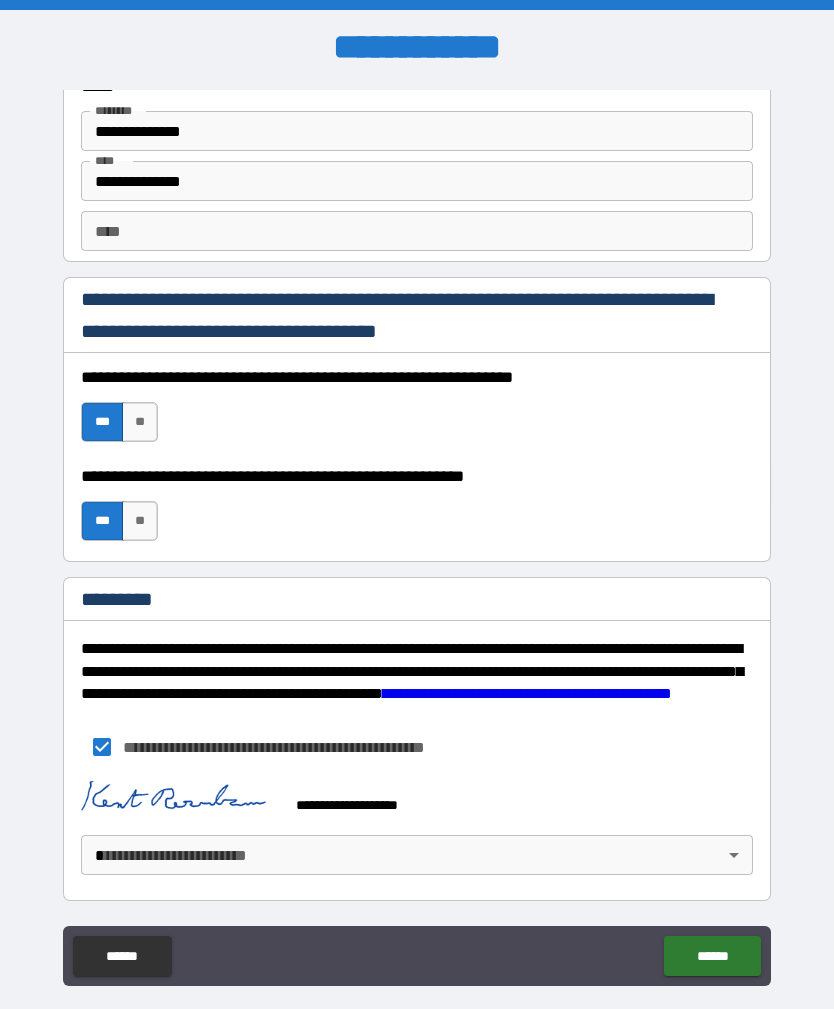 scroll, scrollTop: 2498, scrollLeft: 0, axis: vertical 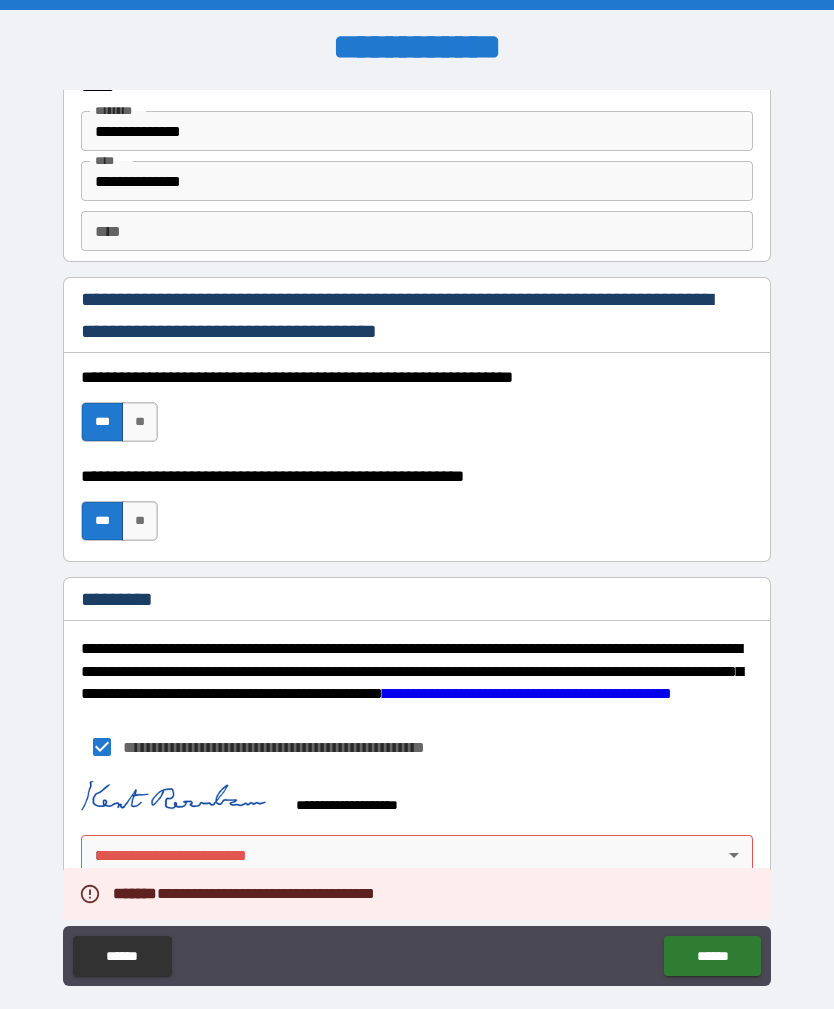click on "**********" at bounding box center (417, 536) 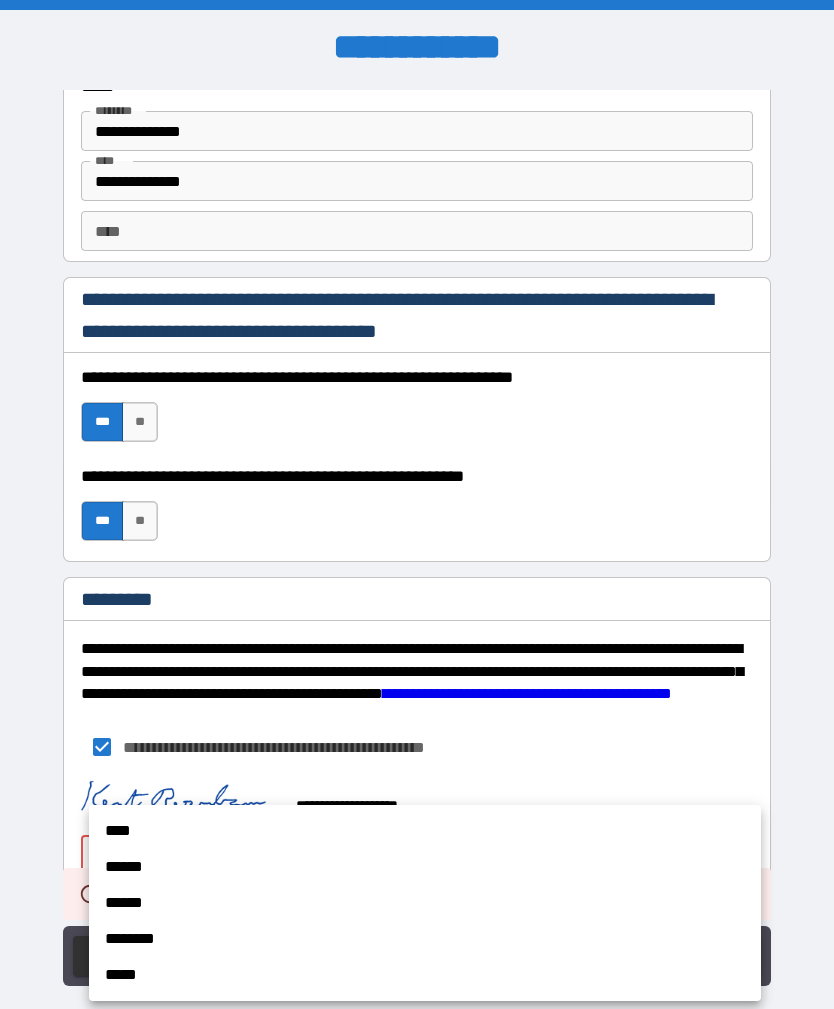 click on "****" at bounding box center (425, 831) 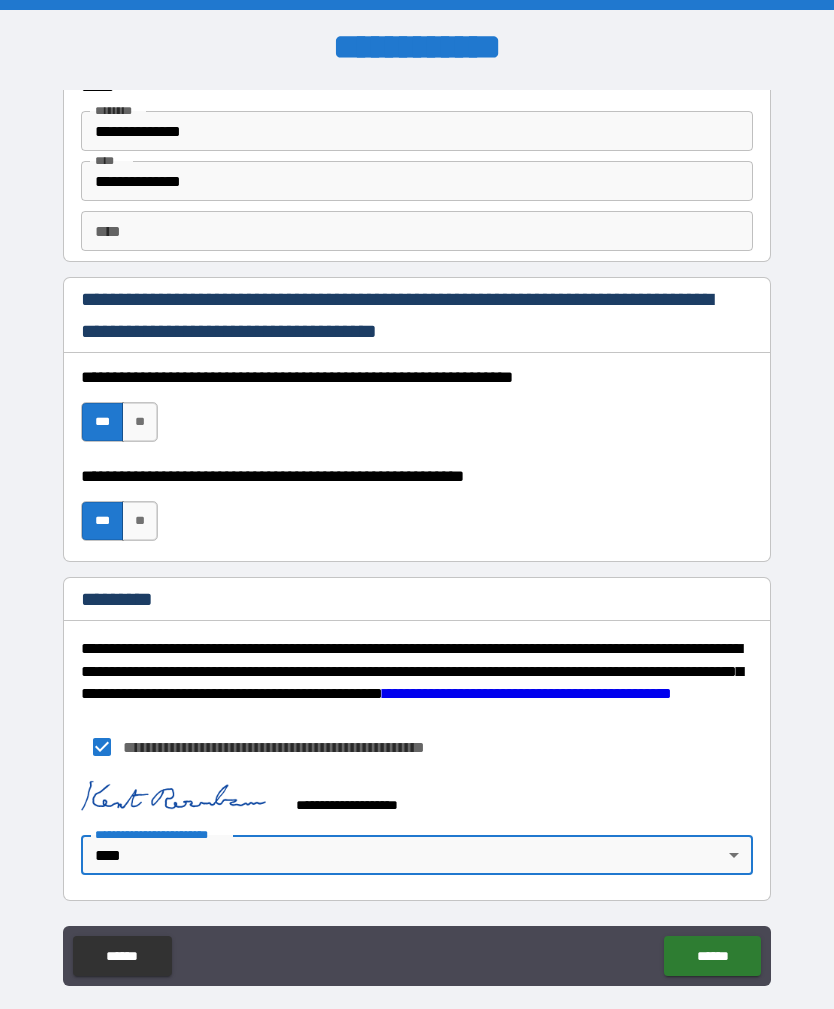 scroll, scrollTop: 2498, scrollLeft: 0, axis: vertical 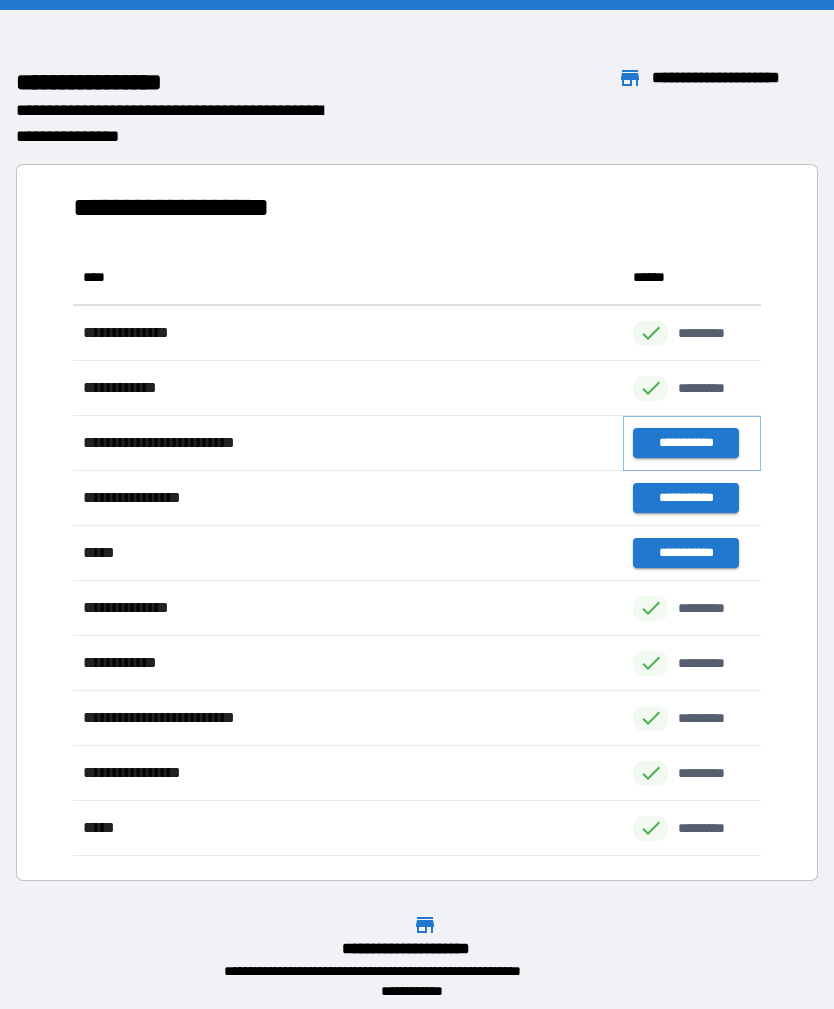 click on "**********" at bounding box center (685, 443) 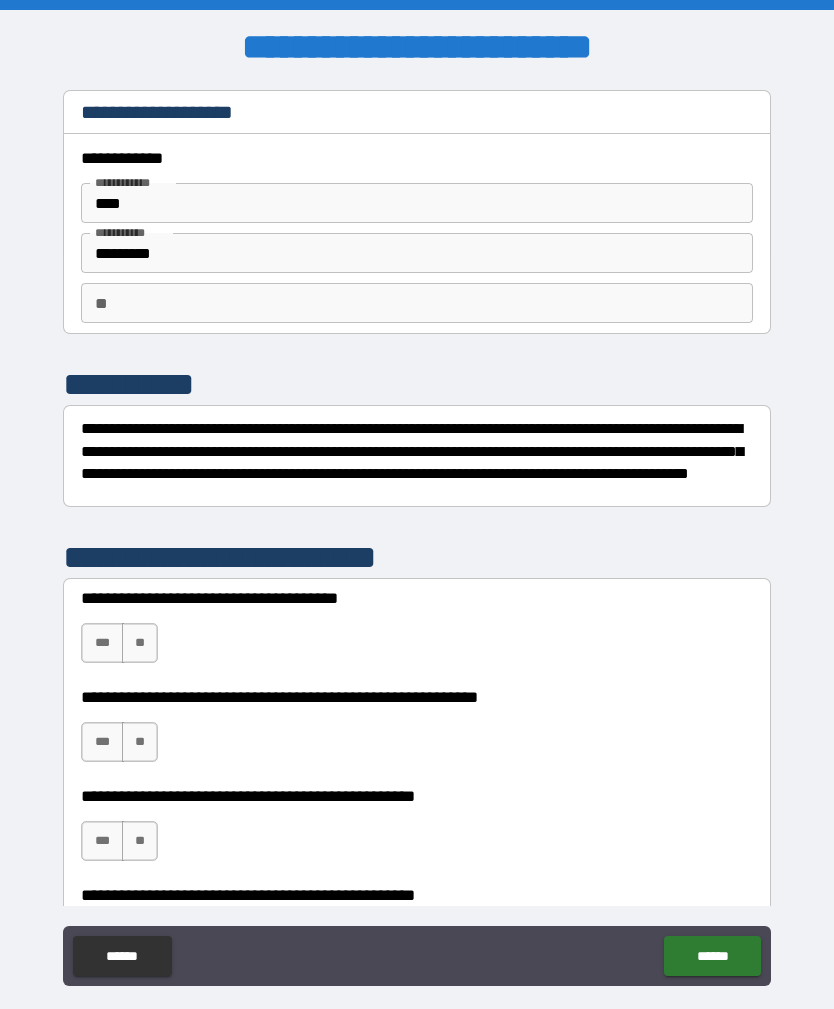 click on "***" at bounding box center (102, 643) 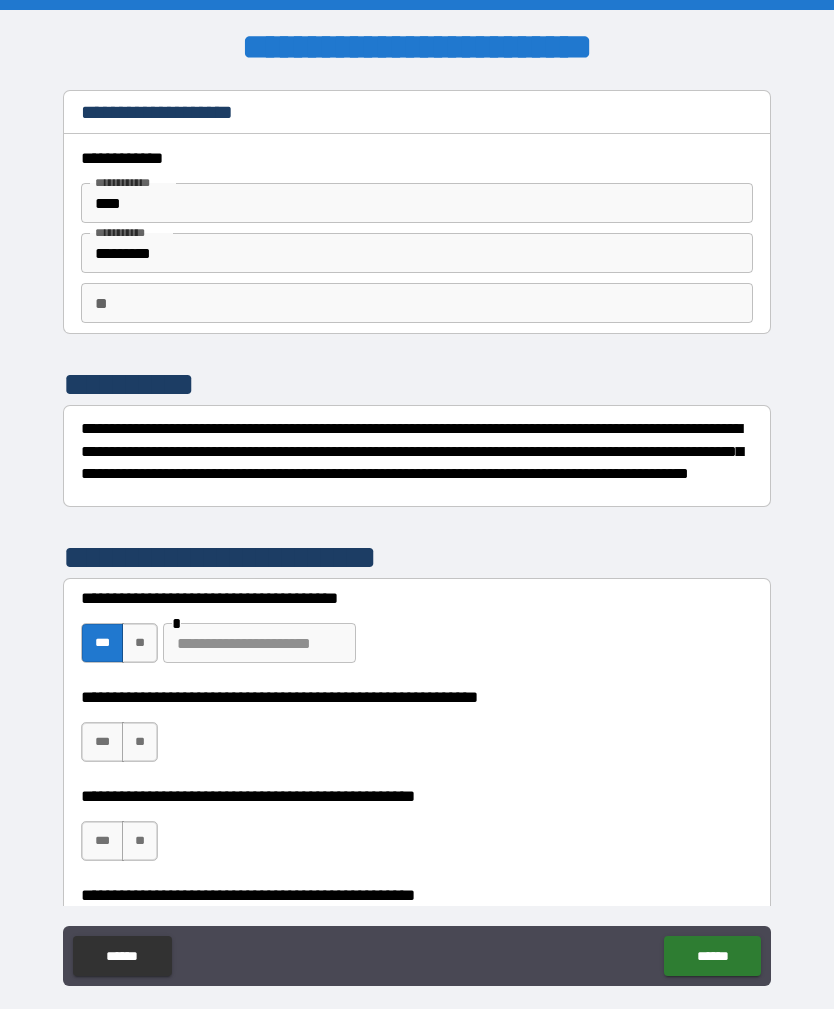 click on "***" at bounding box center (102, 742) 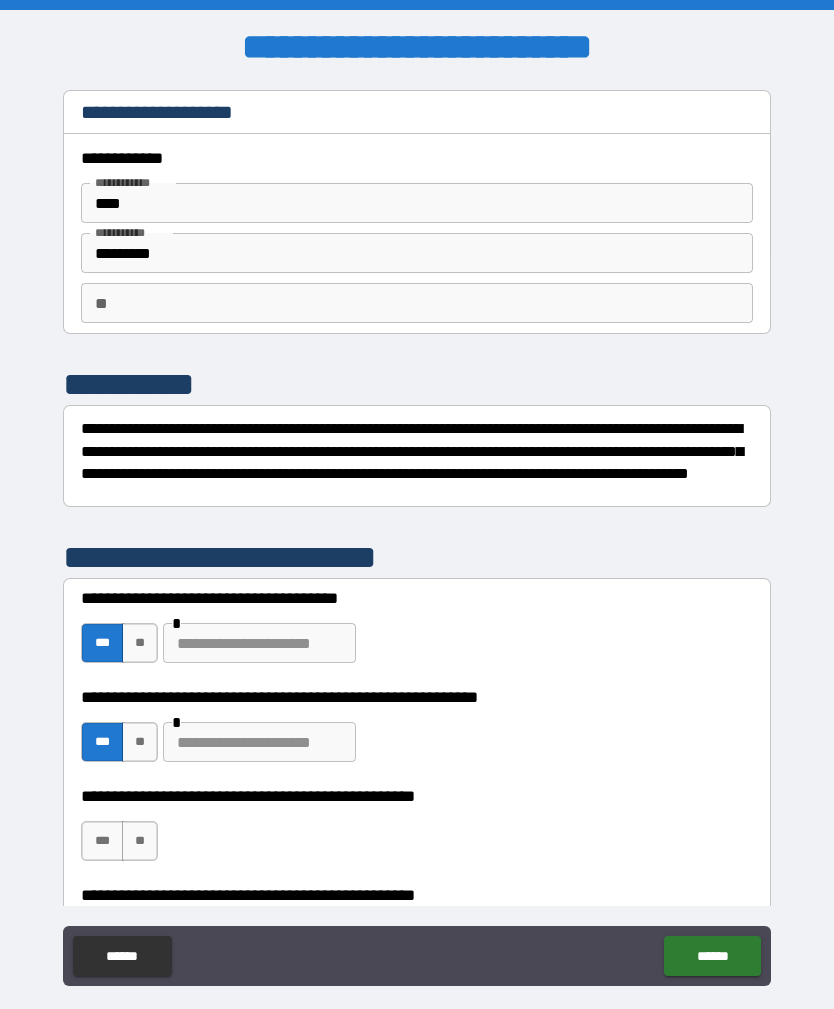 click at bounding box center (259, 742) 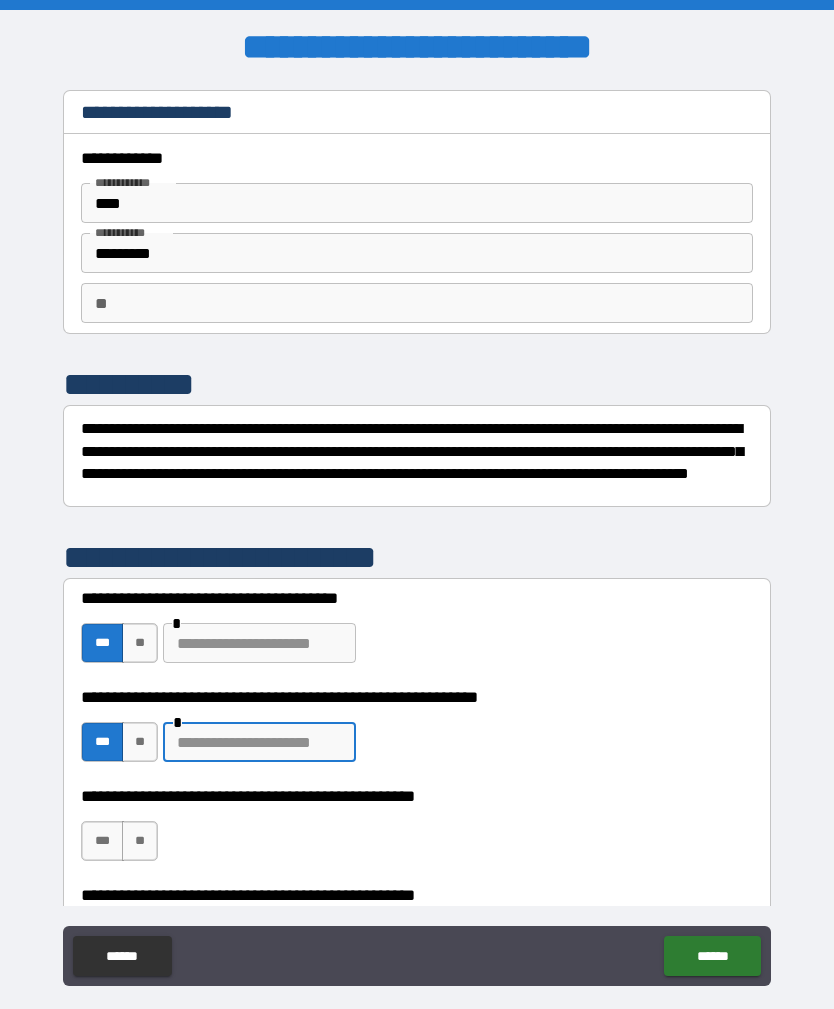 scroll, scrollTop: 64, scrollLeft: 0, axis: vertical 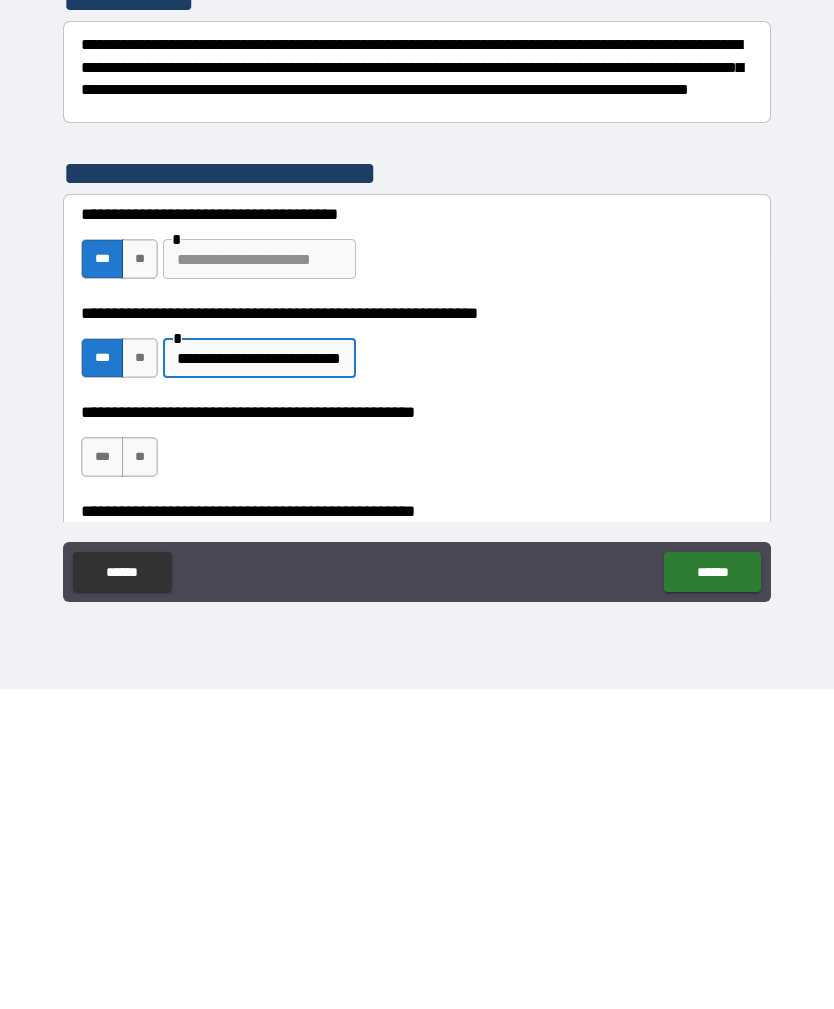 type on "**********" 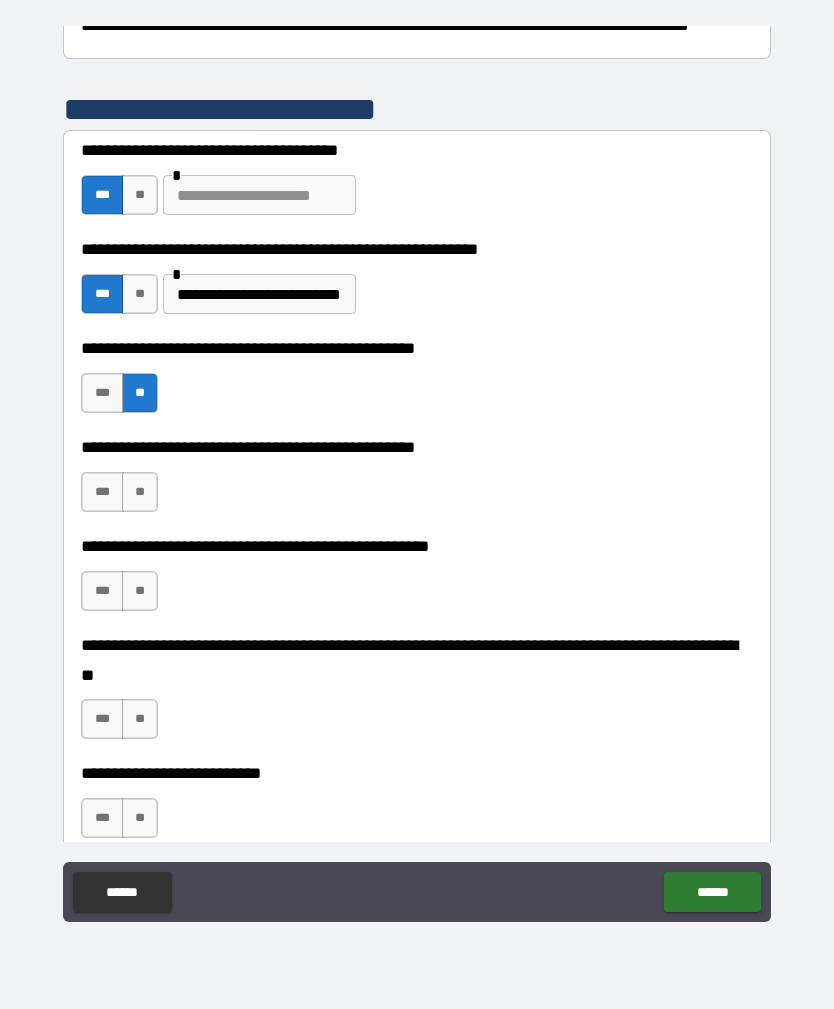 scroll, scrollTop: 420, scrollLeft: 0, axis: vertical 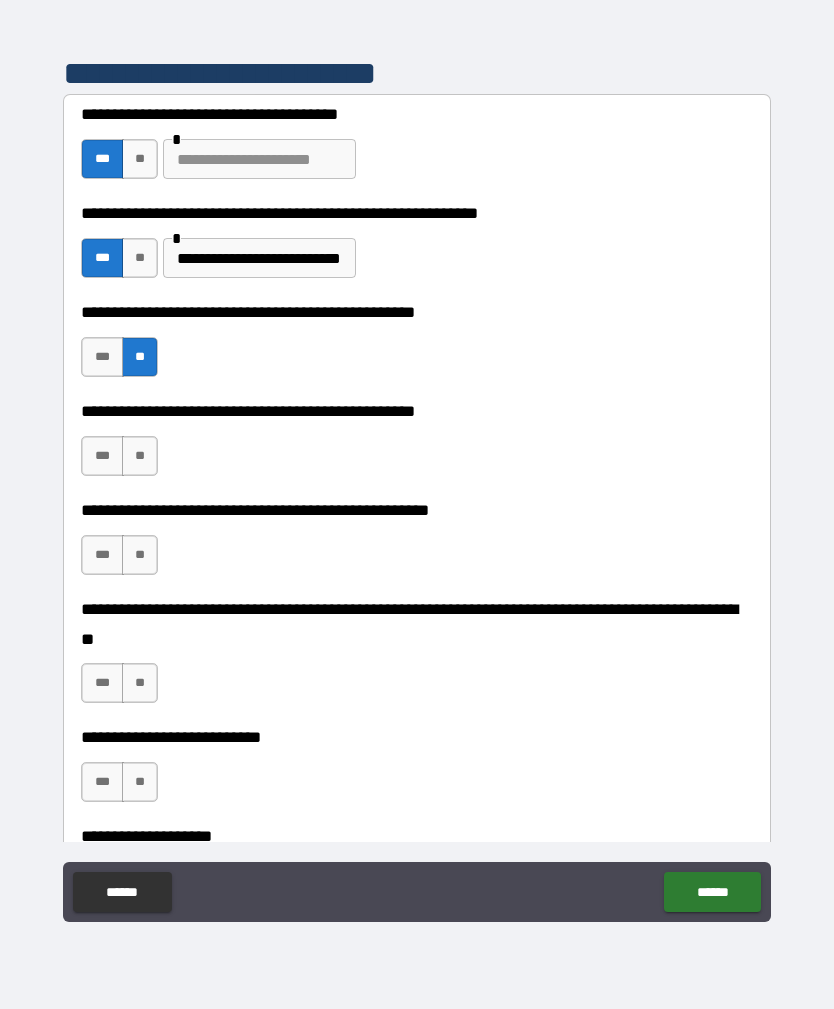 click on "***" at bounding box center (102, 456) 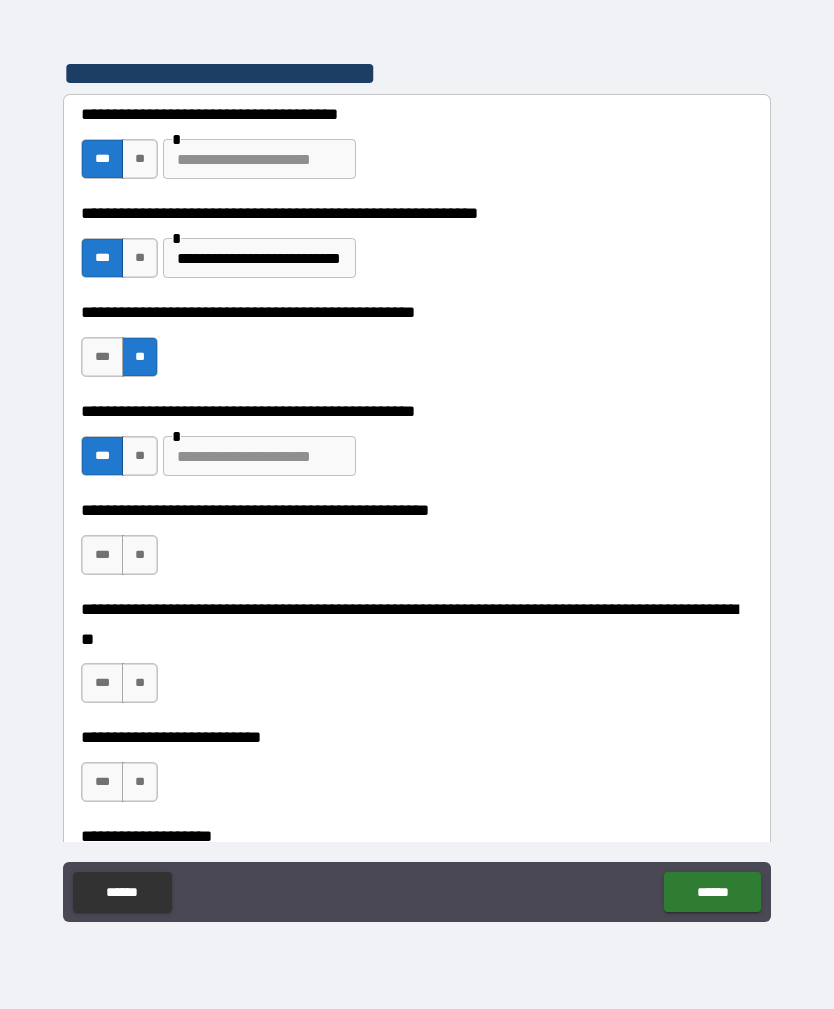 click at bounding box center (259, 456) 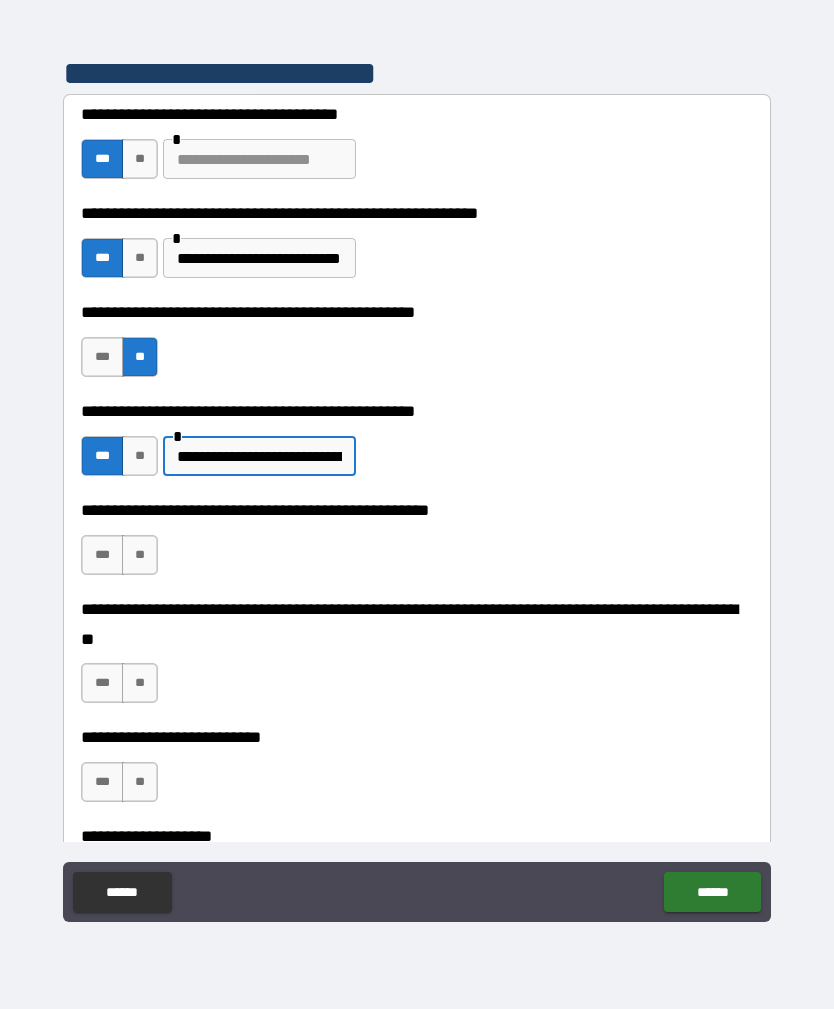 type on "**********" 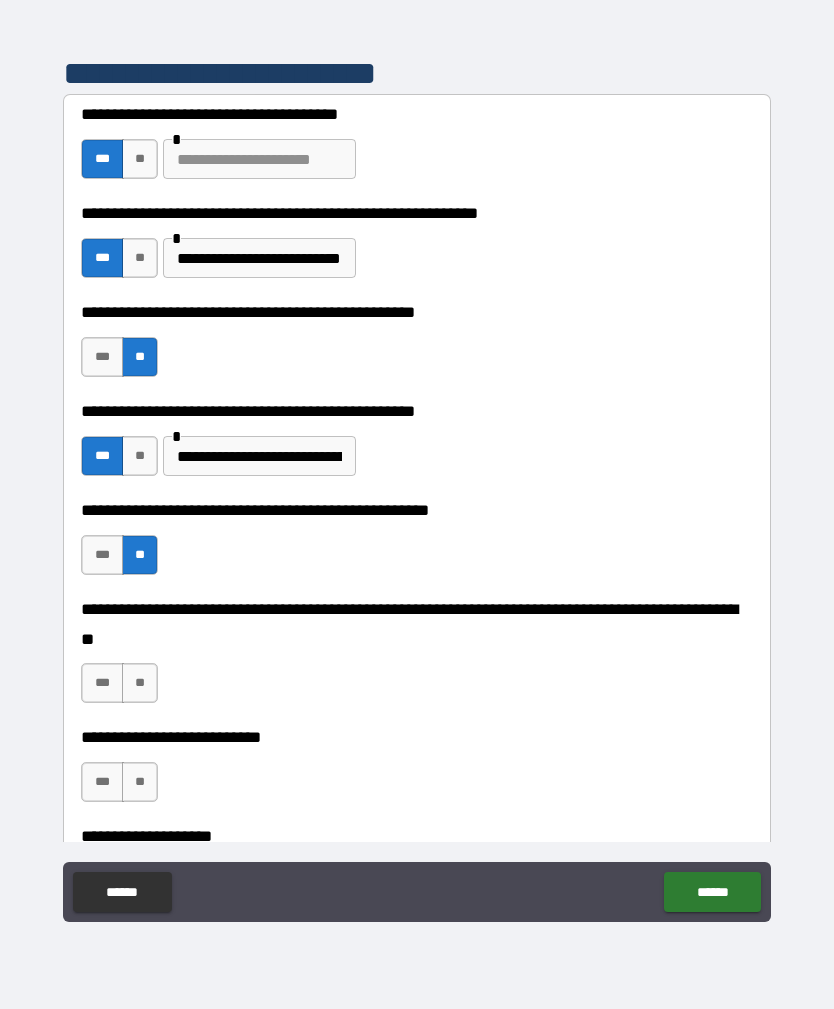 click on "**********" at bounding box center (259, 456) 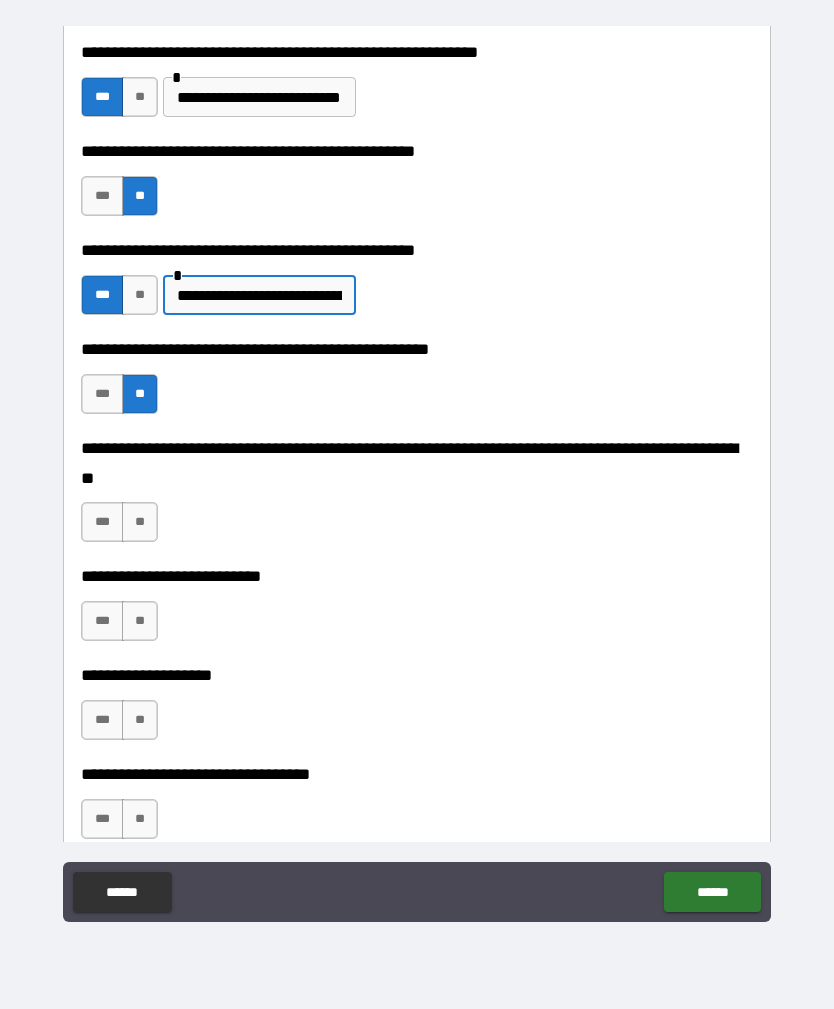 scroll, scrollTop: 589, scrollLeft: 0, axis: vertical 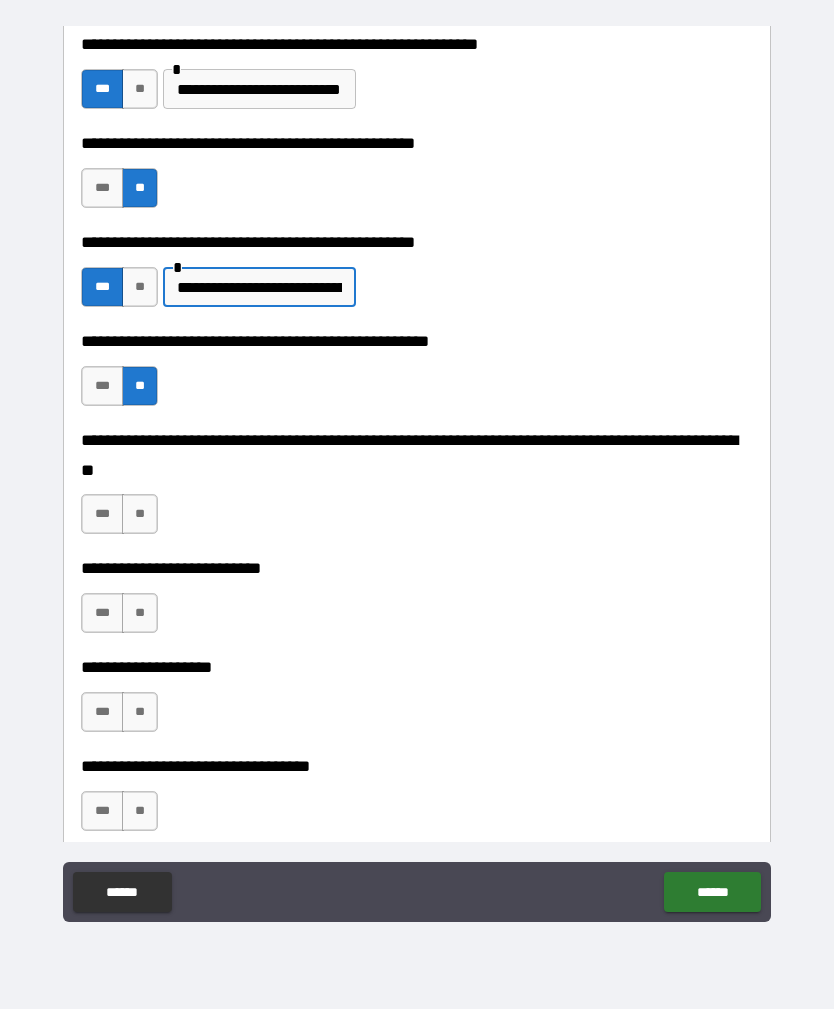 click on "**" at bounding box center [140, 514] 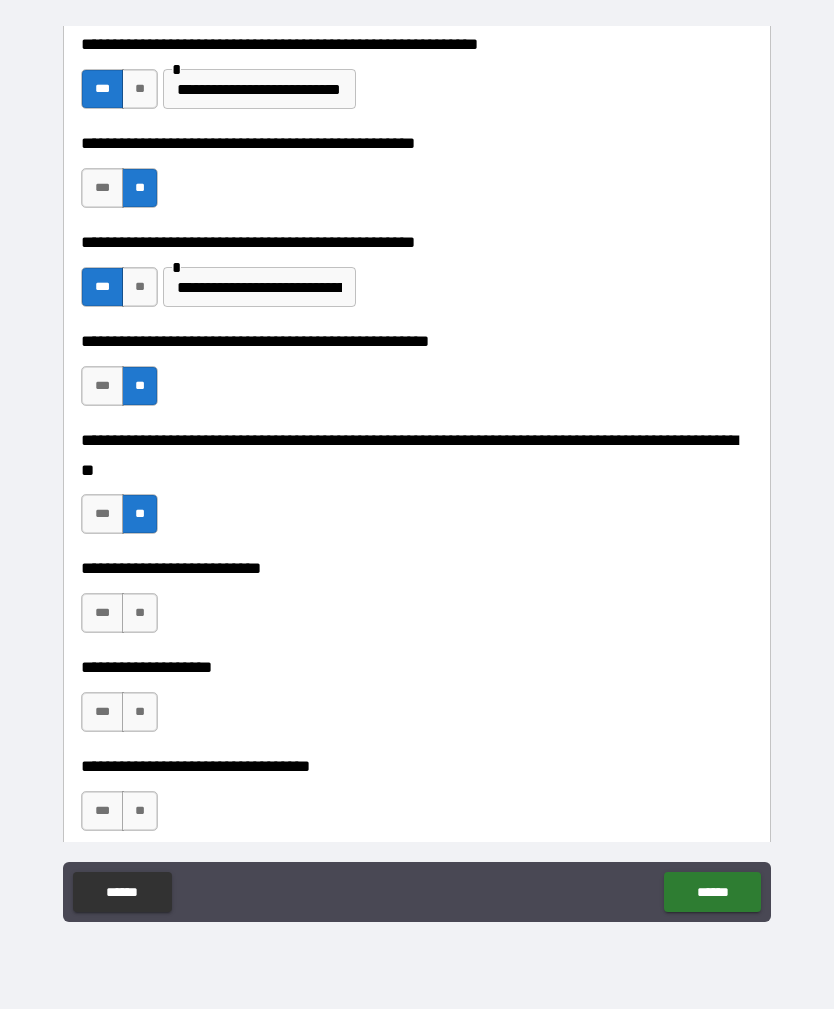 click on "**" at bounding box center (140, 613) 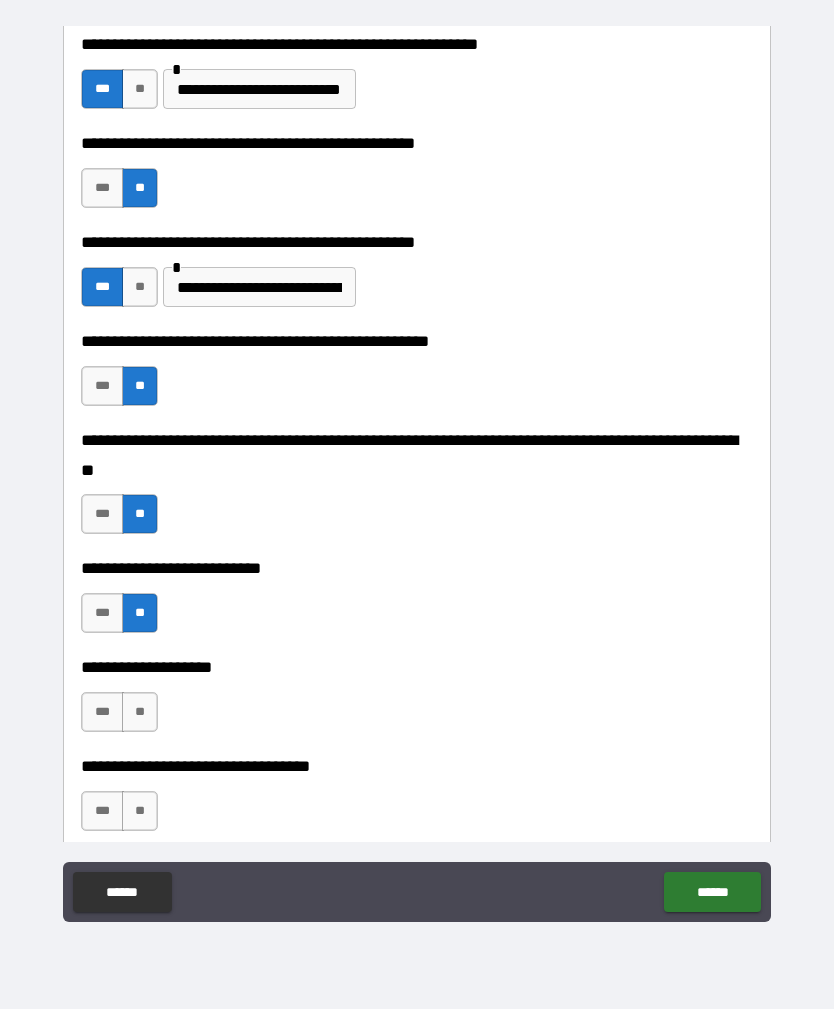 click on "**" at bounding box center (140, 712) 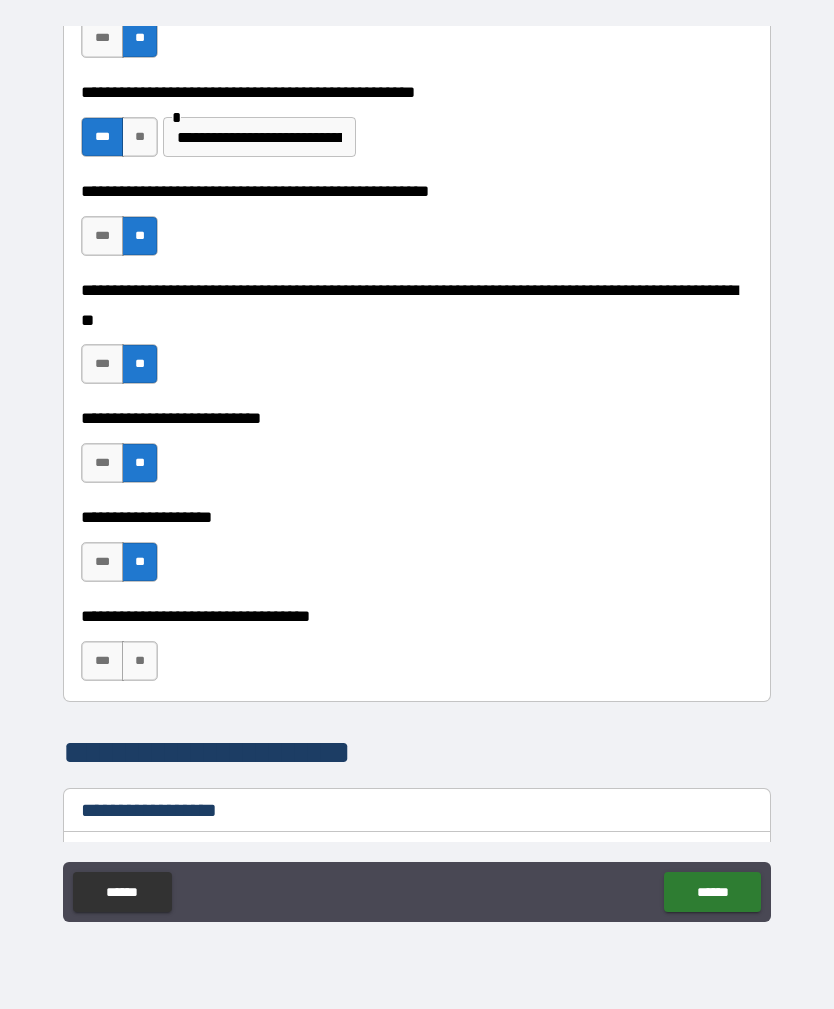 scroll, scrollTop: 748, scrollLeft: 0, axis: vertical 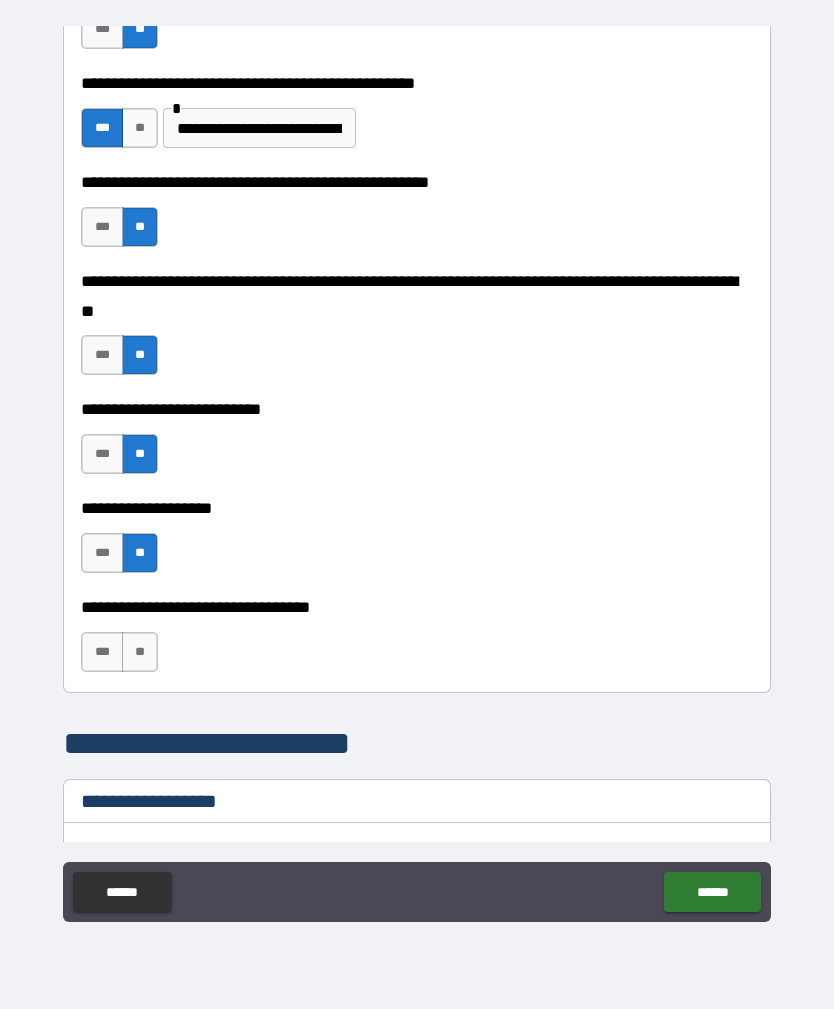 click on "**" at bounding box center (140, 652) 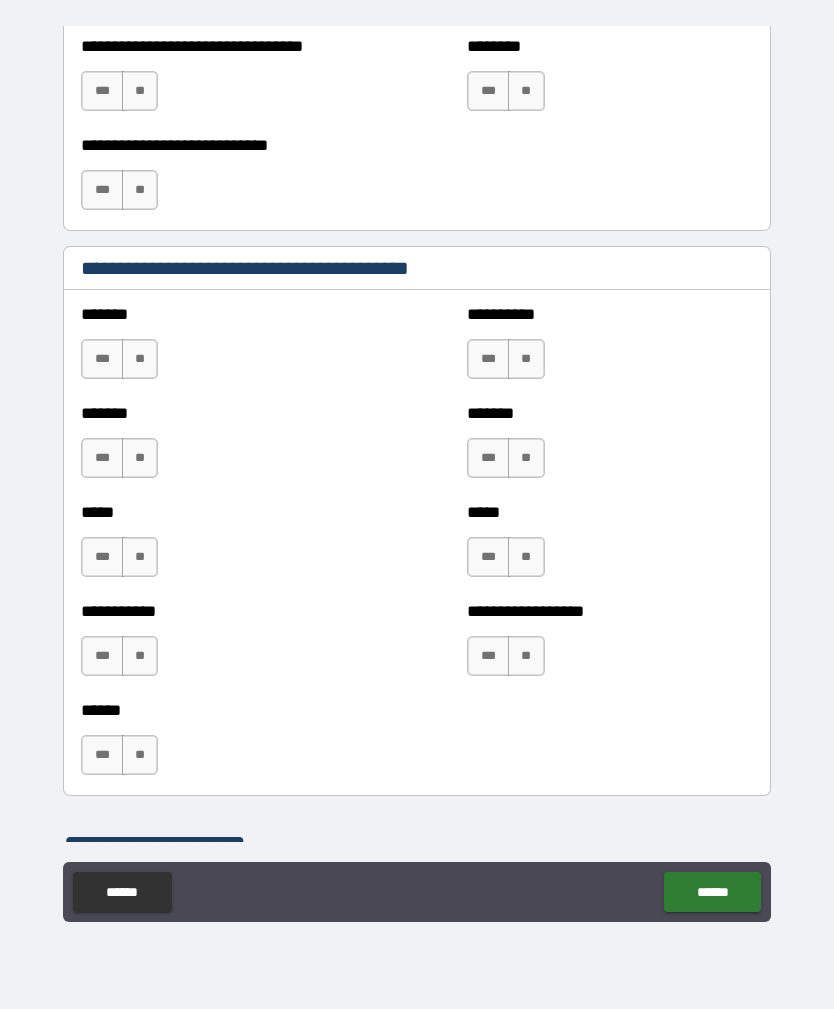 scroll, scrollTop: 1553, scrollLeft: 0, axis: vertical 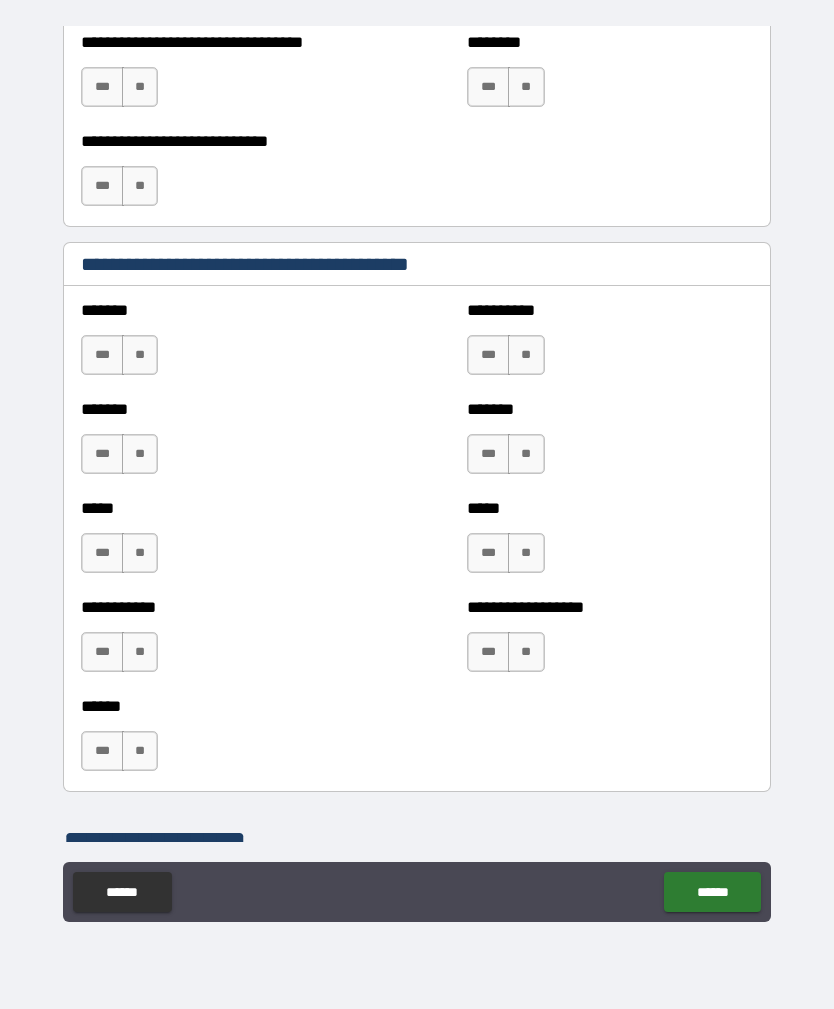 click on "**" at bounding box center [140, 355] 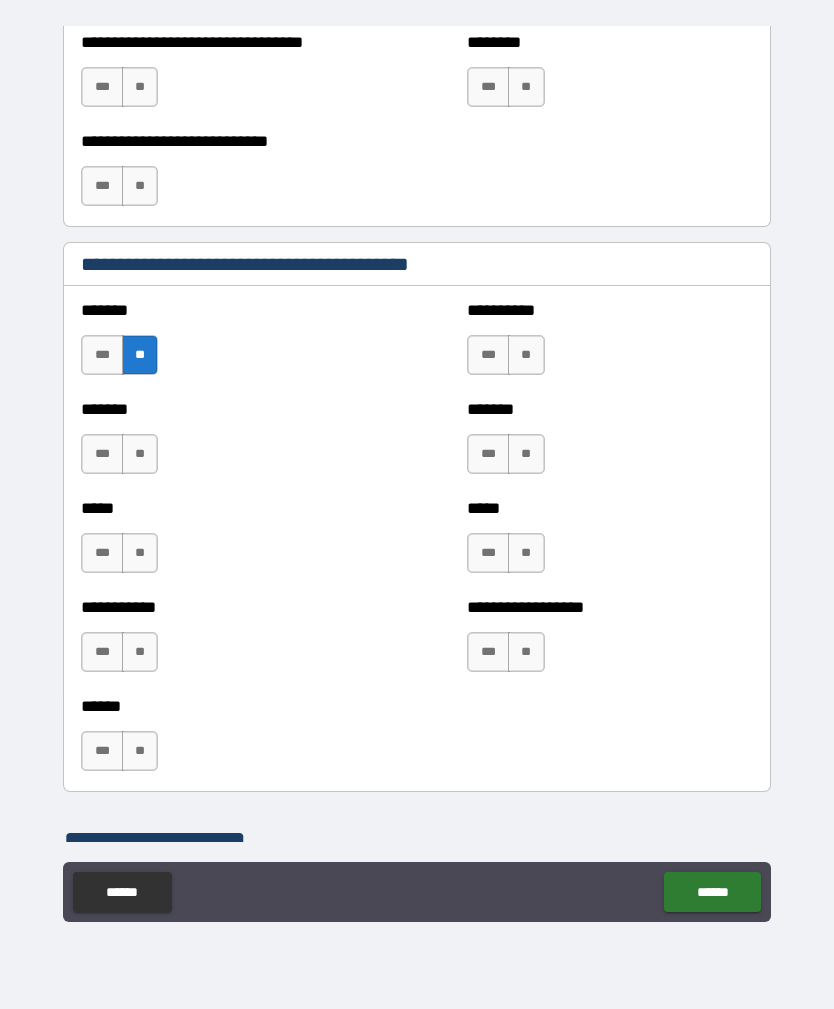 click on "**" at bounding box center (140, 454) 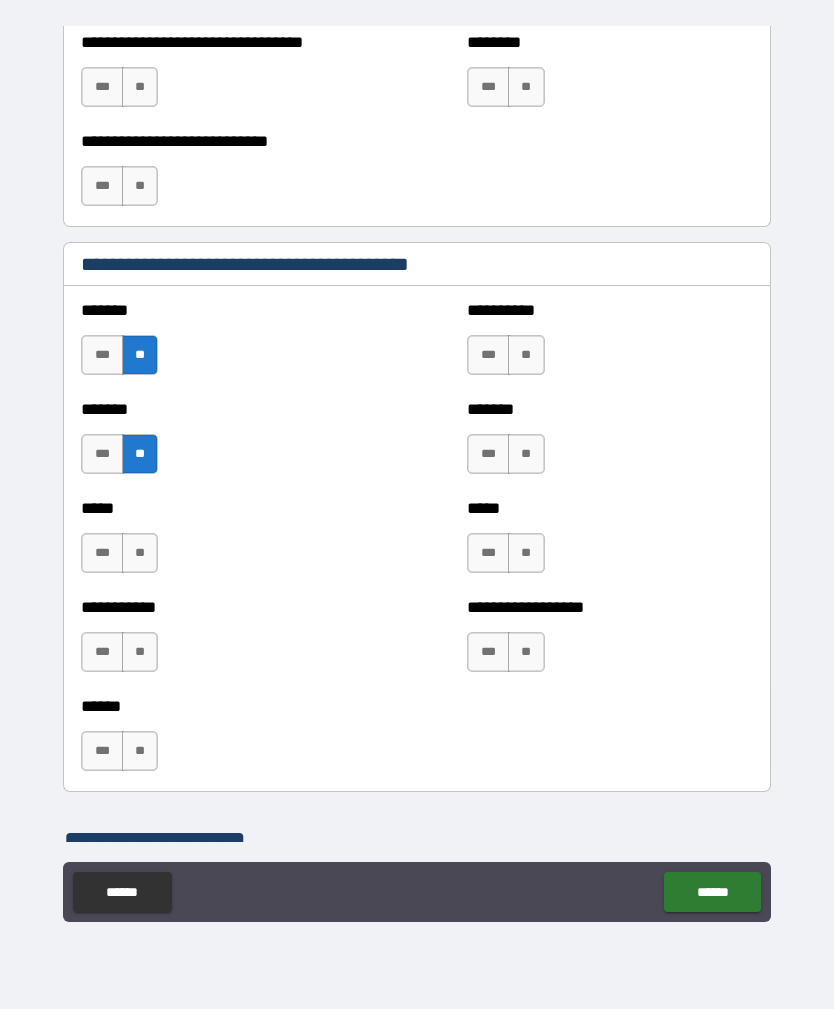 click on "**" at bounding box center [140, 553] 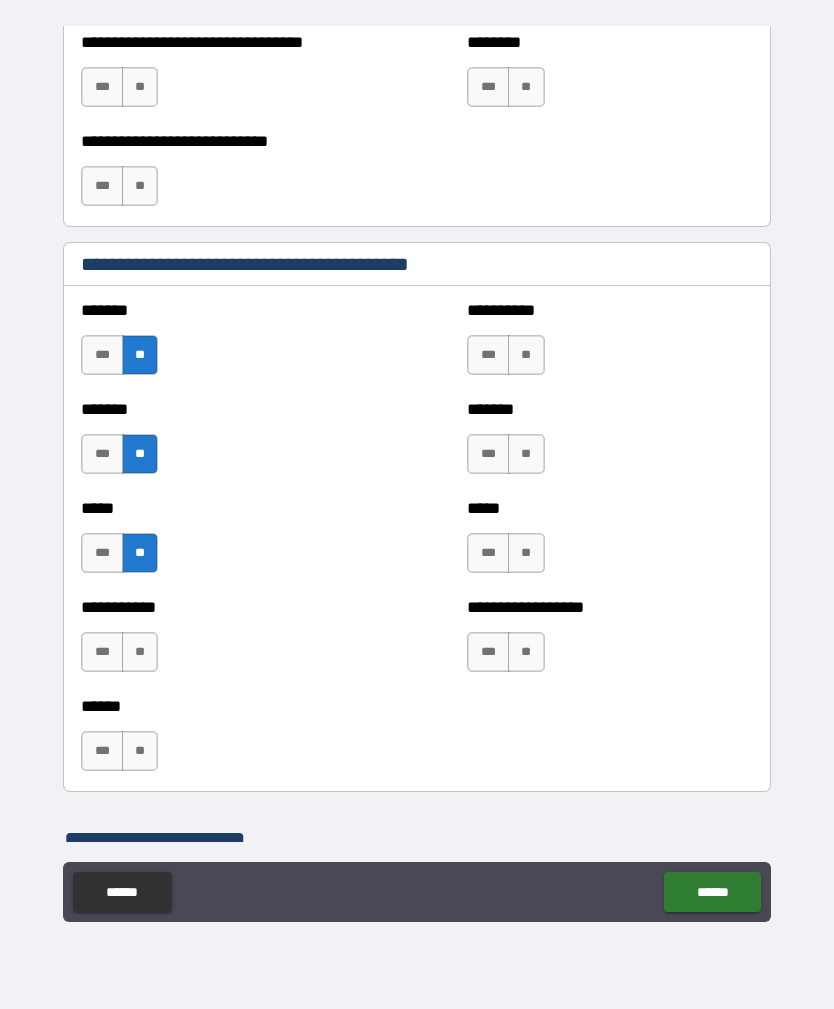 click on "**" at bounding box center (140, 652) 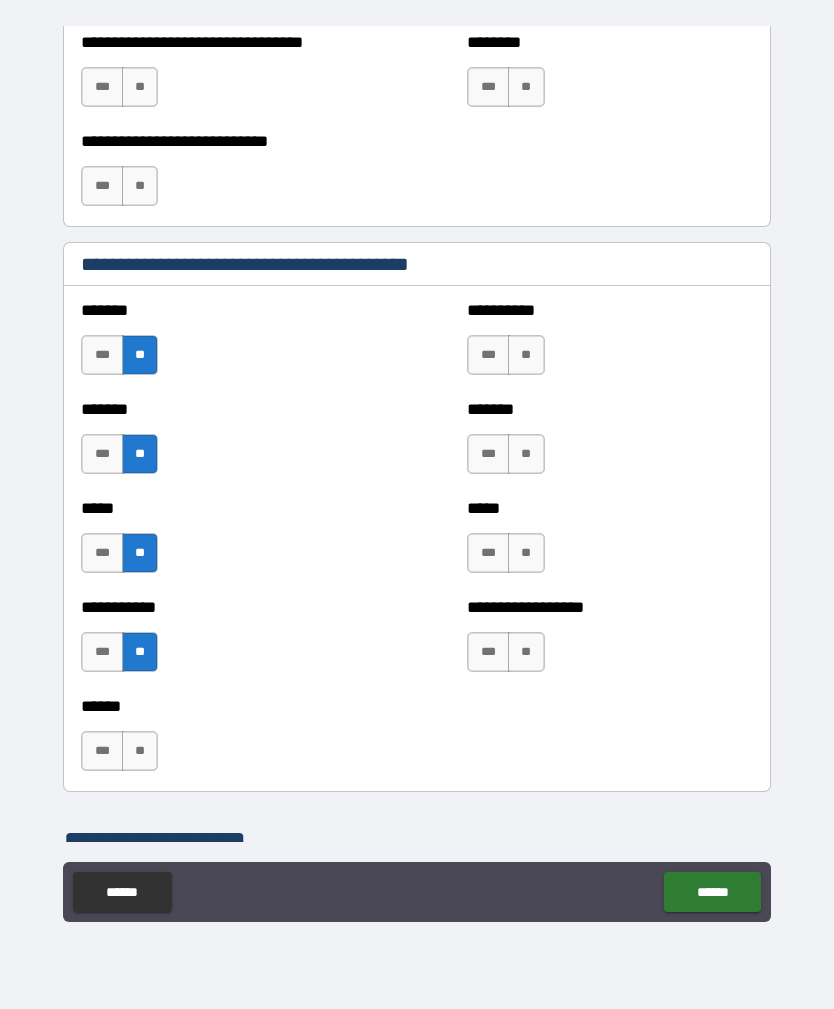 click on "**" at bounding box center (140, 751) 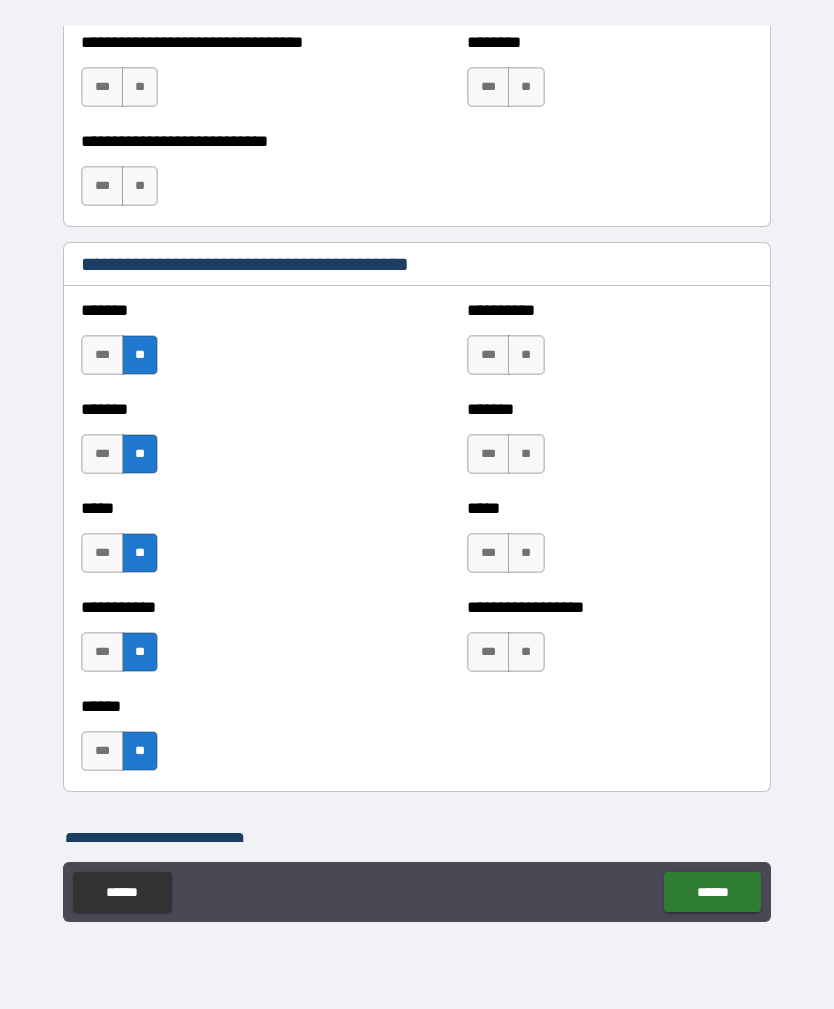 click on "**" at bounding box center (526, 355) 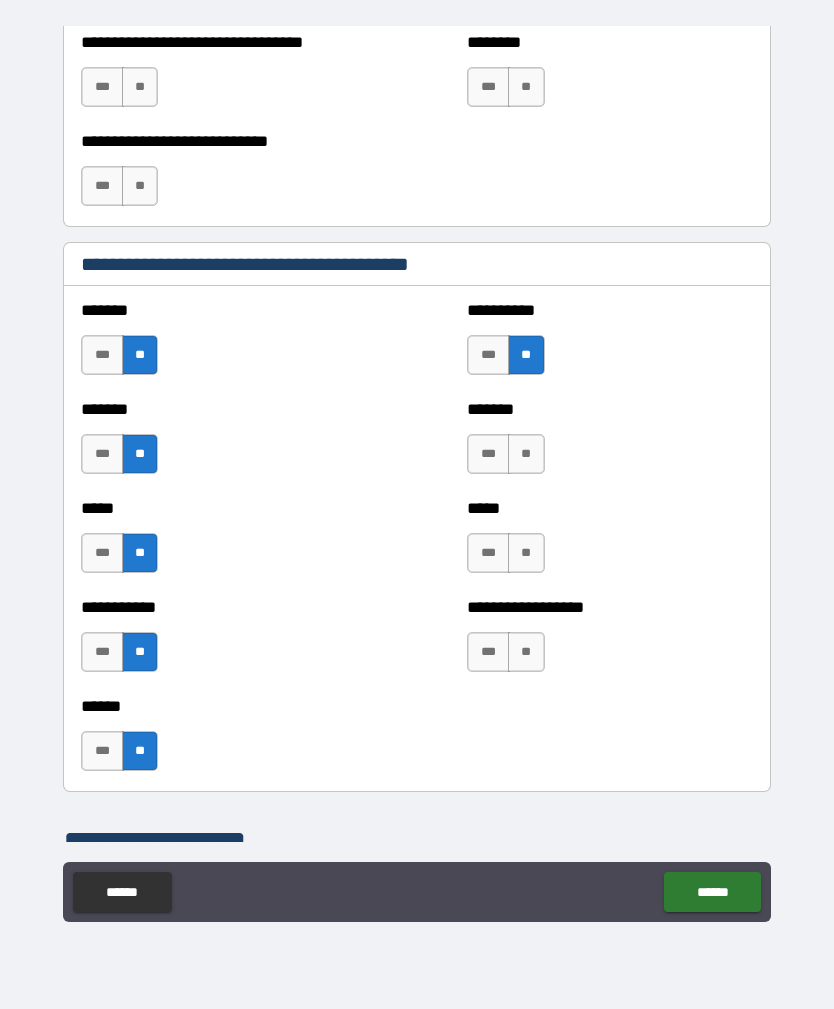 click on "**" at bounding box center (526, 454) 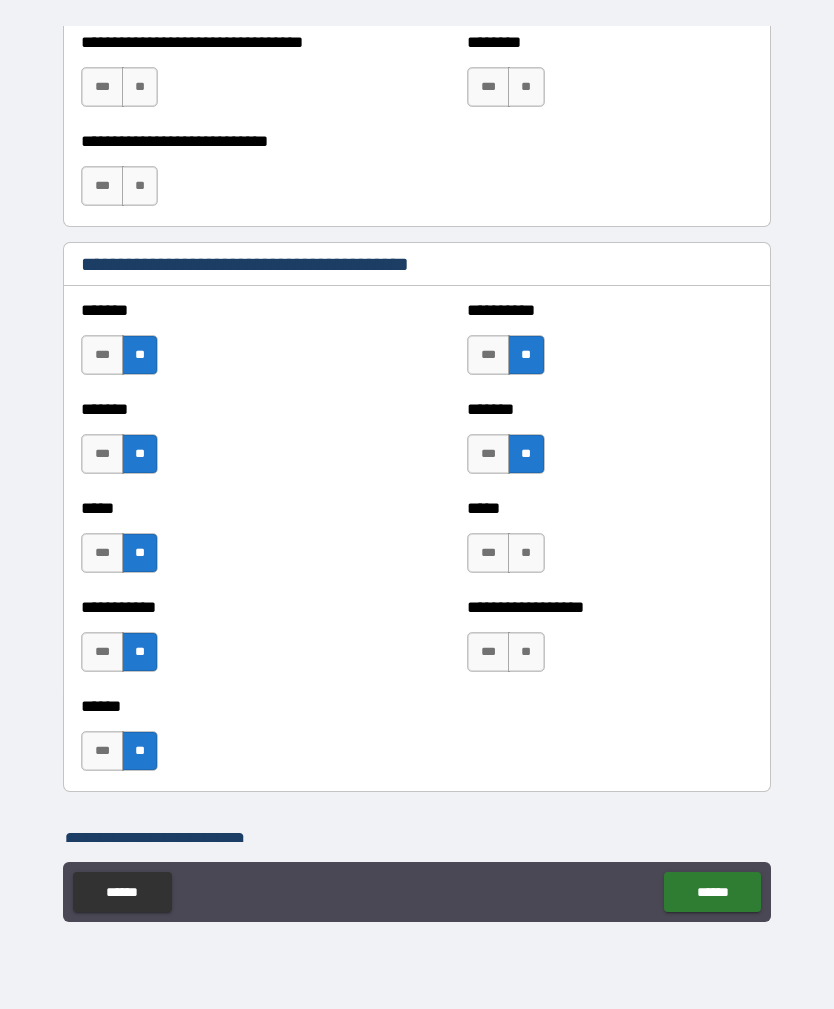 click on "**" at bounding box center [526, 553] 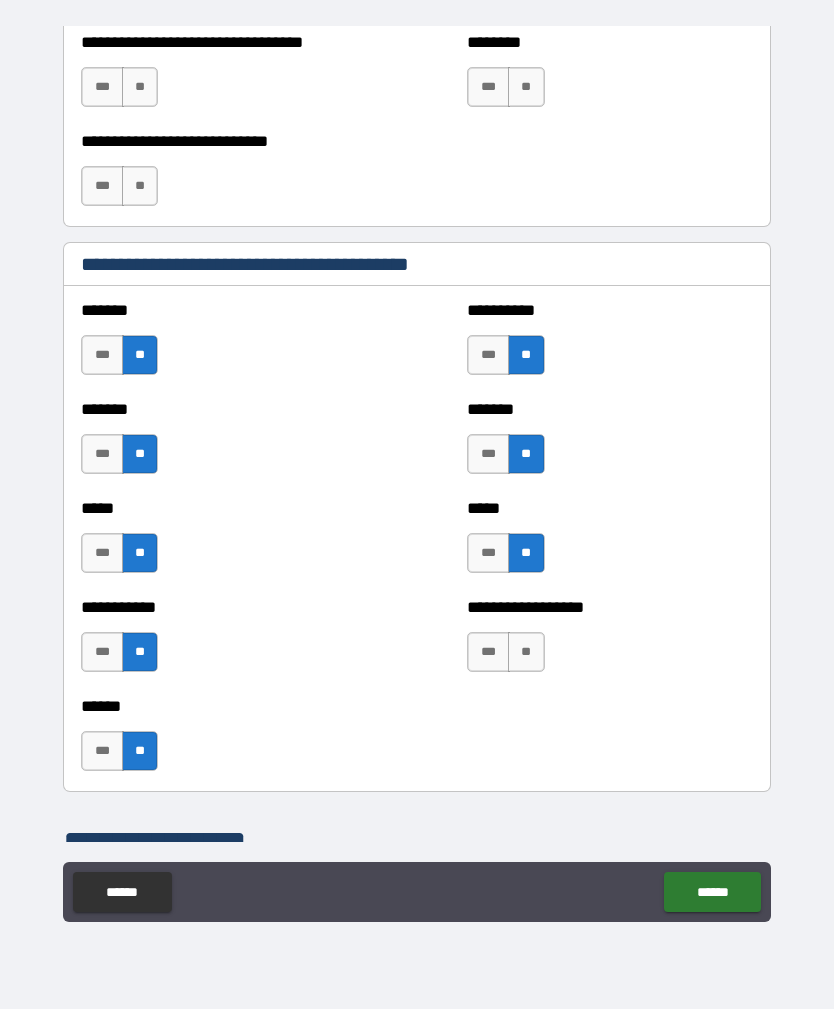 click on "**" at bounding box center [526, 652] 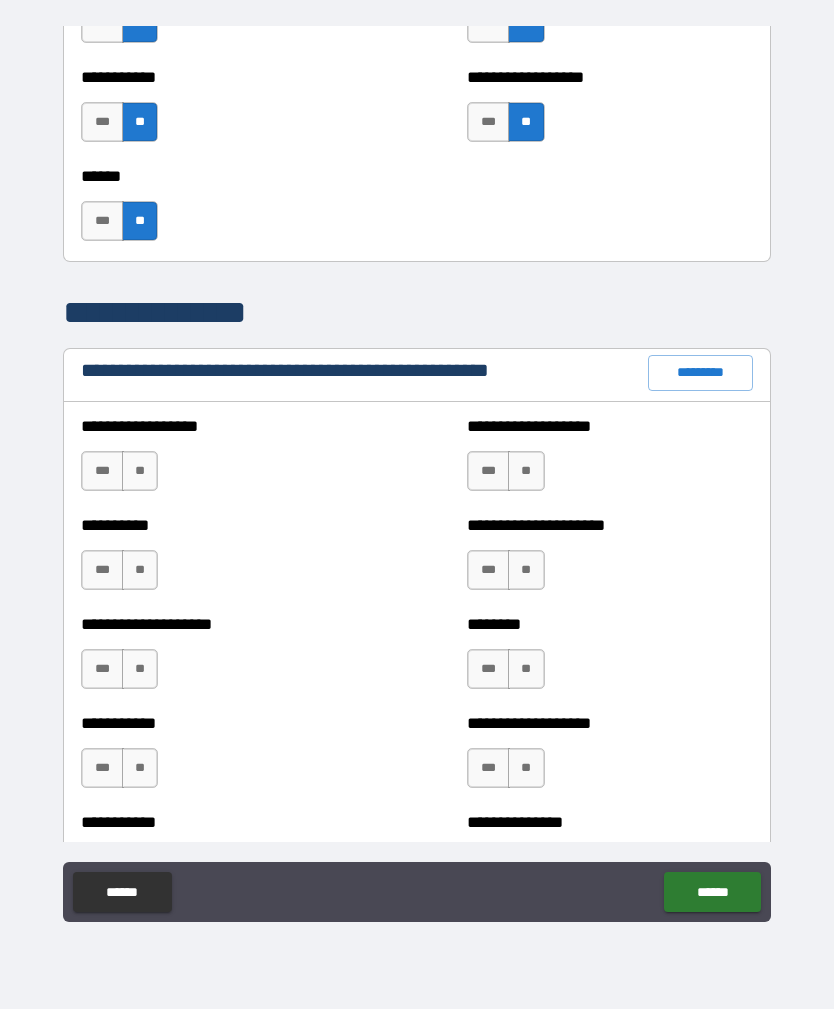 scroll, scrollTop: 2084, scrollLeft: 0, axis: vertical 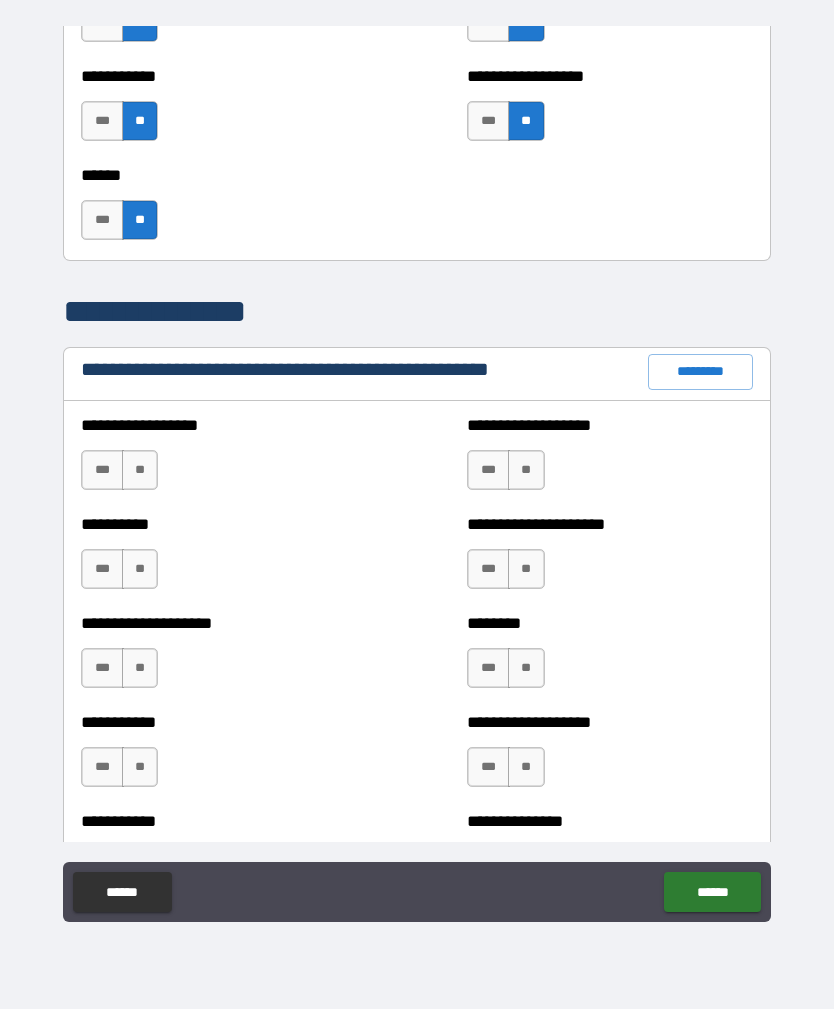 click on "**" at bounding box center (140, 470) 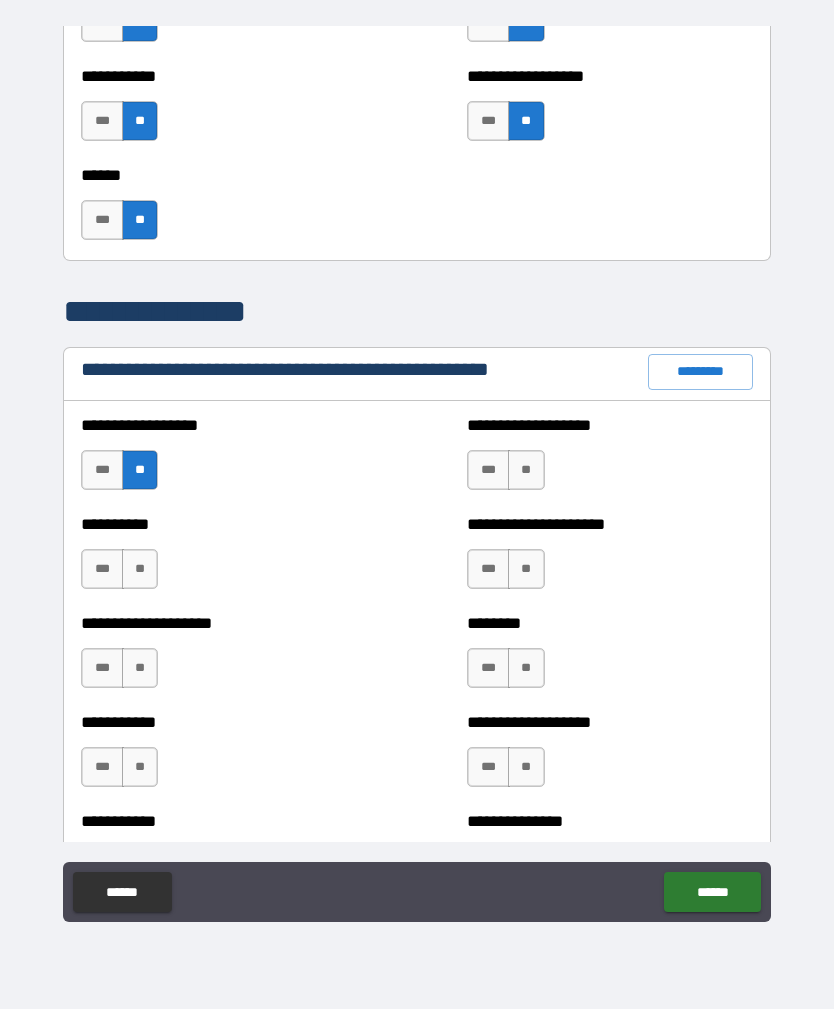 click on "**" at bounding box center [140, 569] 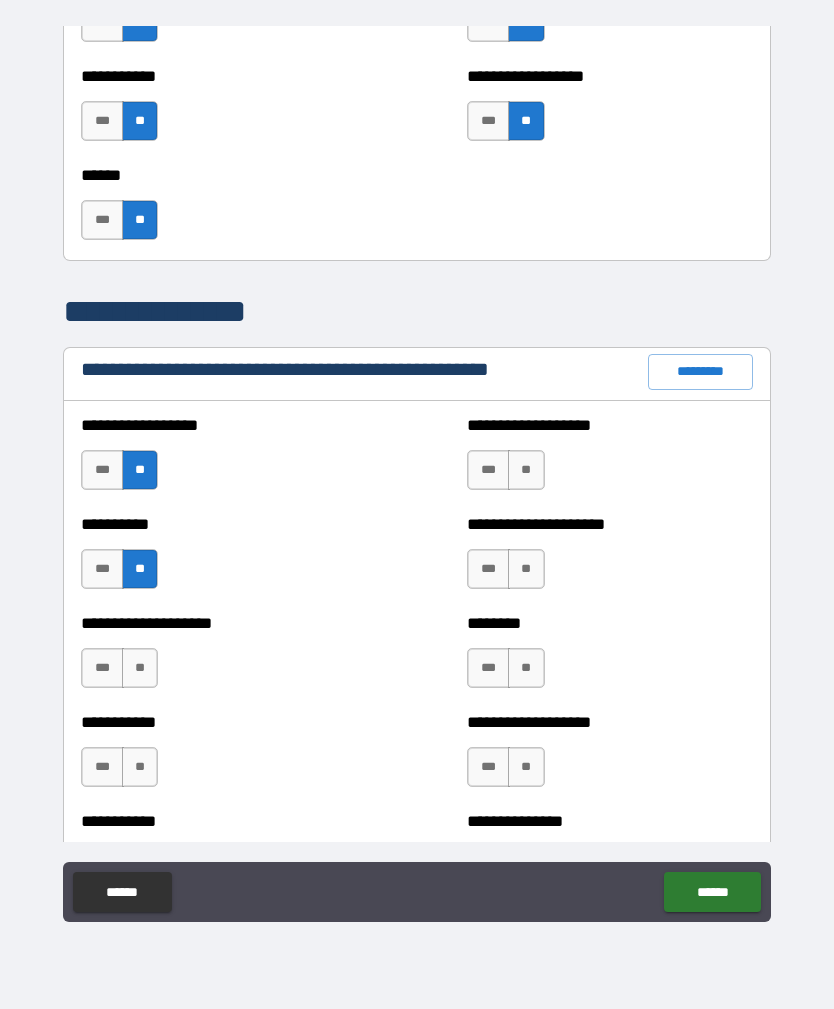 click on "**" at bounding box center (140, 668) 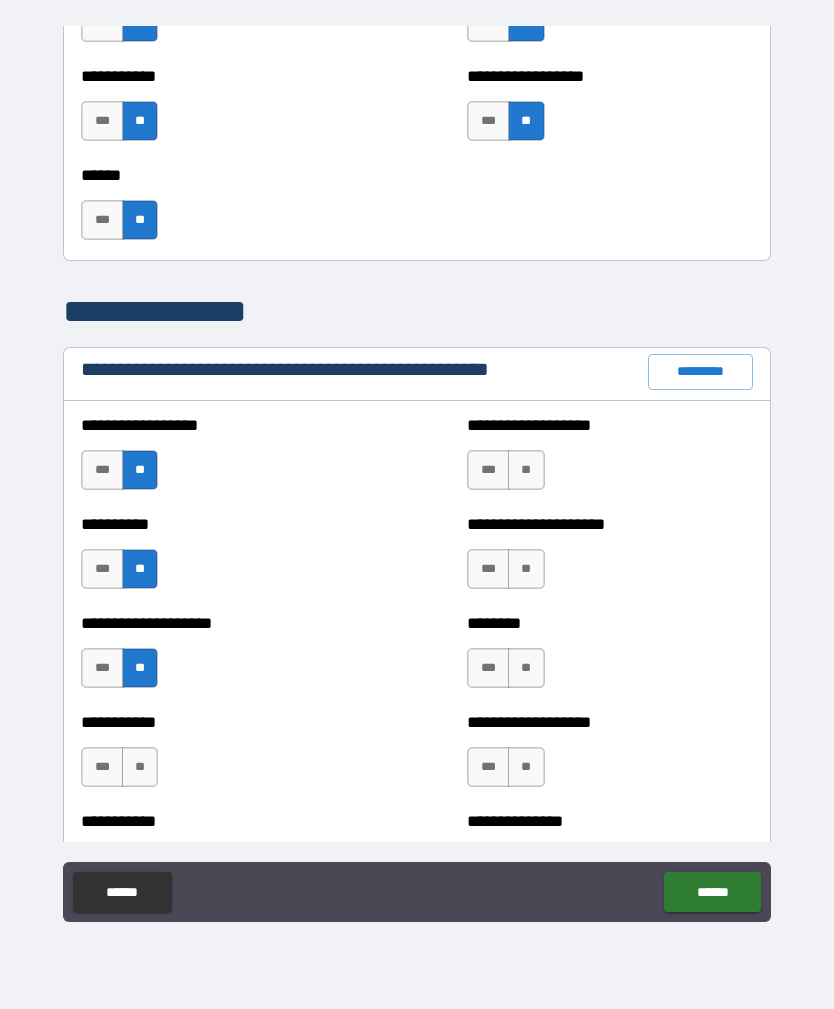 click on "**" at bounding box center (140, 767) 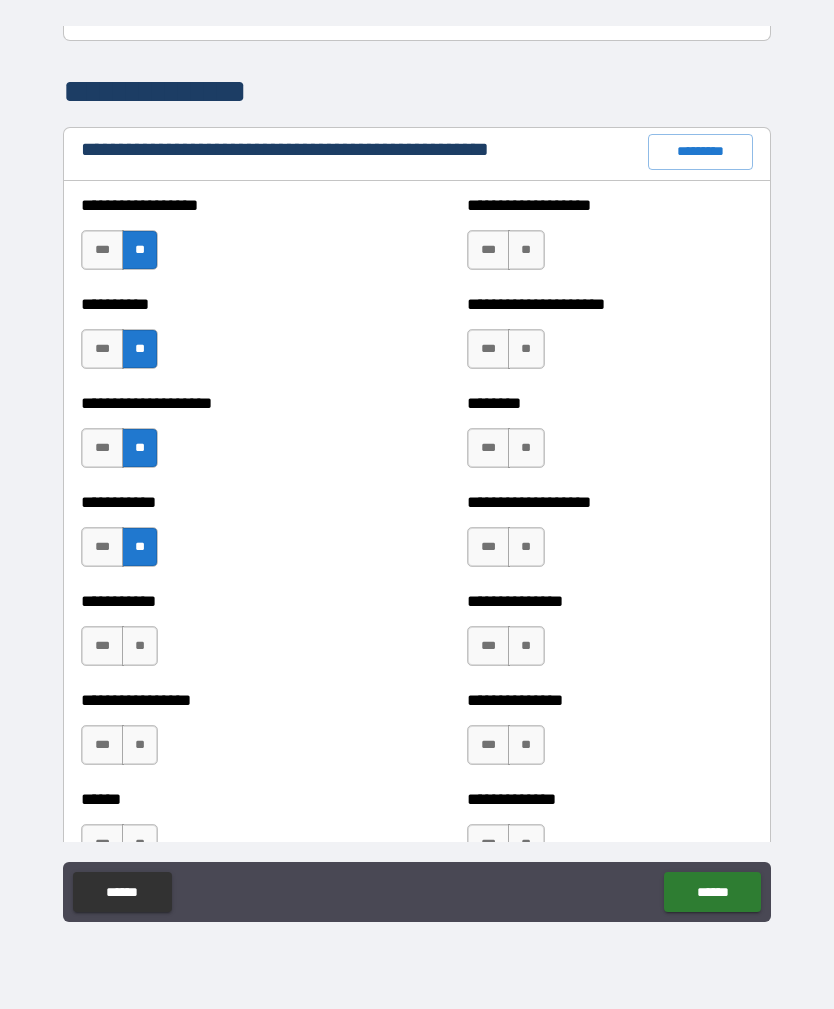 scroll, scrollTop: 2308, scrollLeft: 0, axis: vertical 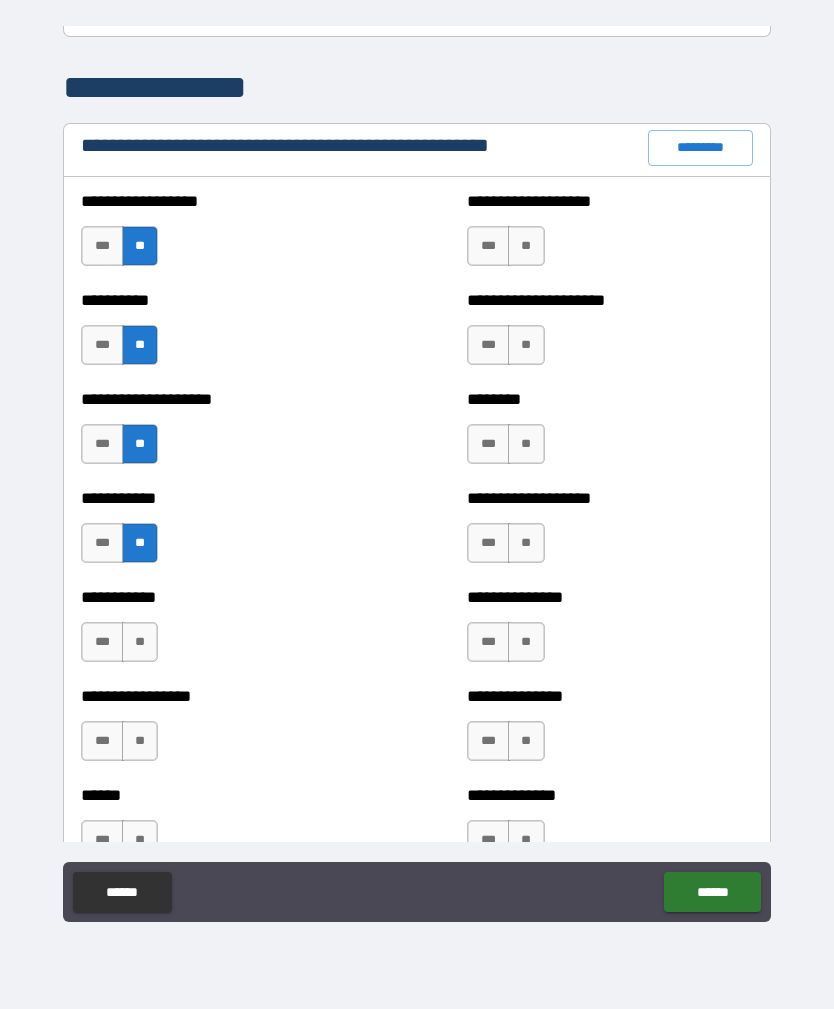 click on "**" at bounding box center (140, 642) 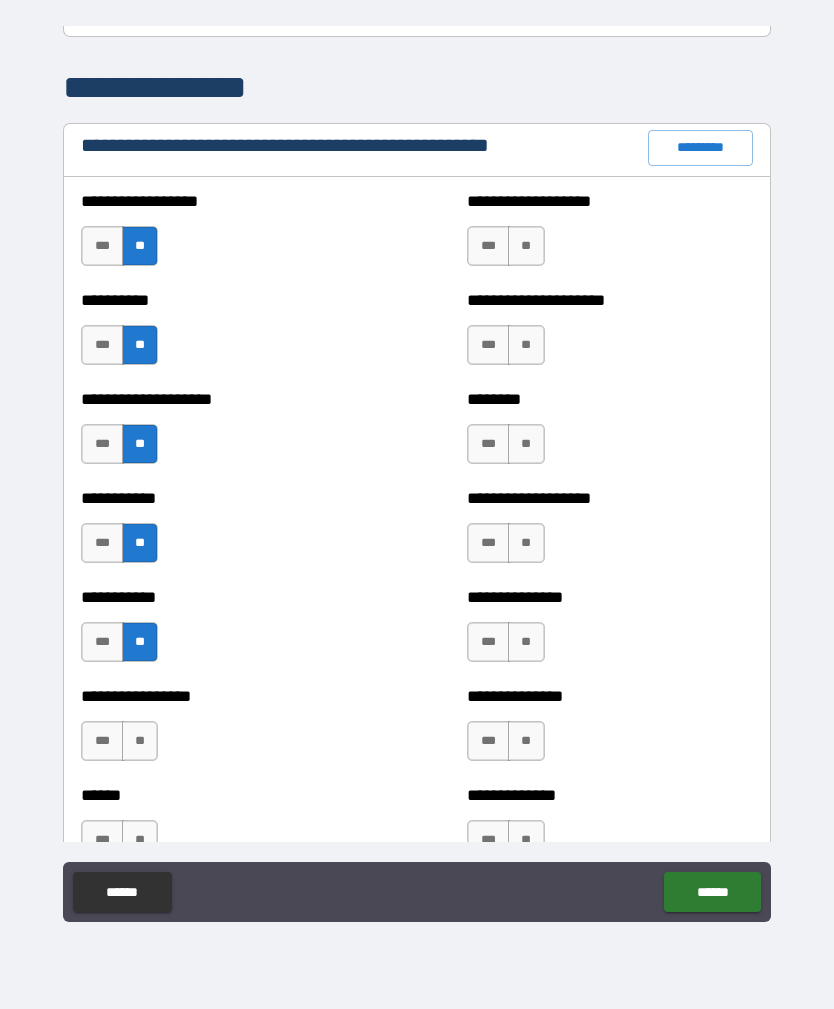 click on "**" at bounding box center [140, 741] 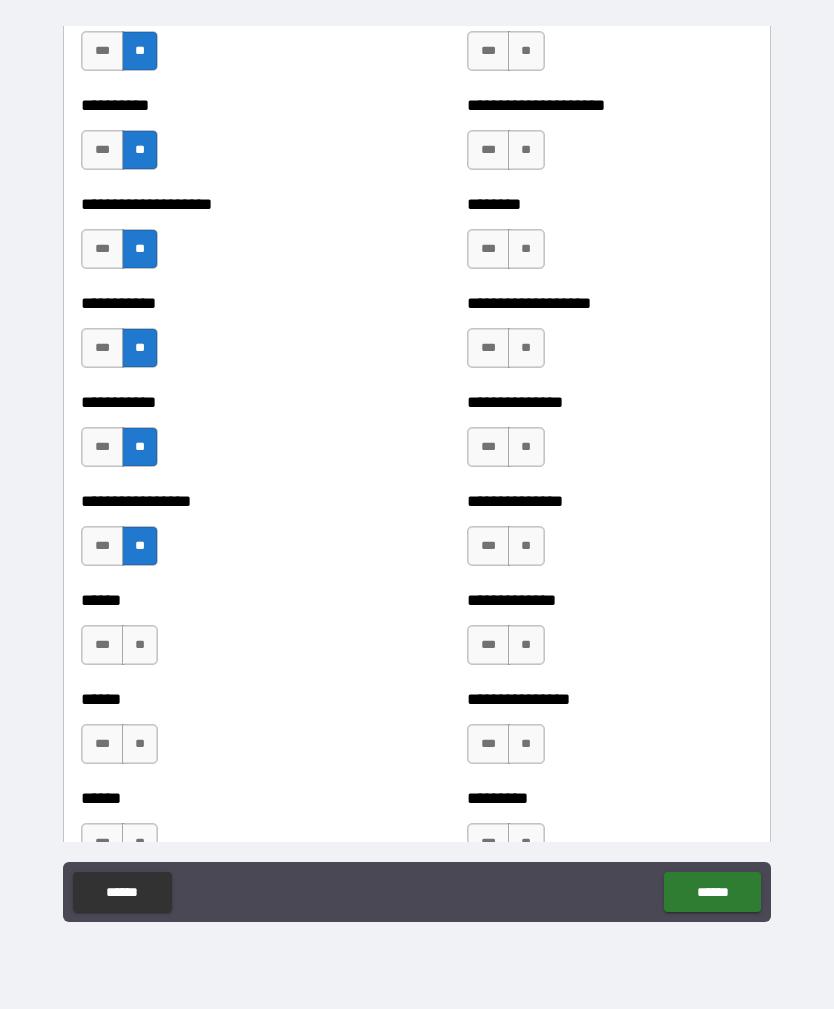 scroll, scrollTop: 2507, scrollLeft: 0, axis: vertical 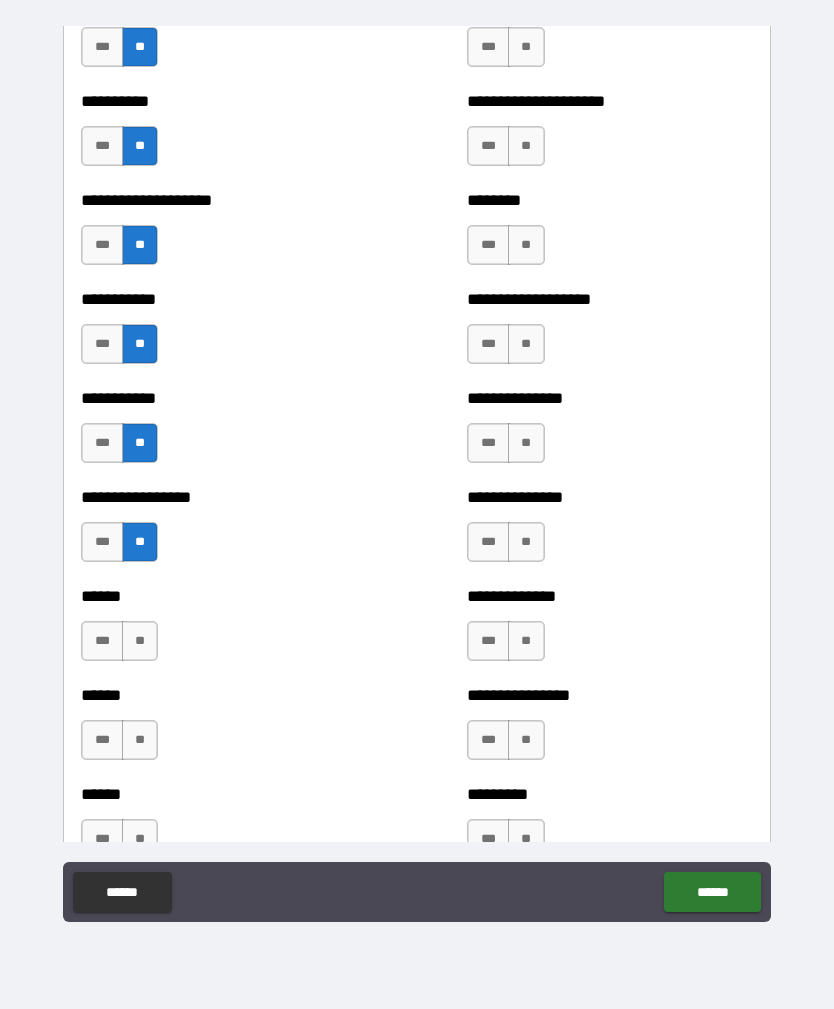 click on "**" at bounding box center (140, 641) 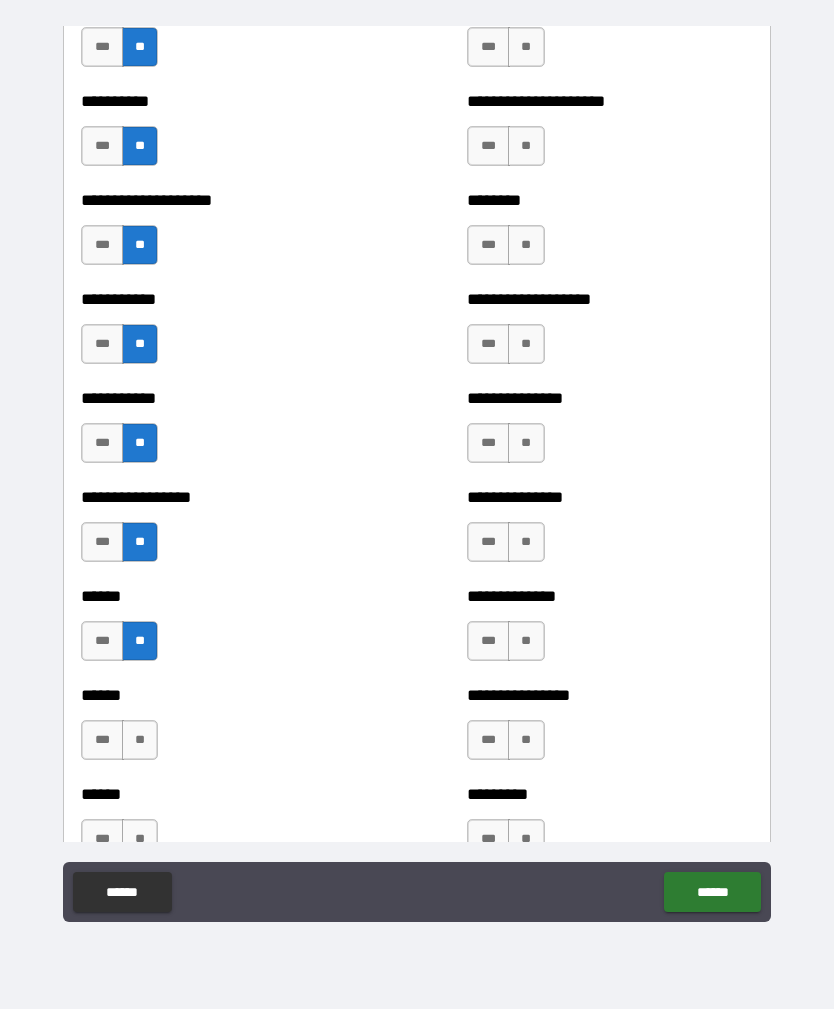 click on "**" at bounding box center (140, 740) 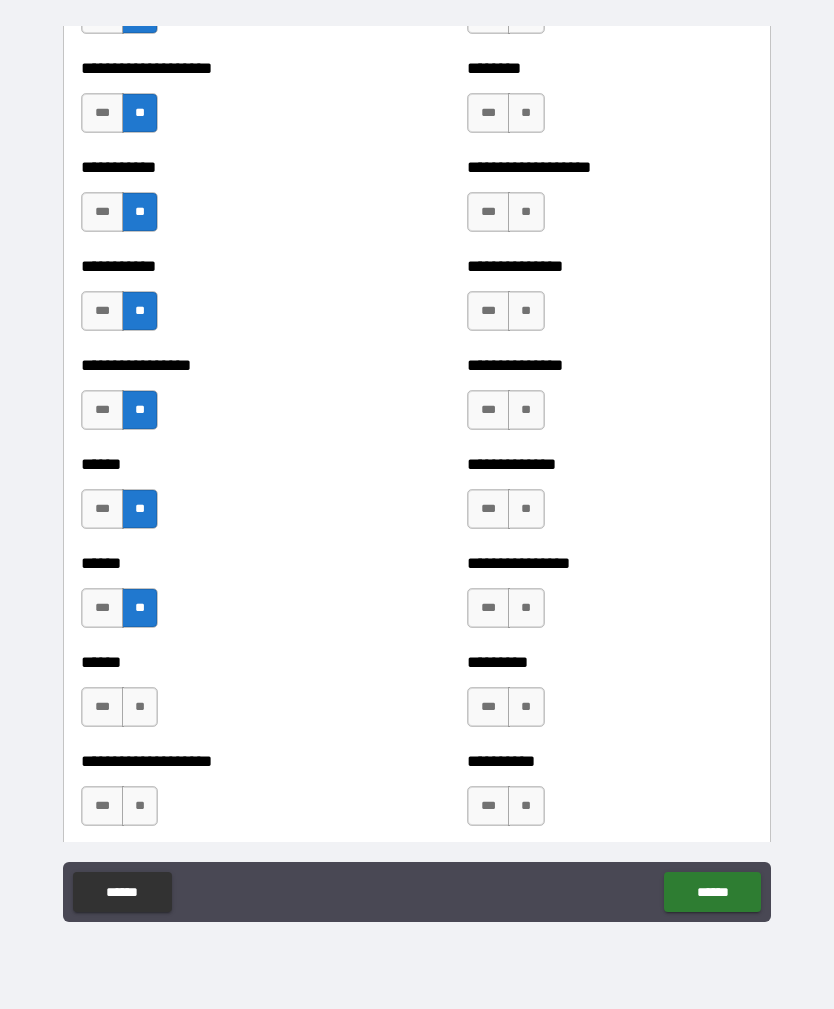 click on "**" at bounding box center (140, 707) 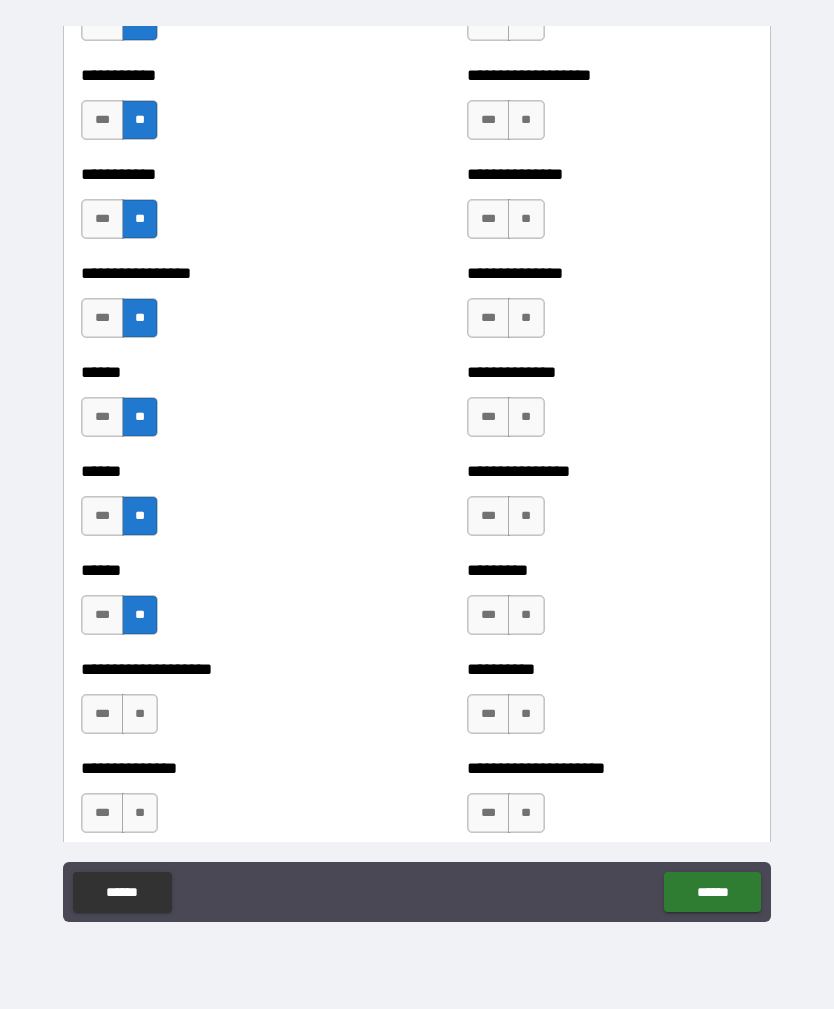 scroll, scrollTop: 2733, scrollLeft: 0, axis: vertical 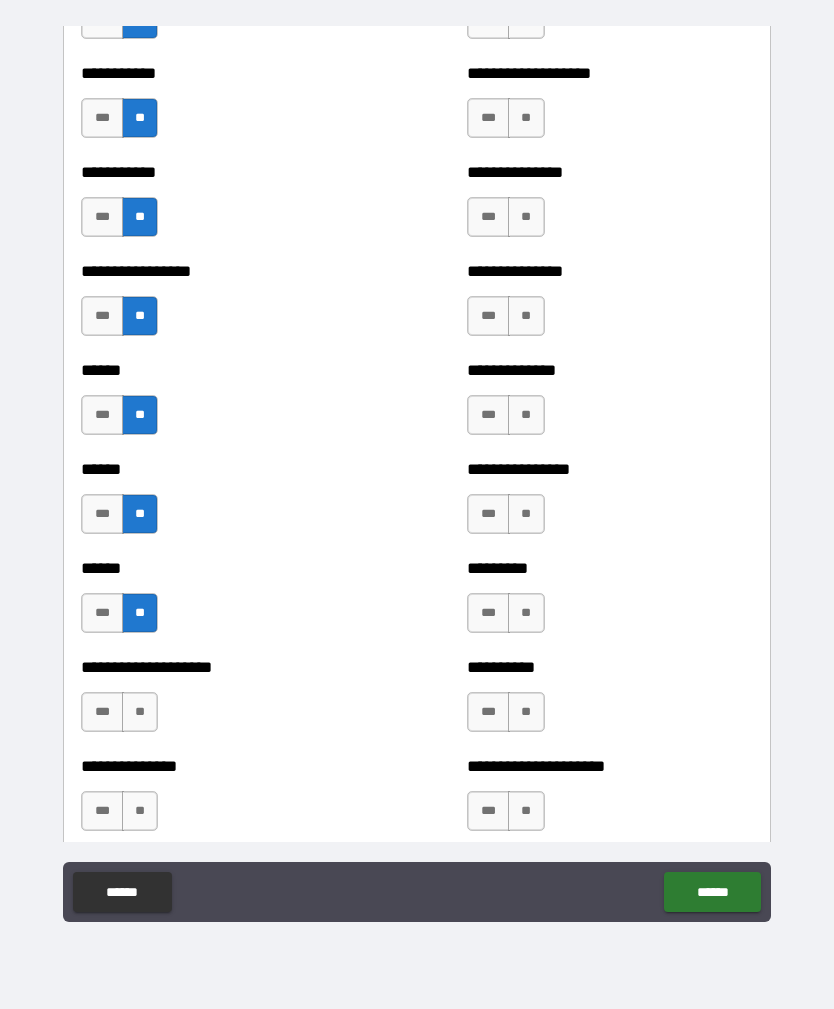 click on "***" at bounding box center [102, 712] 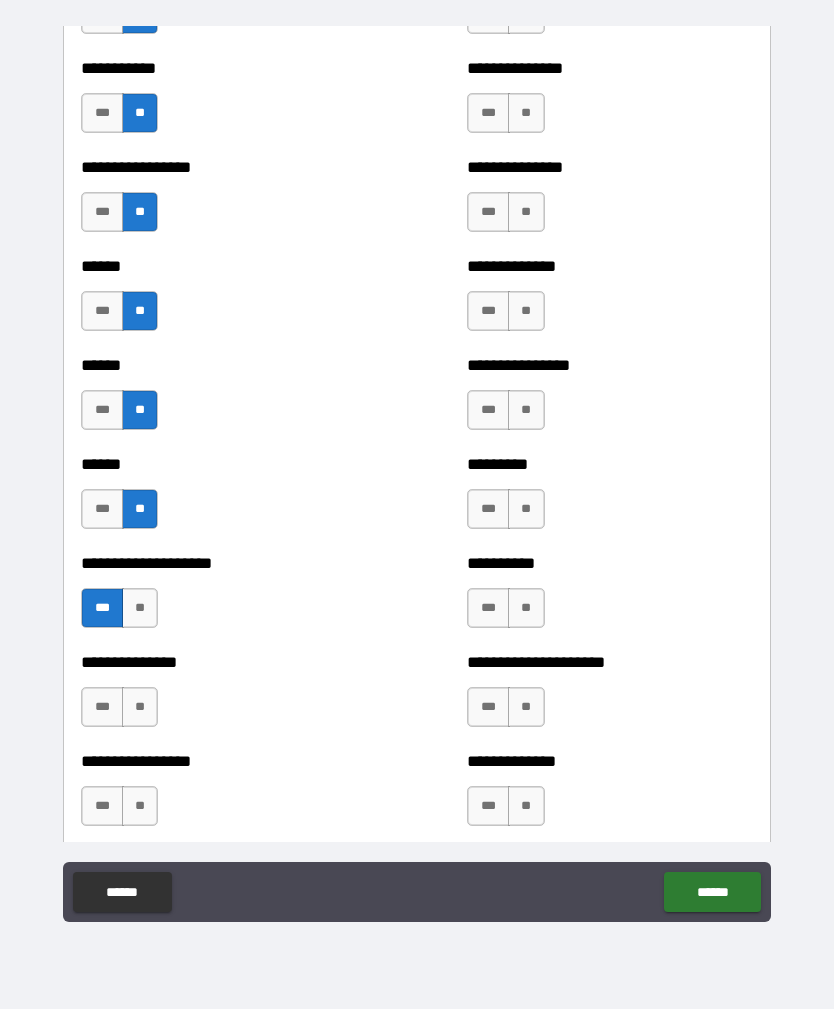 scroll, scrollTop: 2842, scrollLeft: 0, axis: vertical 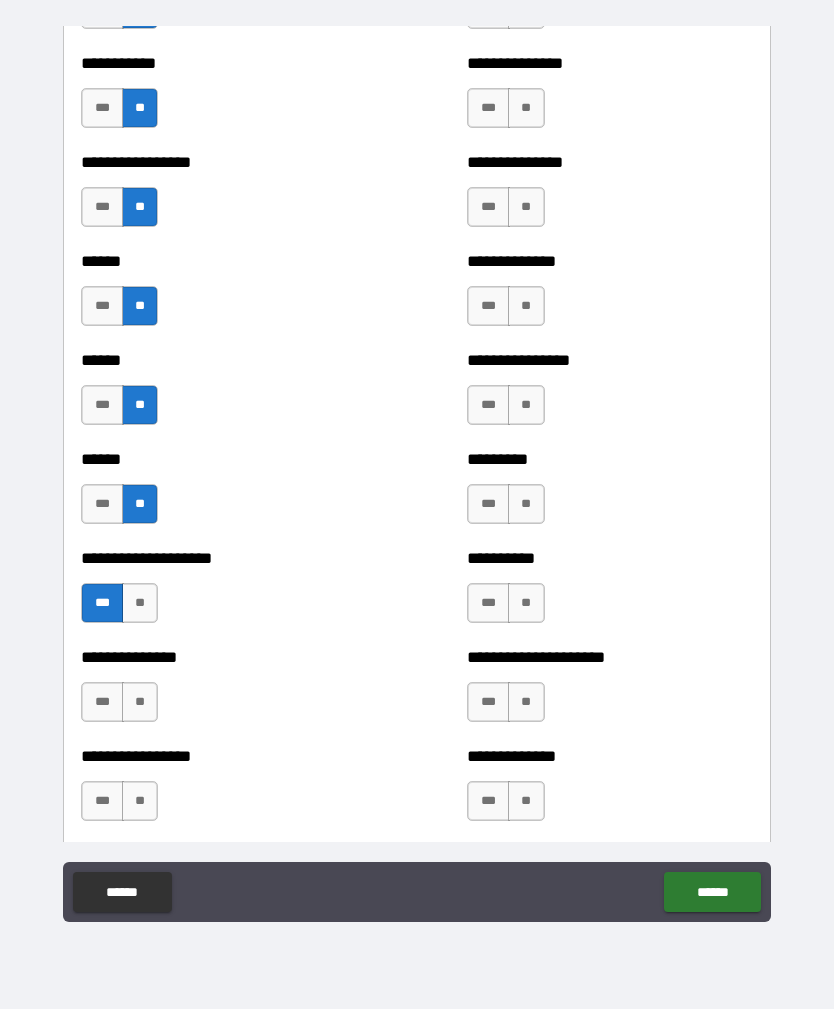 click on "**" at bounding box center (140, 702) 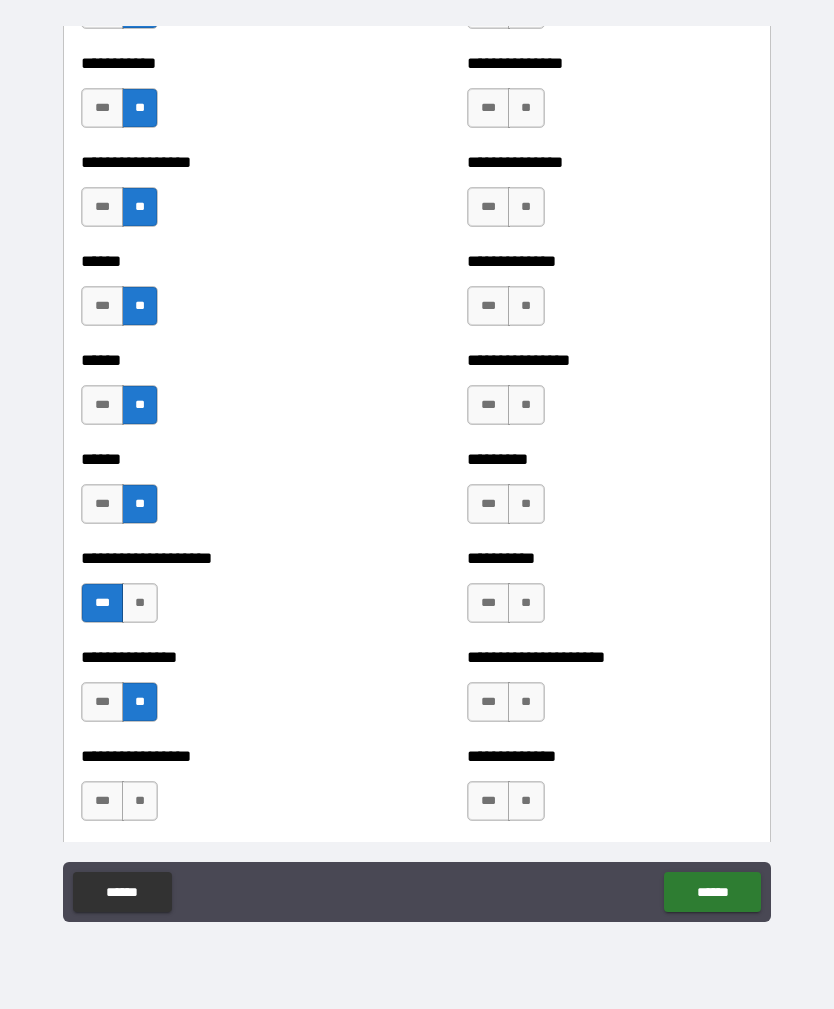 scroll, scrollTop: 2869, scrollLeft: 0, axis: vertical 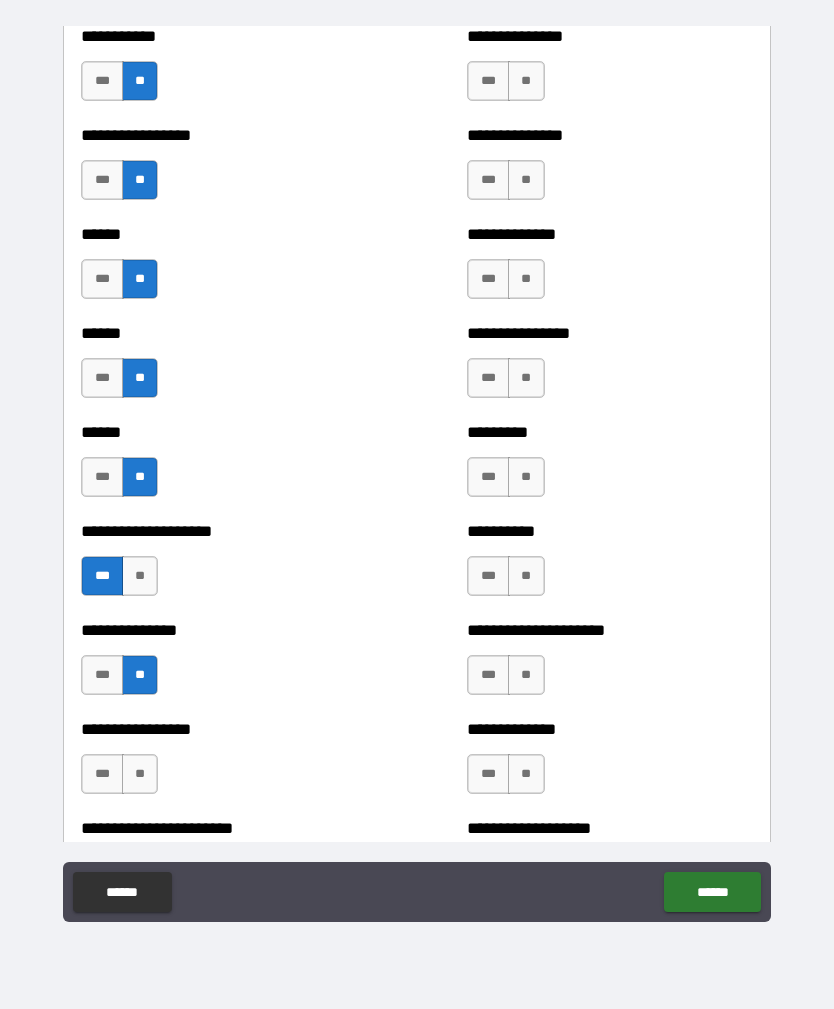 click on "***" at bounding box center (102, 774) 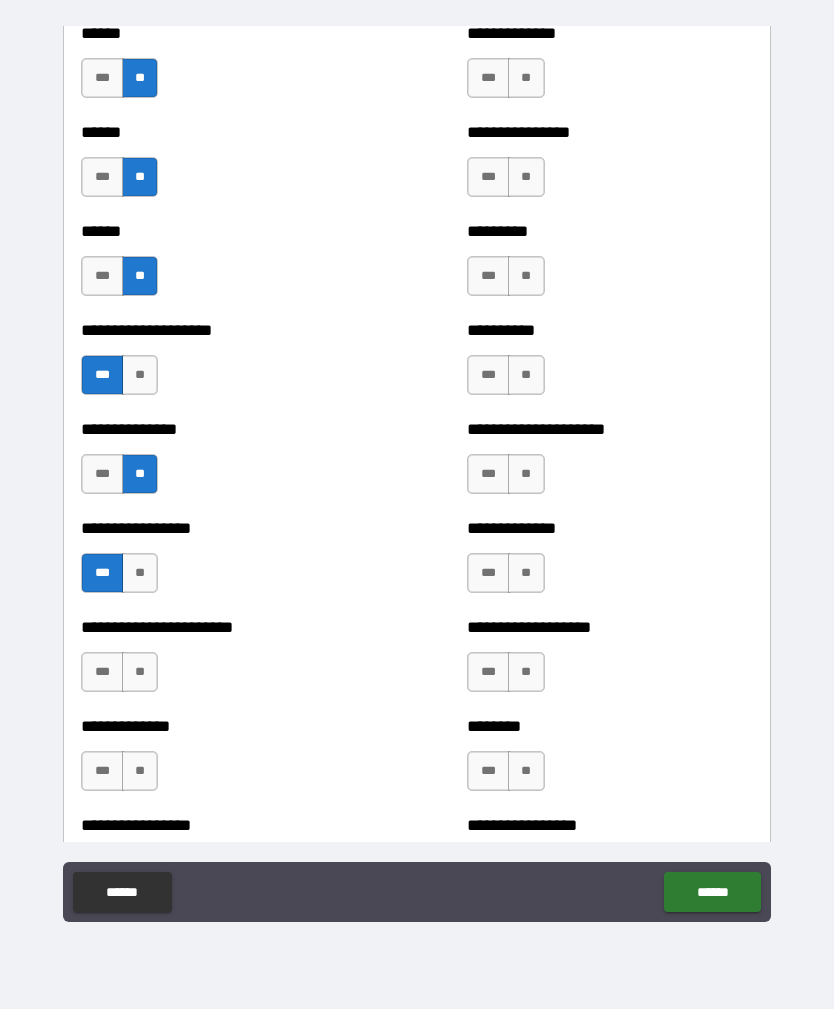 scroll, scrollTop: 3117, scrollLeft: 0, axis: vertical 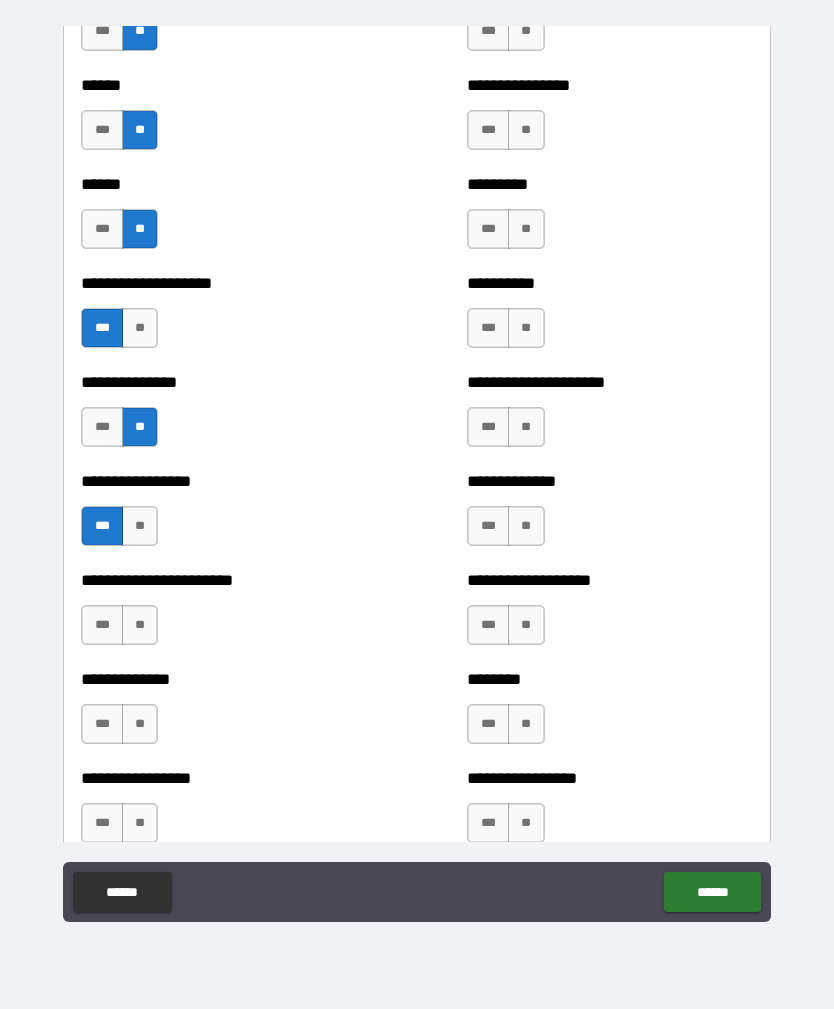 click on "**" at bounding box center [140, 625] 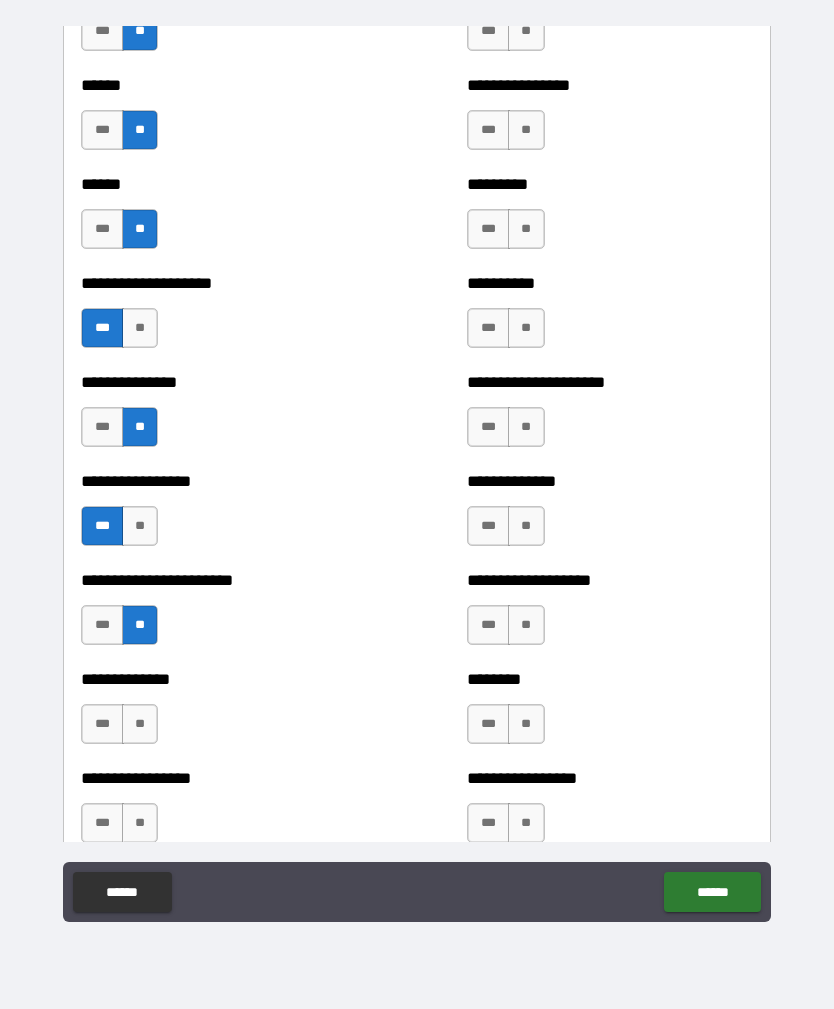 click on "**" at bounding box center [140, 724] 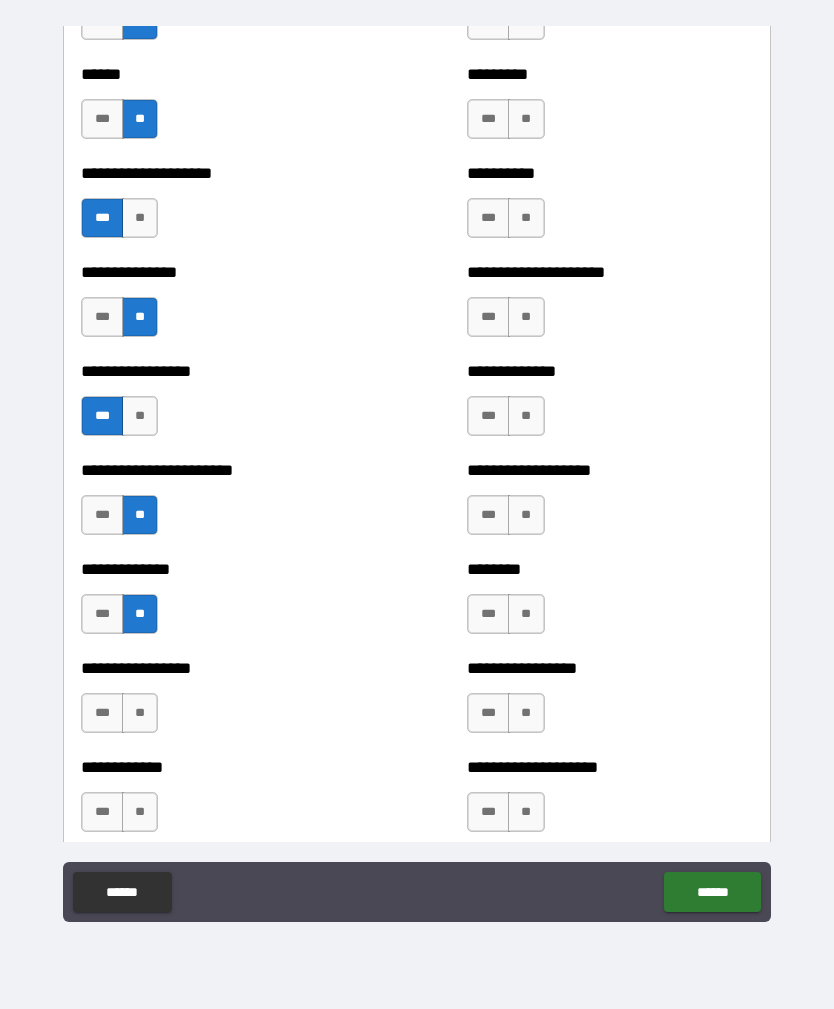 scroll, scrollTop: 3259, scrollLeft: 0, axis: vertical 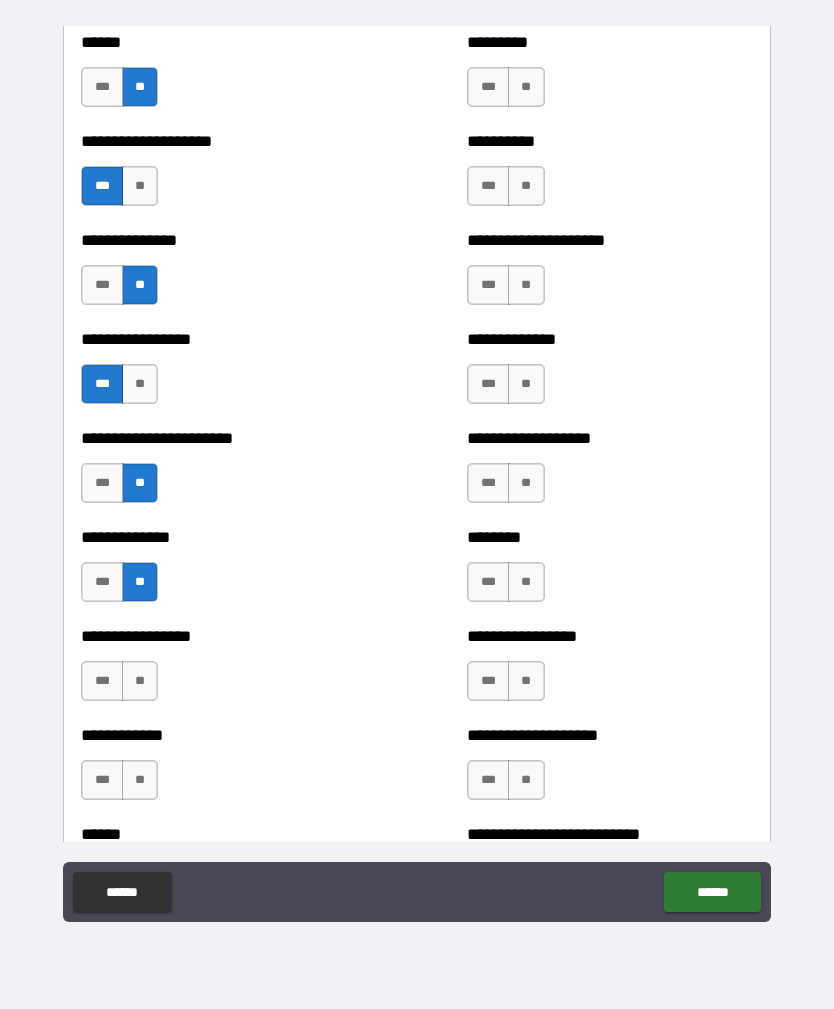 click on "**" at bounding box center [140, 681] 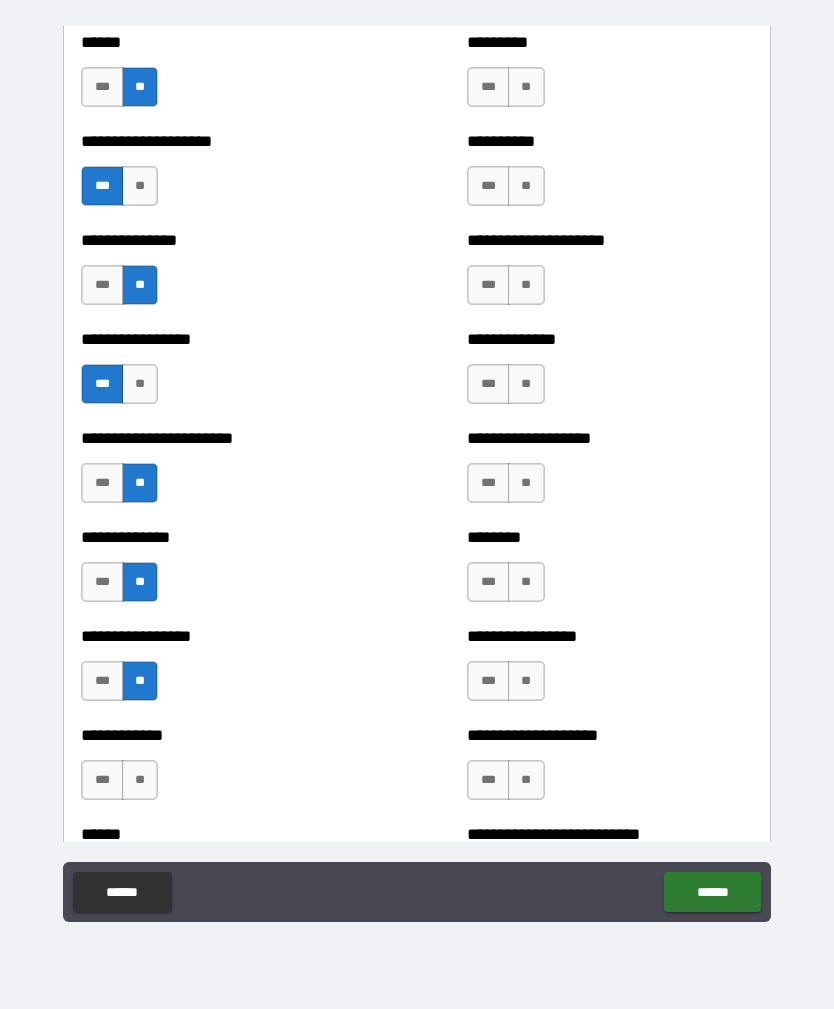 click on "**" at bounding box center [140, 780] 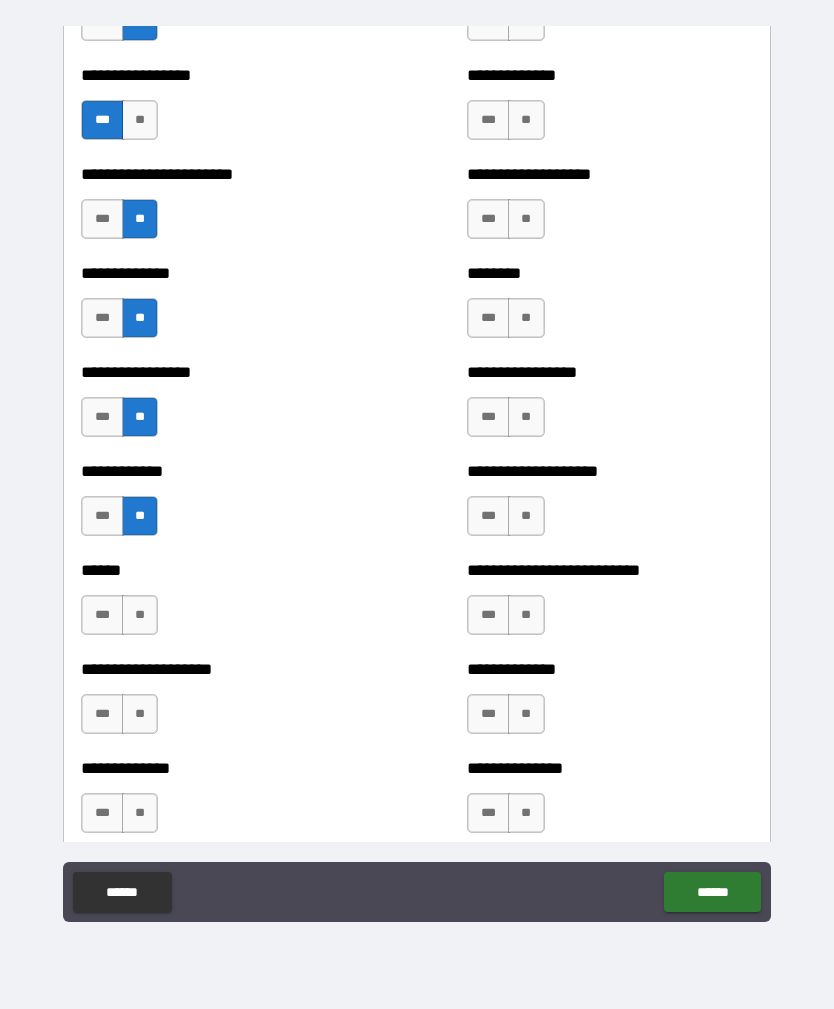 scroll, scrollTop: 3537, scrollLeft: 0, axis: vertical 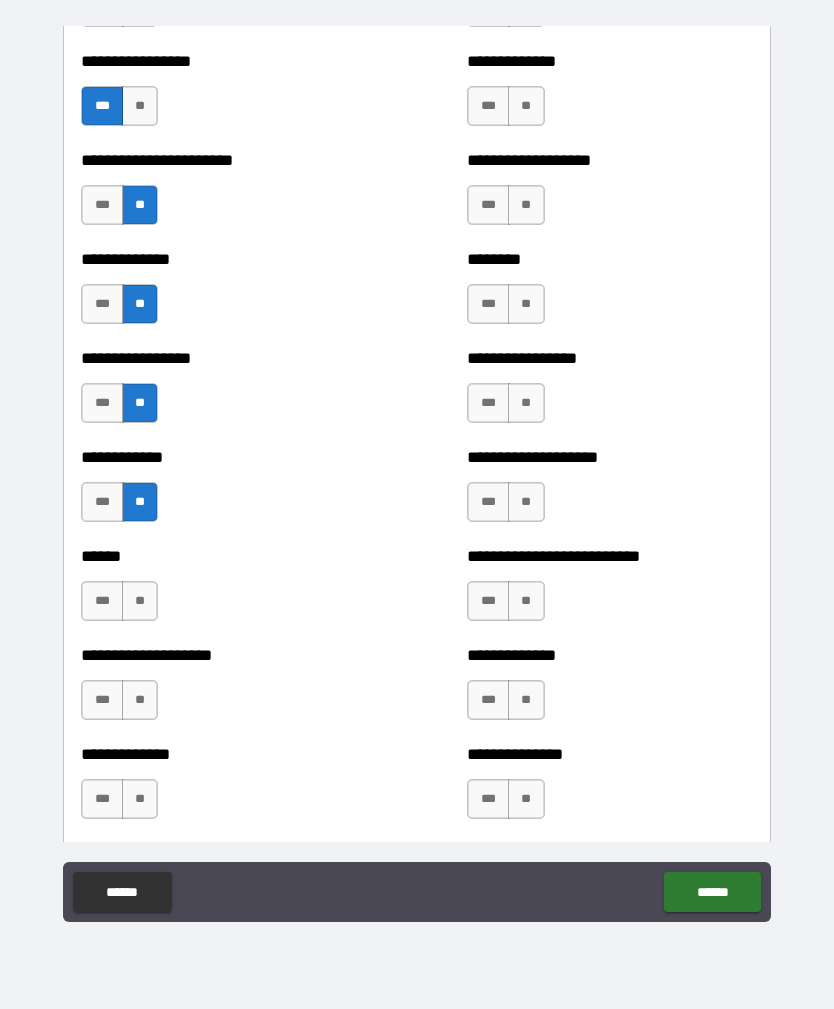 click on "**" at bounding box center [140, 700] 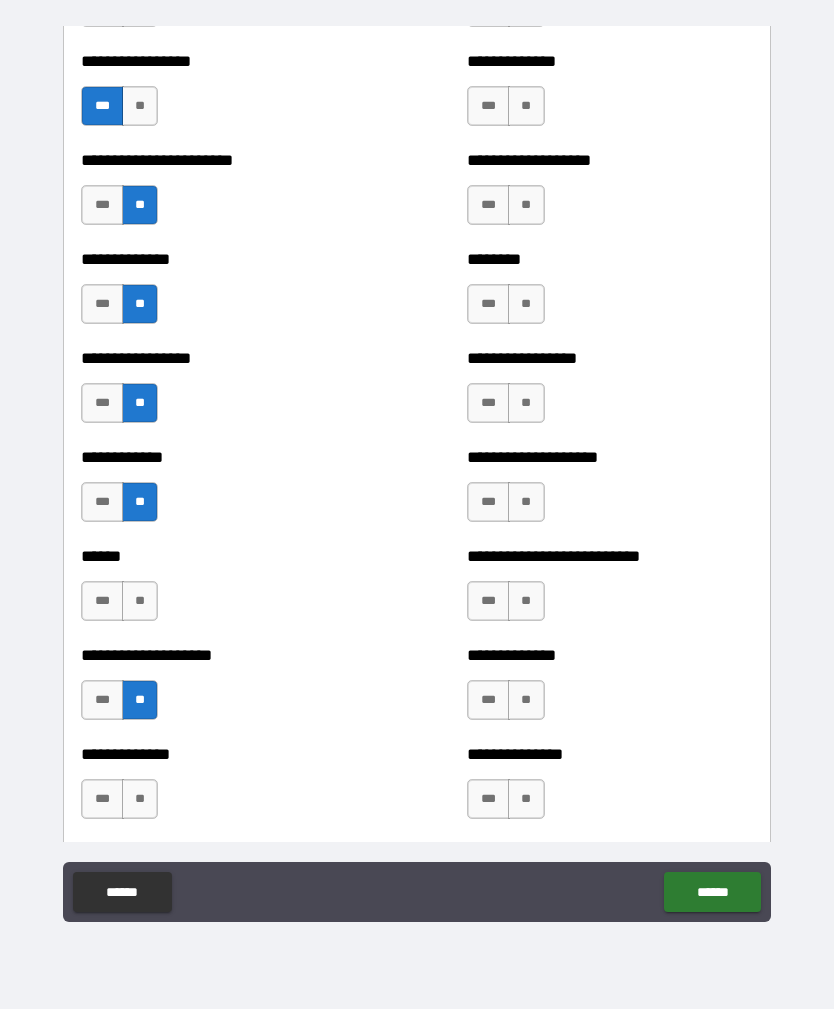 click on "**" at bounding box center [140, 799] 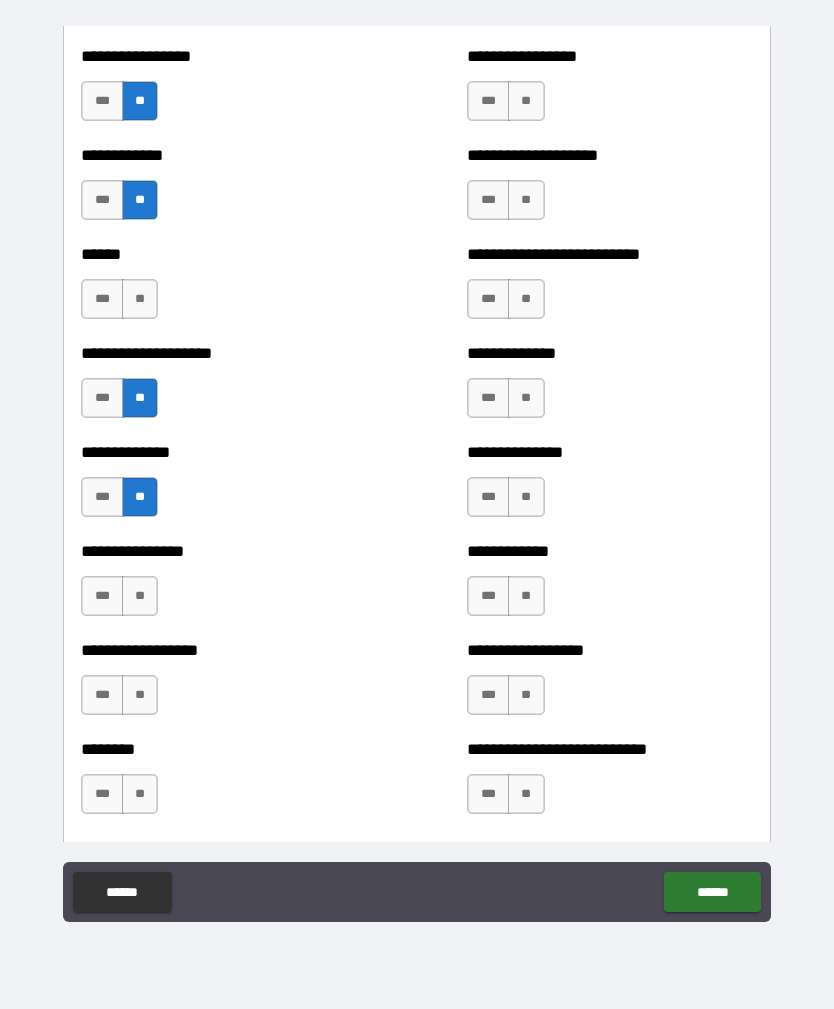 scroll, scrollTop: 3867, scrollLeft: 0, axis: vertical 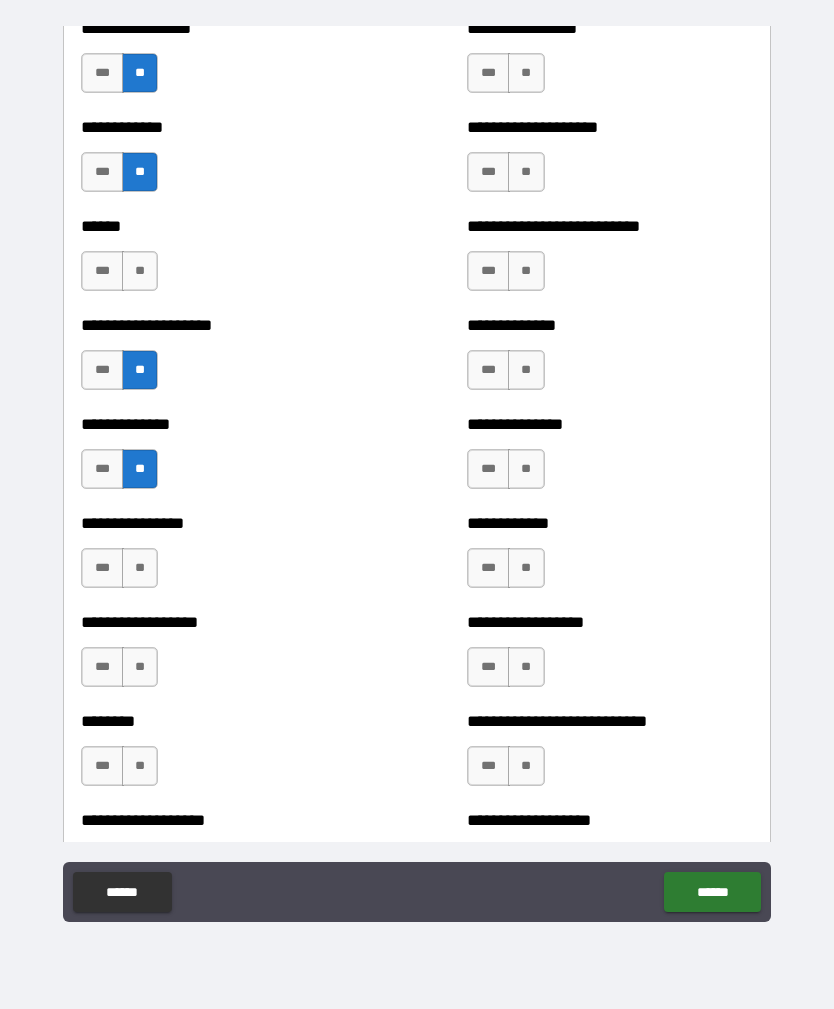 click on "**" at bounding box center [140, 568] 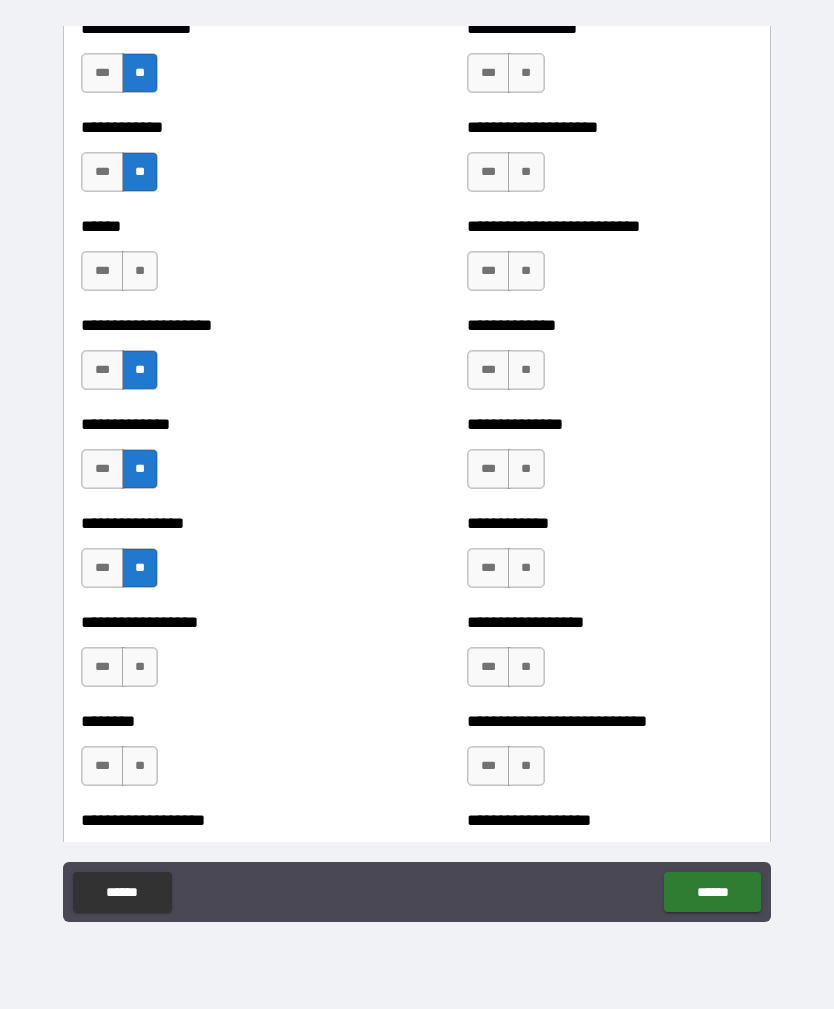 click on "**" at bounding box center (140, 667) 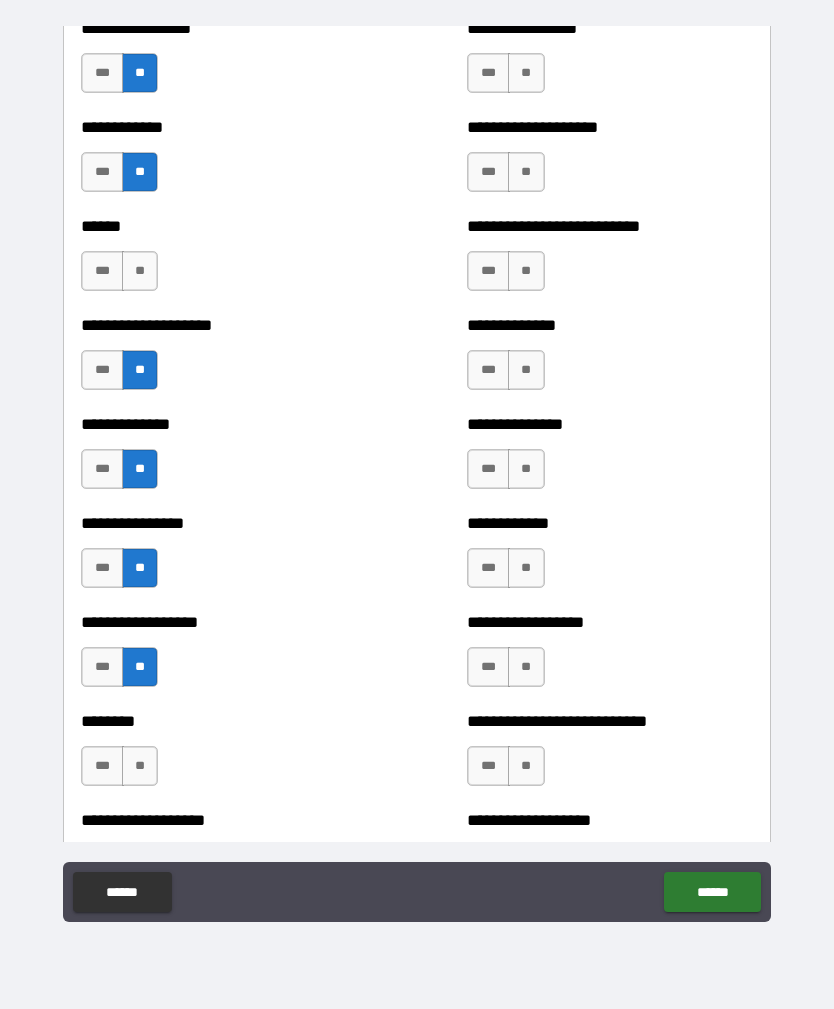 click on "**" at bounding box center [140, 766] 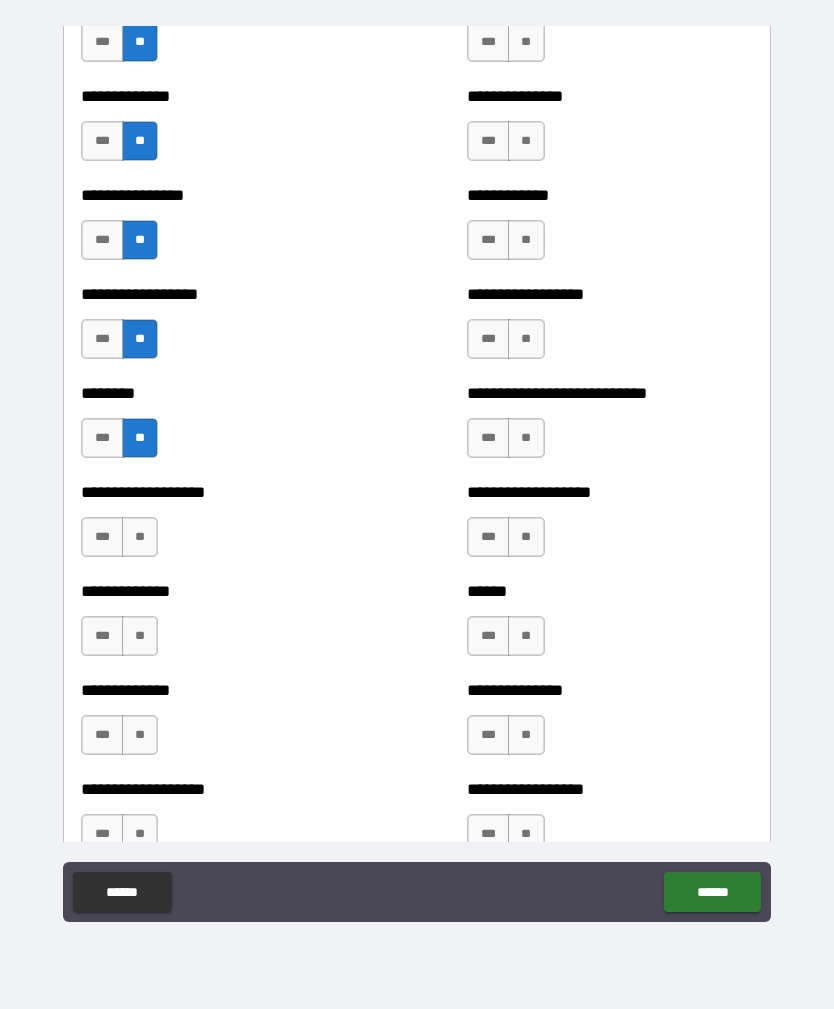 scroll, scrollTop: 4195, scrollLeft: 0, axis: vertical 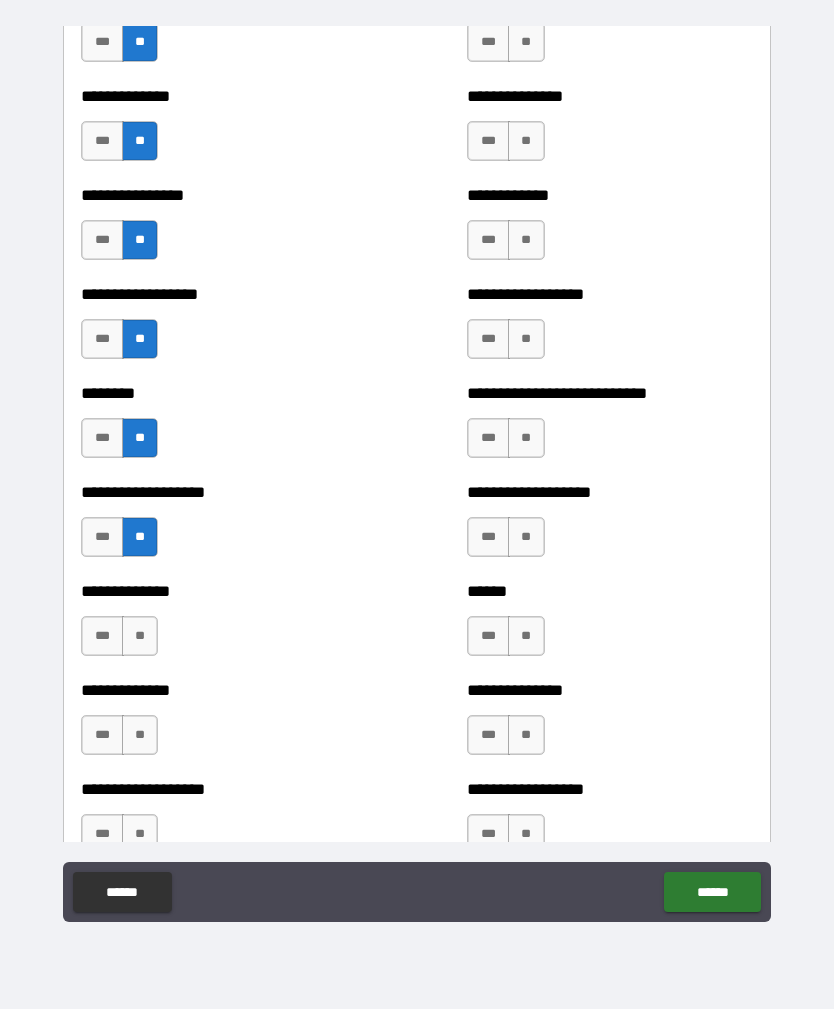 click on "**" at bounding box center (140, 636) 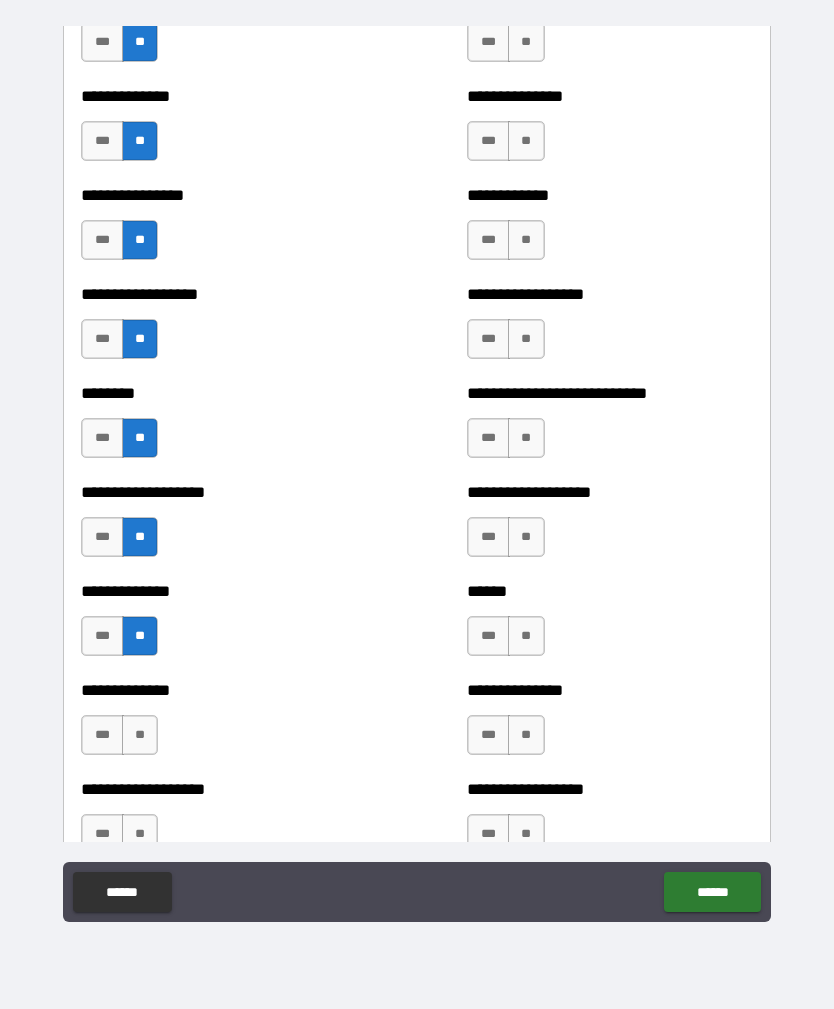 click on "**" at bounding box center [140, 735] 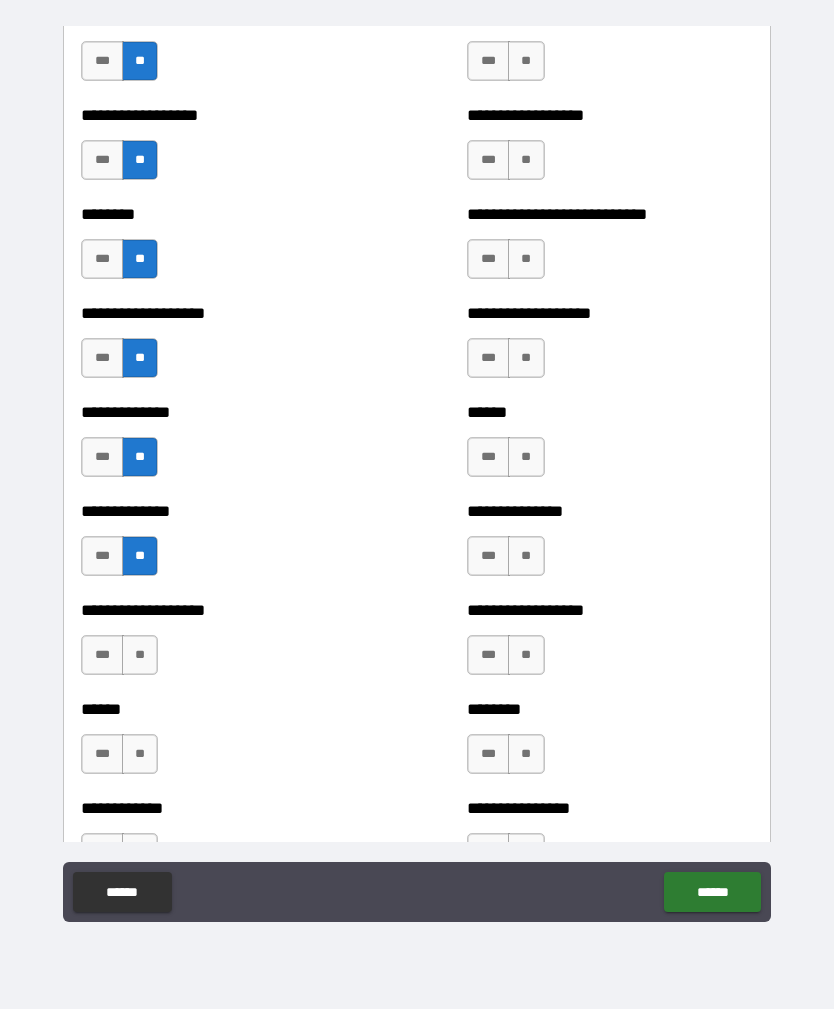 scroll, scrollTop: 4372, scrollLeft: 0, axis: vertical 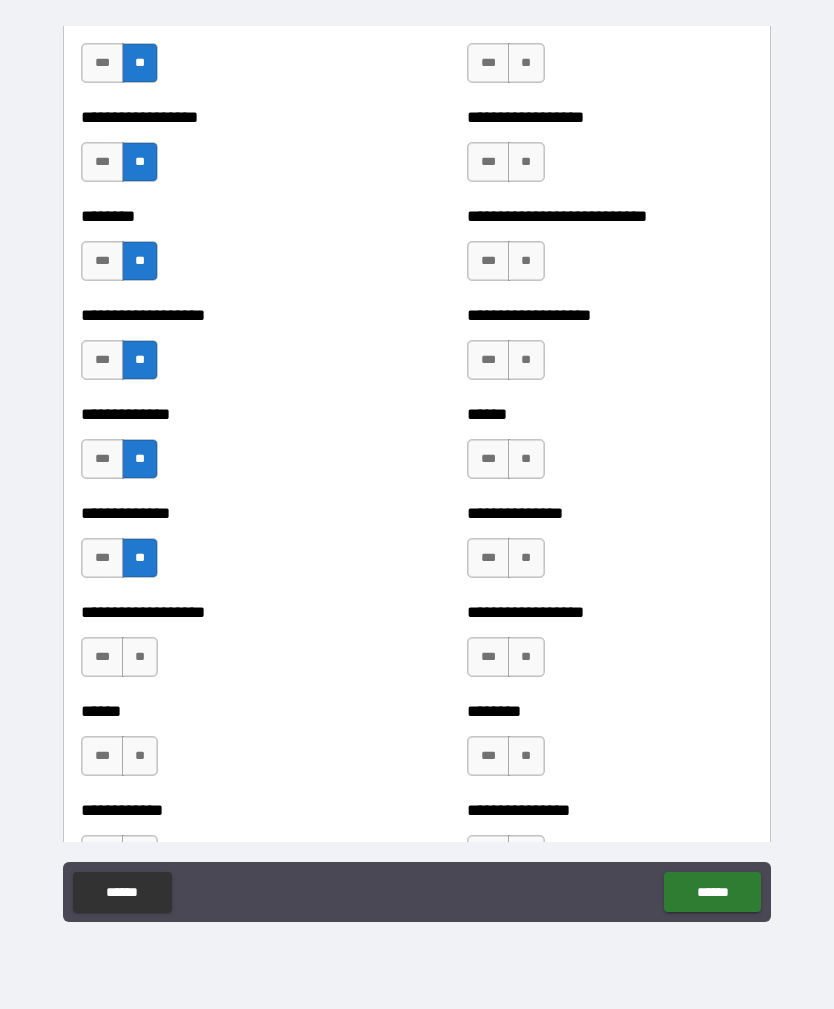 click on "**" at bounding box center (140, 657) 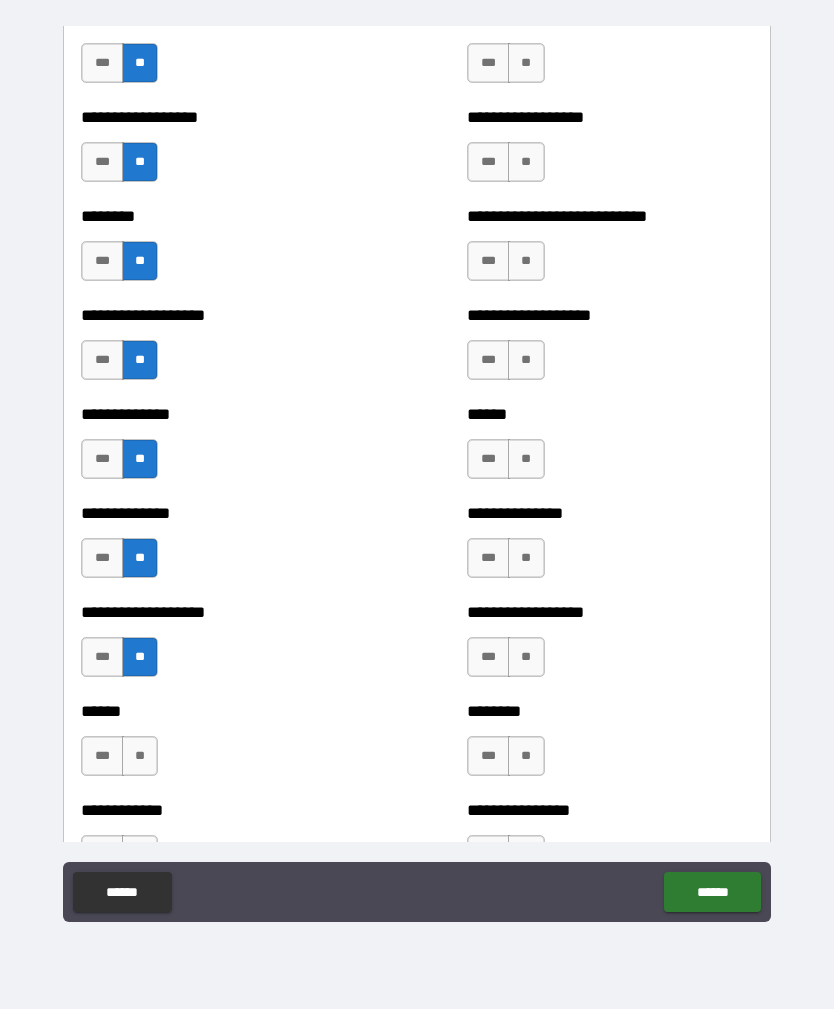 click on "**" at bounding box center [140, 756] 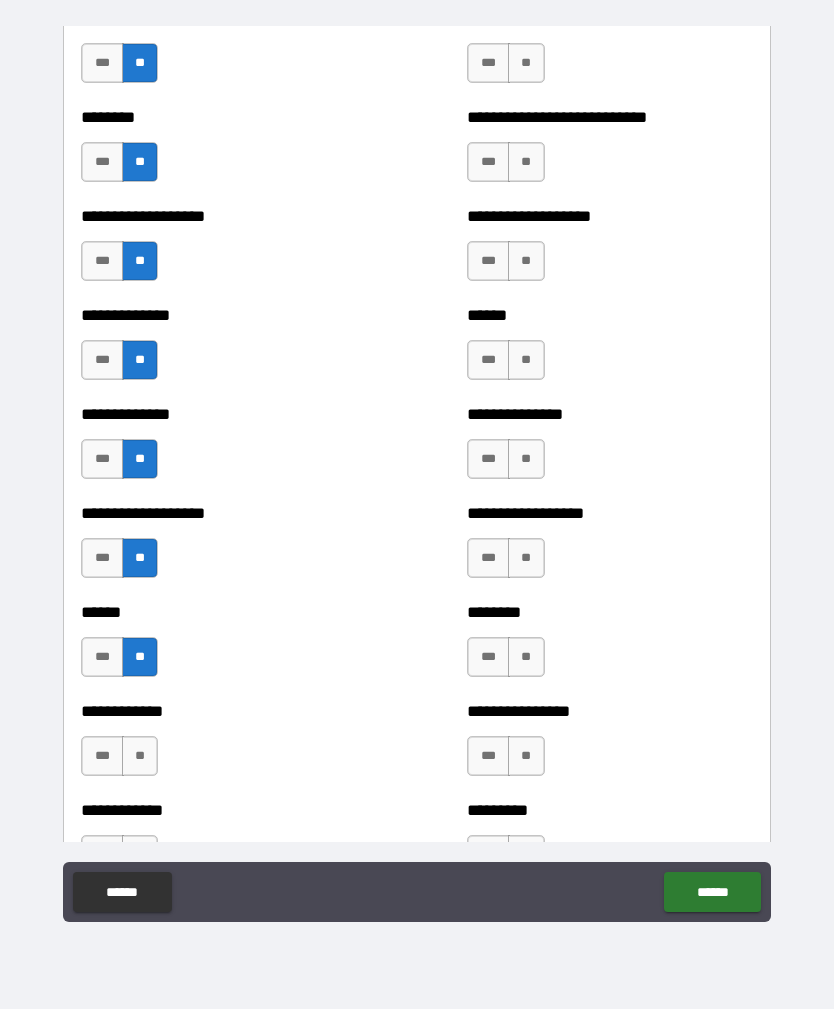 scroll, scrollTop: 4554, scrollLeft: 0, axis: vertical 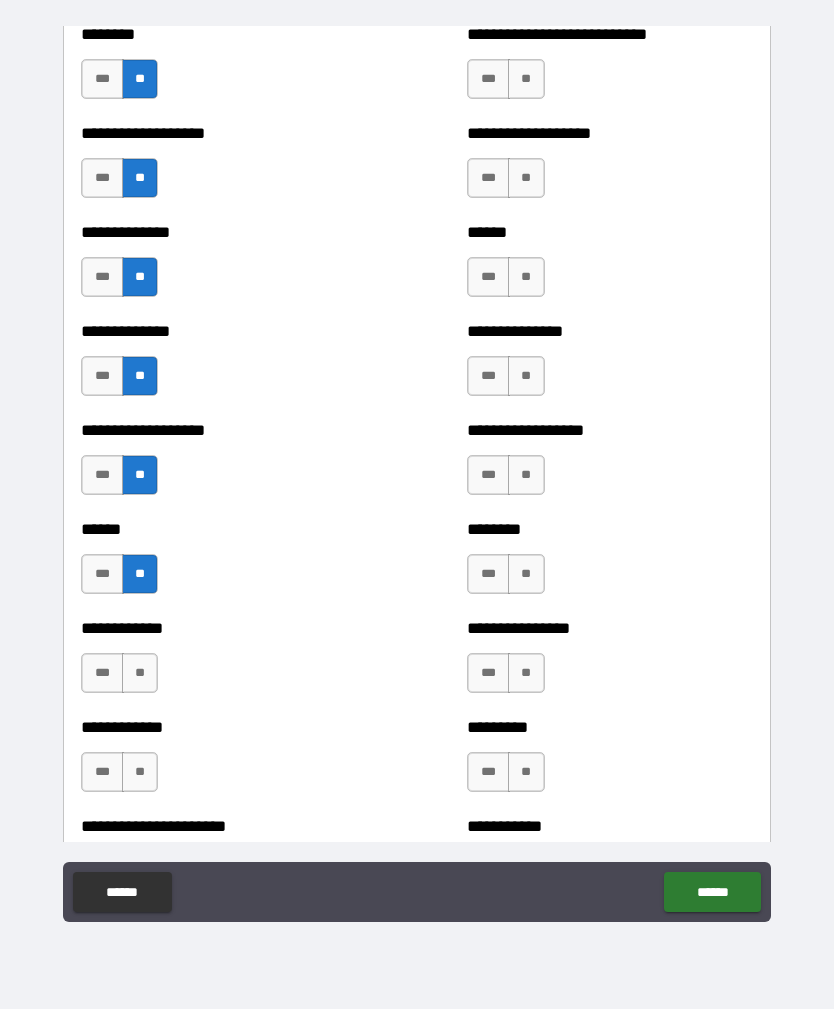 click on "**" at bounding box center (140, 673) 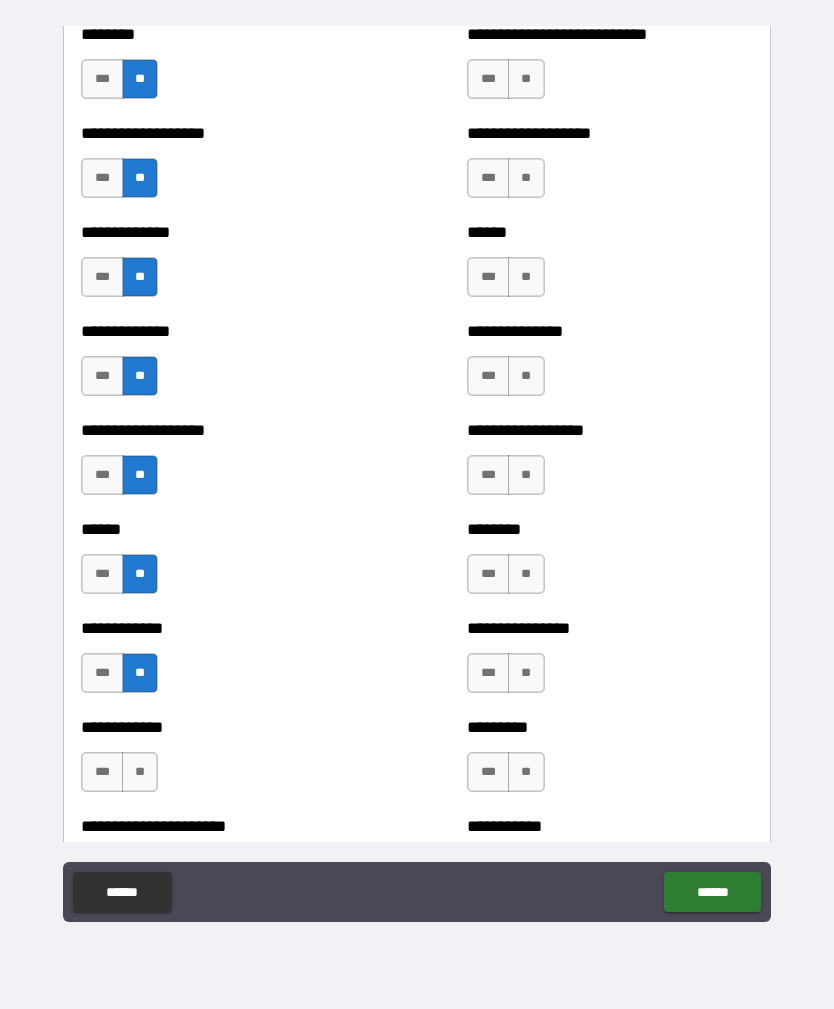 click on "**" at bounding box center (140, 772) 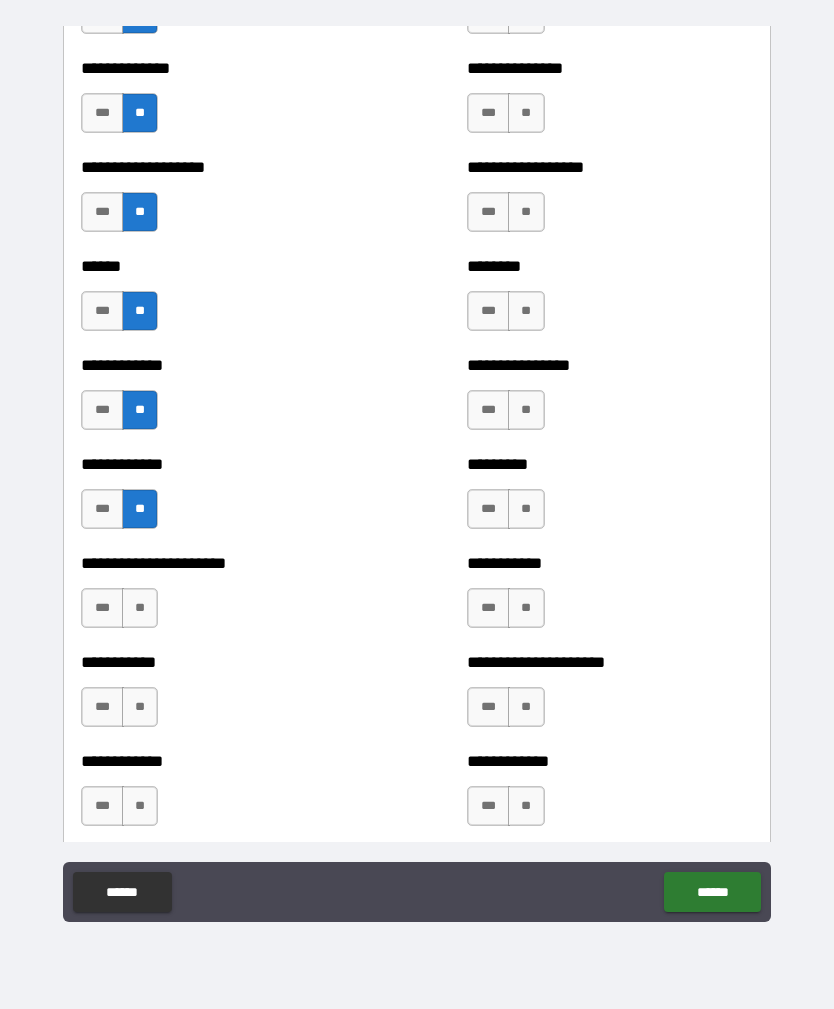 scroll, scrollTop: 4835, scrollLeft: 0, axis: vertical 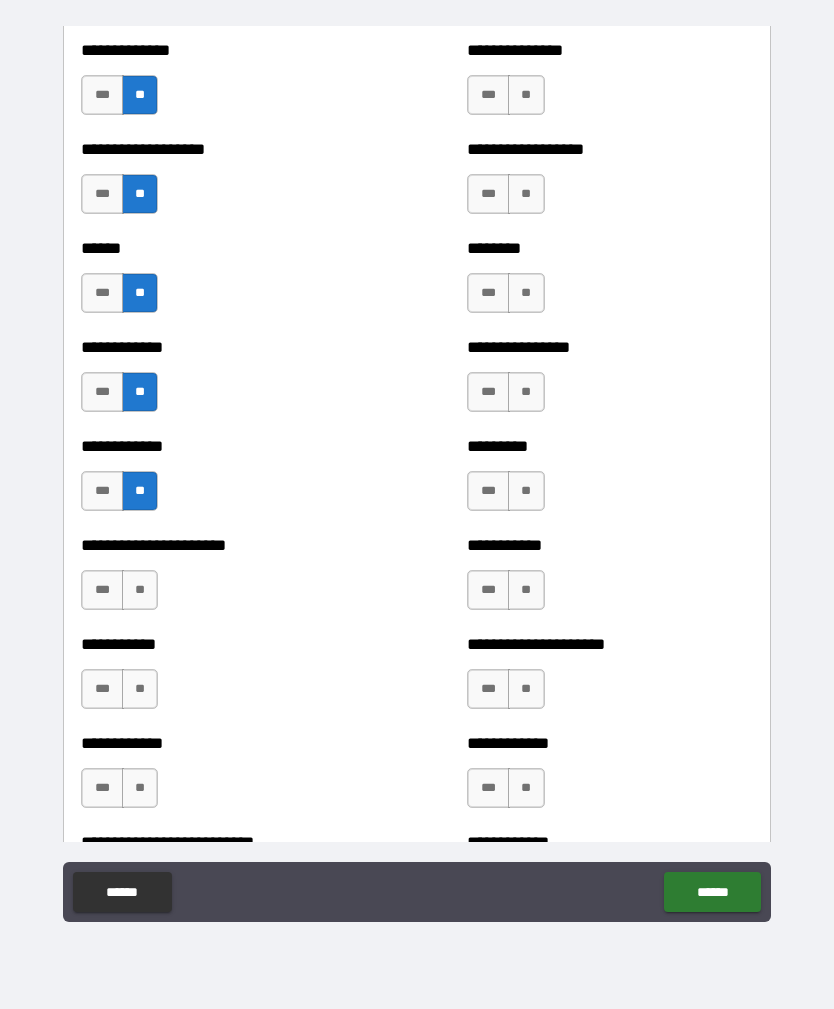 click on "**" at bounding box center (140, 590) 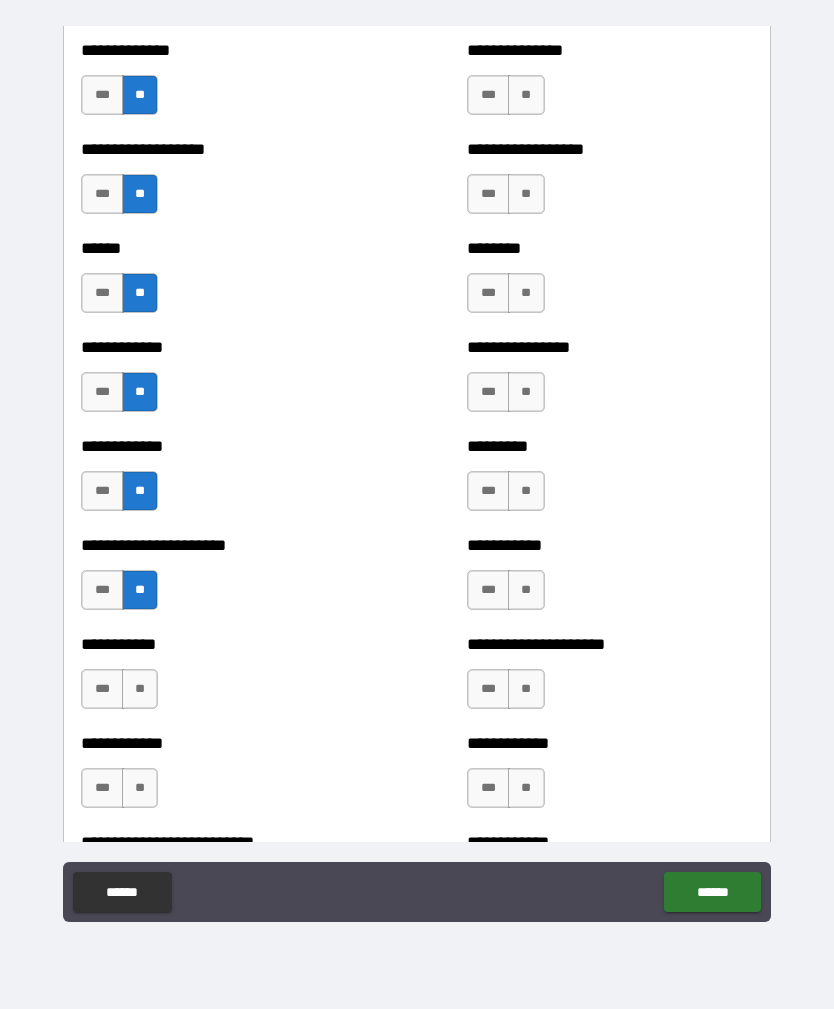 click on "**" at bounding box center (140, 689) 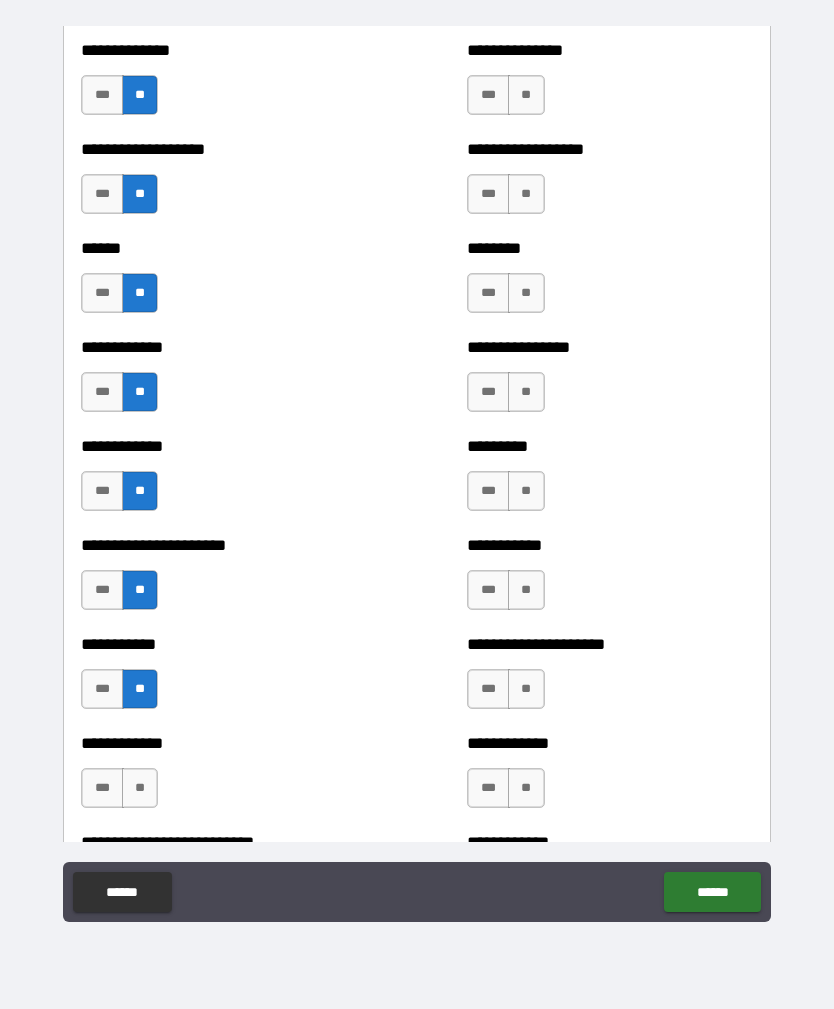 click on "**" at bounding box center (140, 788) 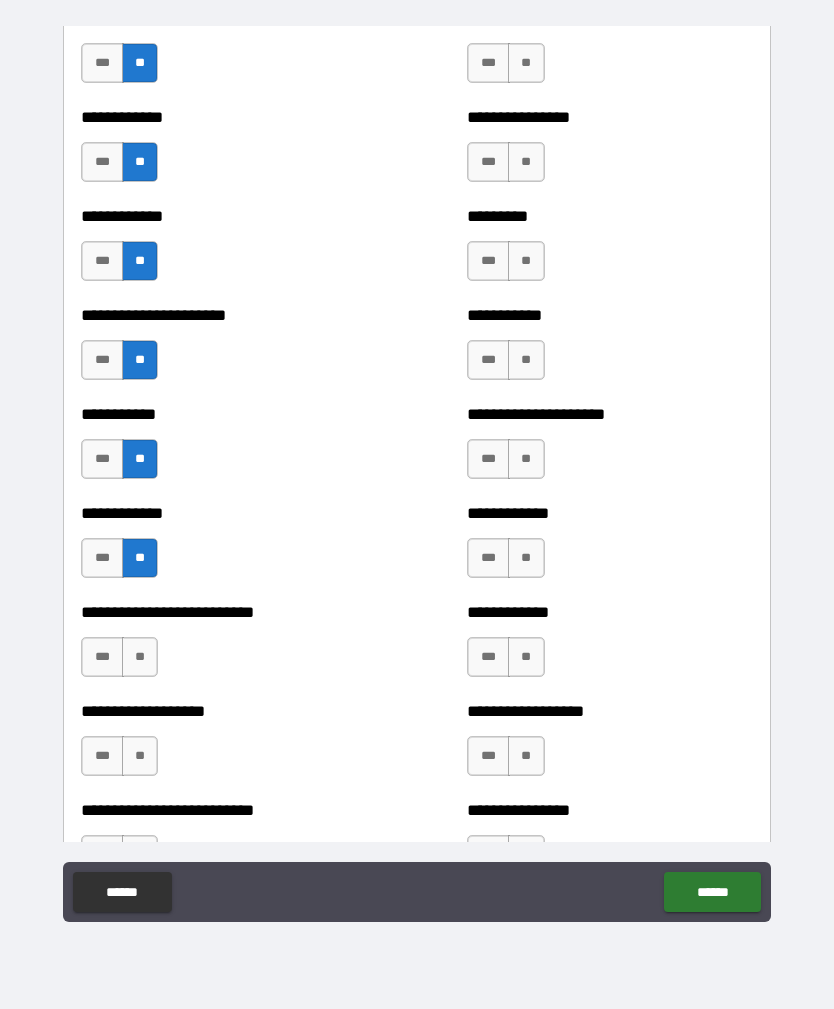 scroll, scrollTop: 5093, scrollLeft: 0, axis: vertical 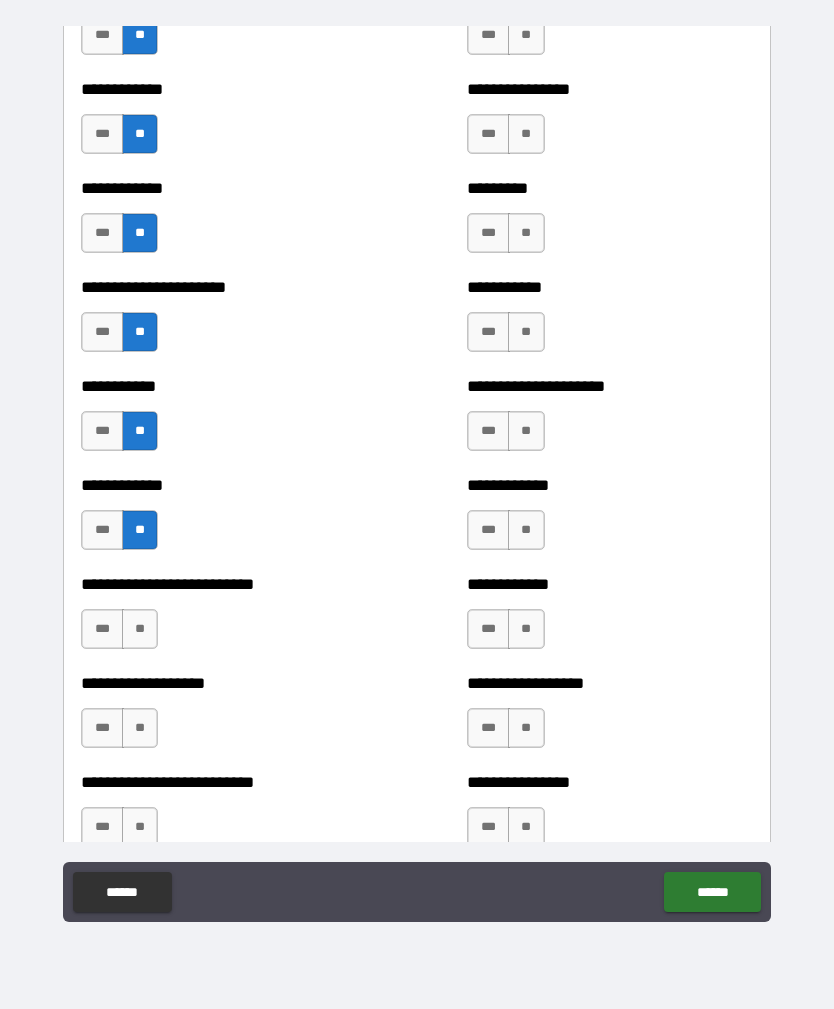 click on "**" at bounding box center (140, 629) 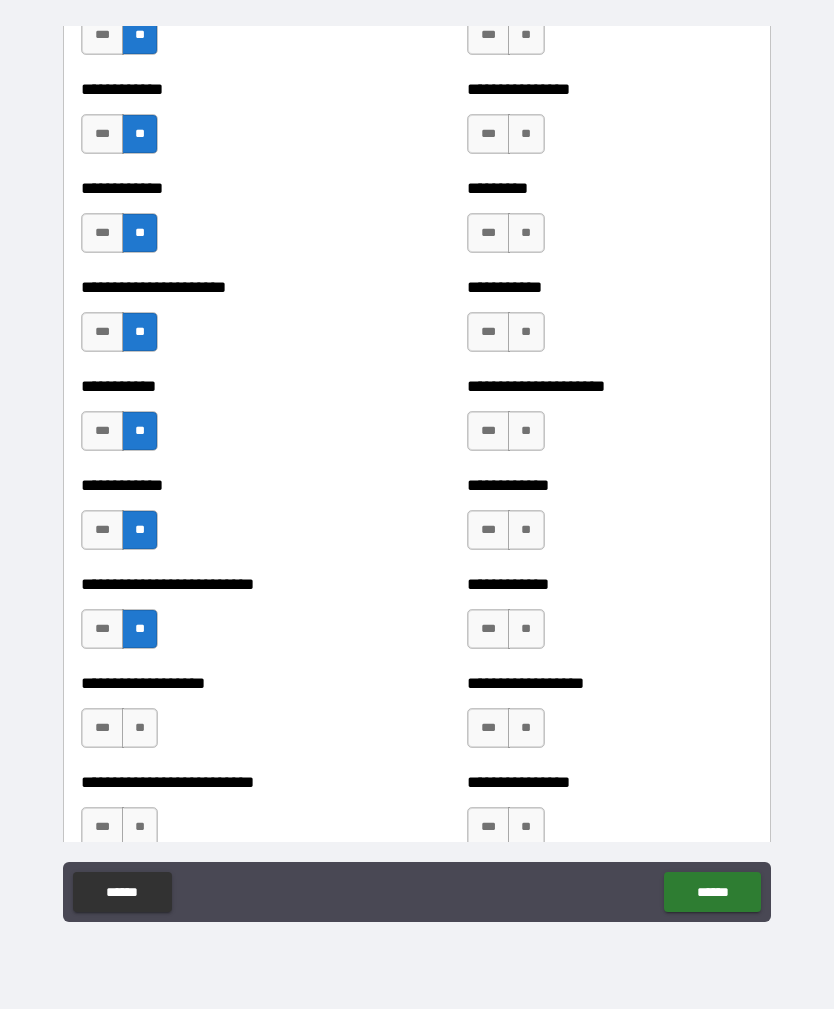click on "**" at bounding box center (140, 728) 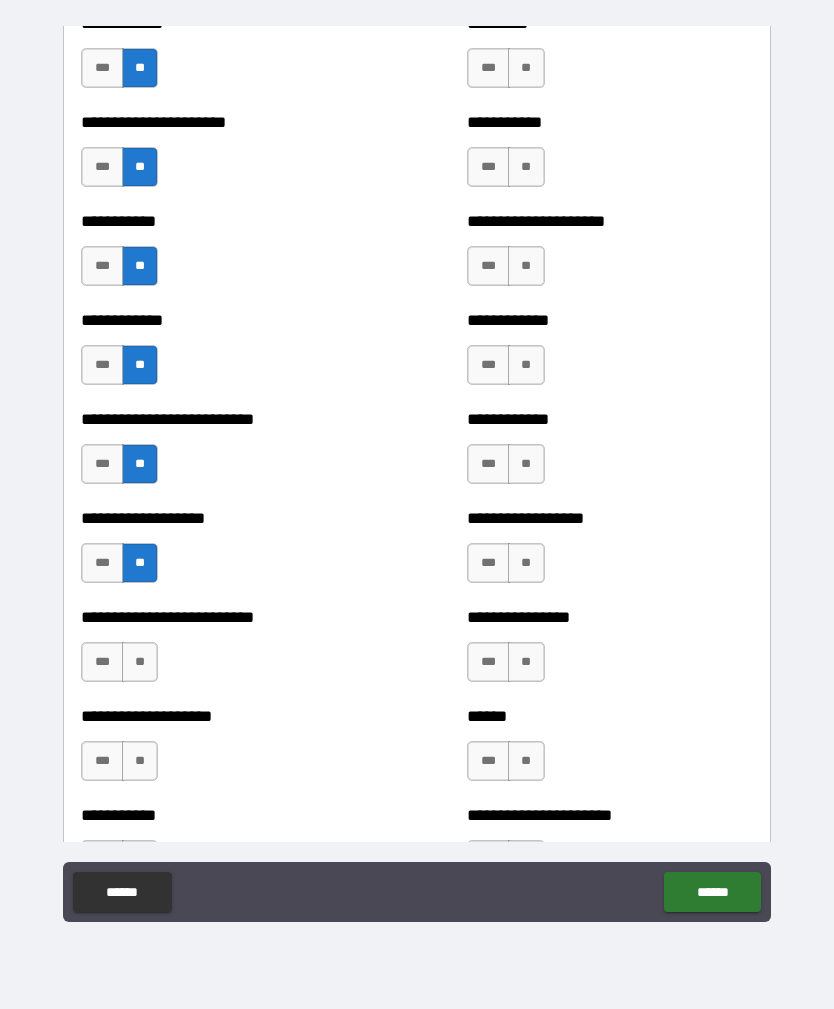 scroll, scrollTop: 5261, scrollLeft: 0, axis: vertical 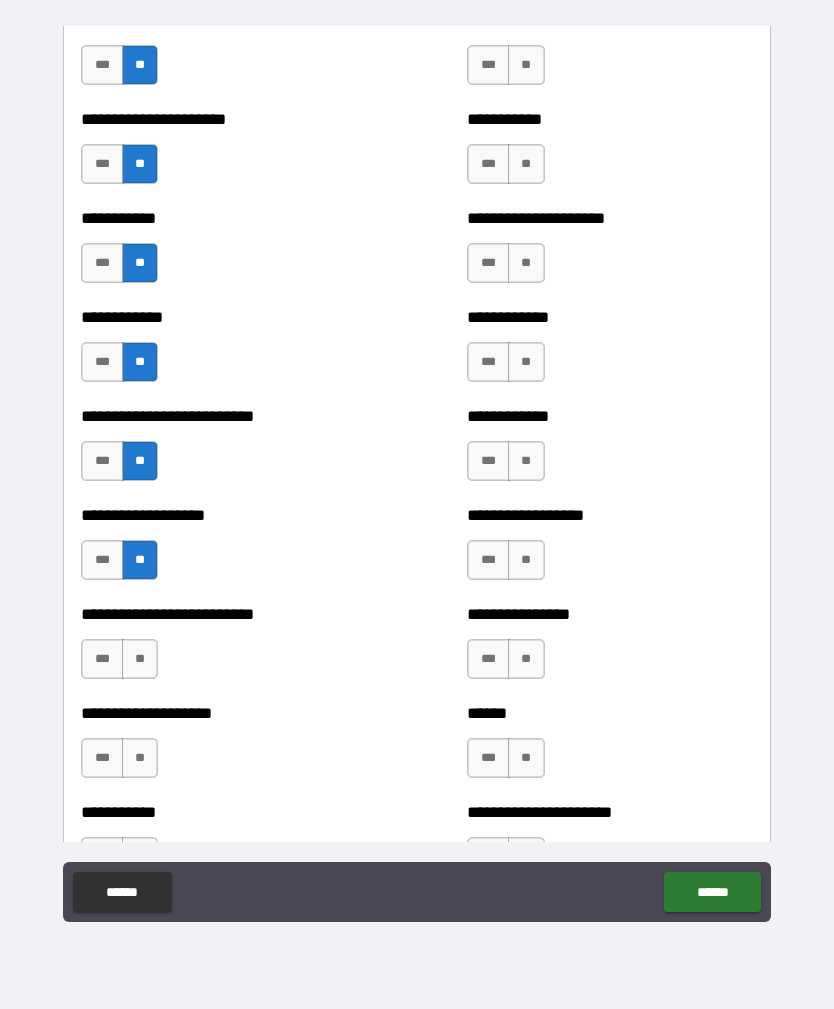 click on "**" at bounding box center (140, 659) 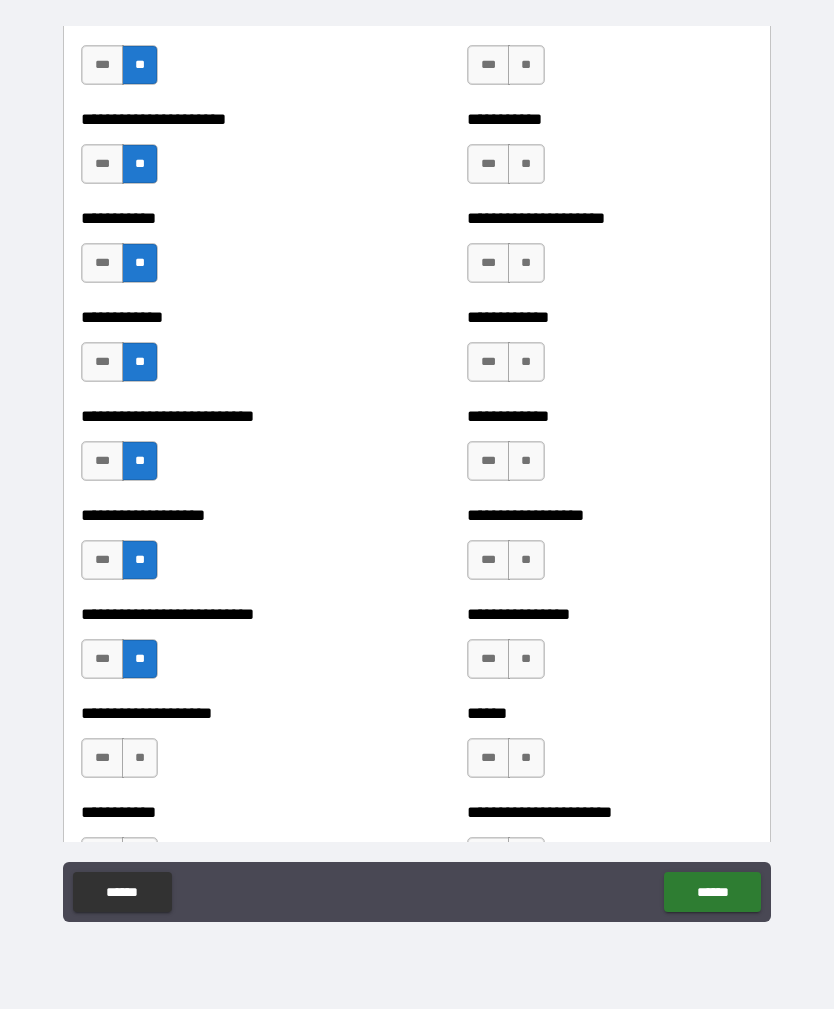 click on "**" at bounding box center (140, 758) 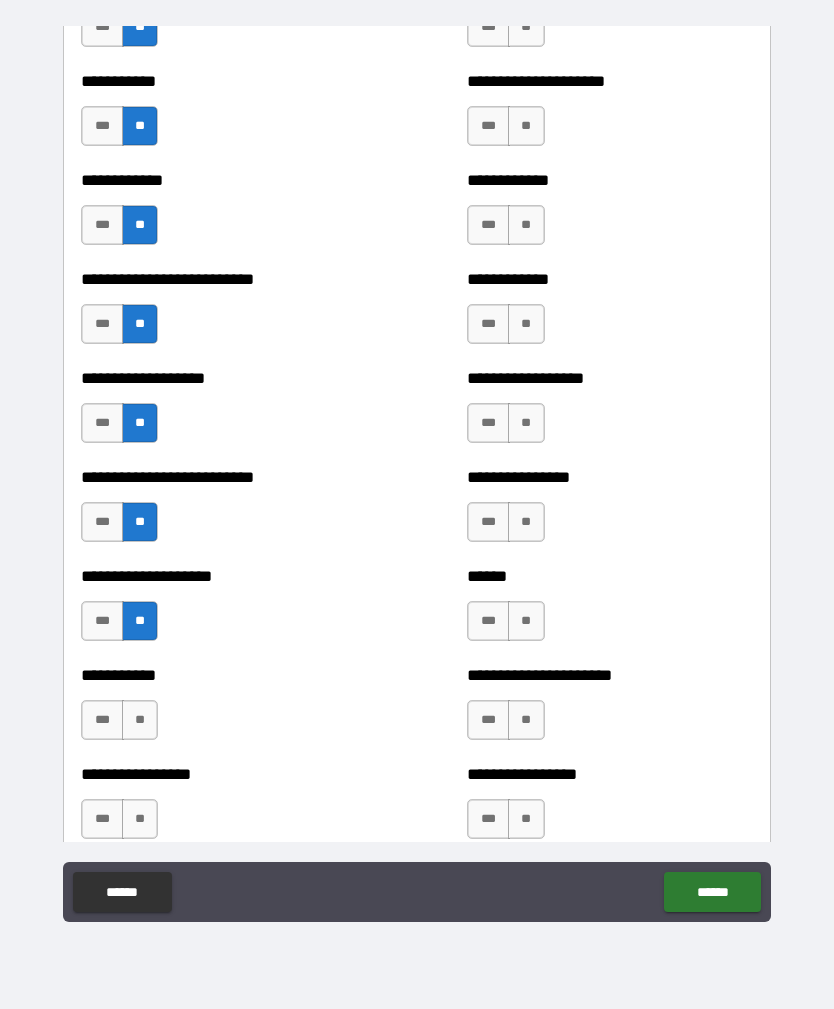 scroll, scrollTop: 5405, scrollLeft: 0, axis: vertical 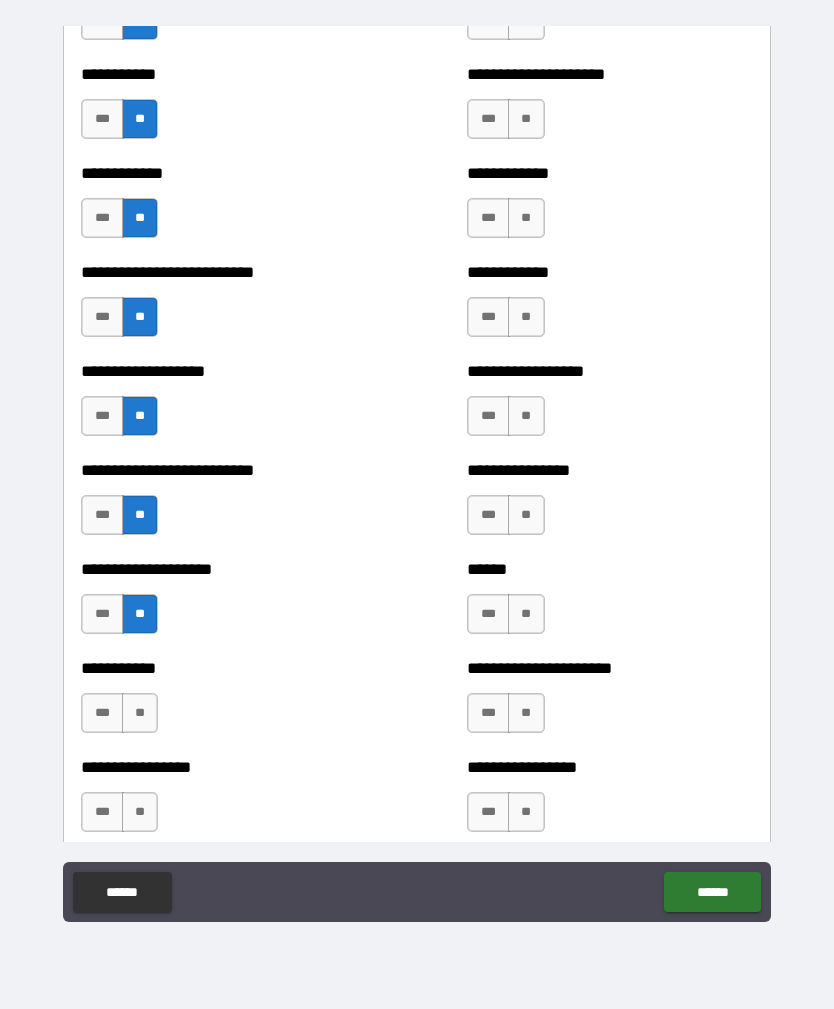 click on "**" at bounding box center (140, 713) 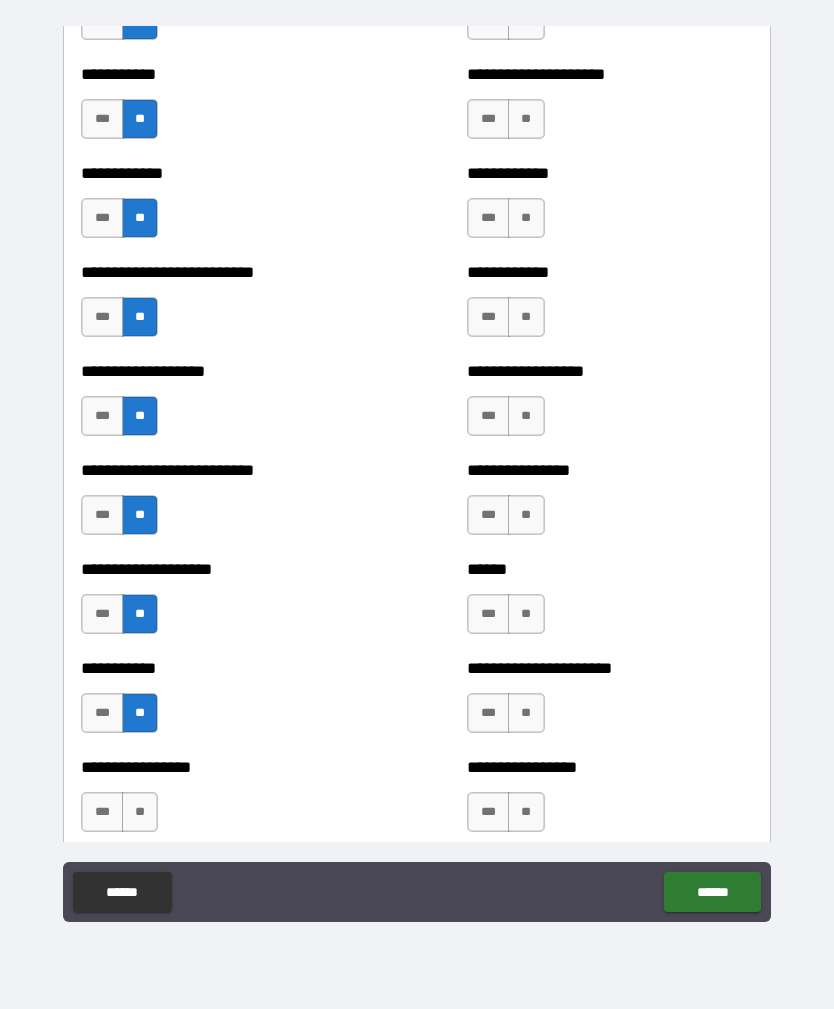 click on "**" at bounding box center (140, 812) 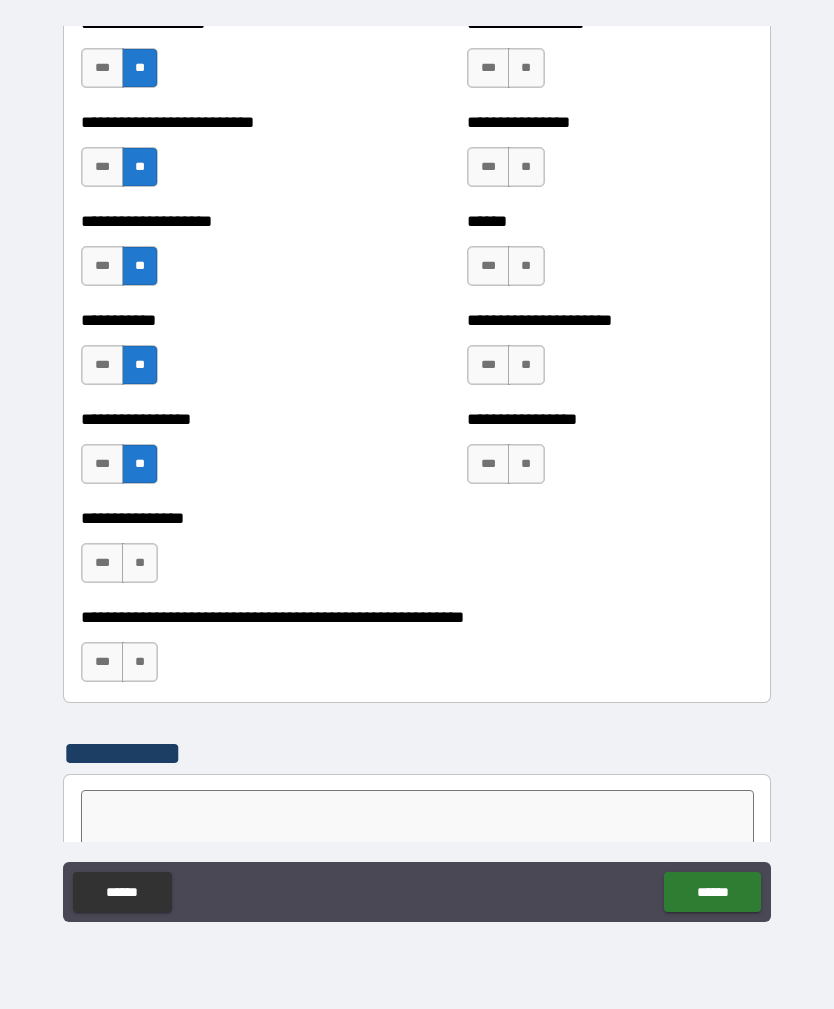 scroll, scrollTop: 5758, scrollLeft: 0, axis: vertical 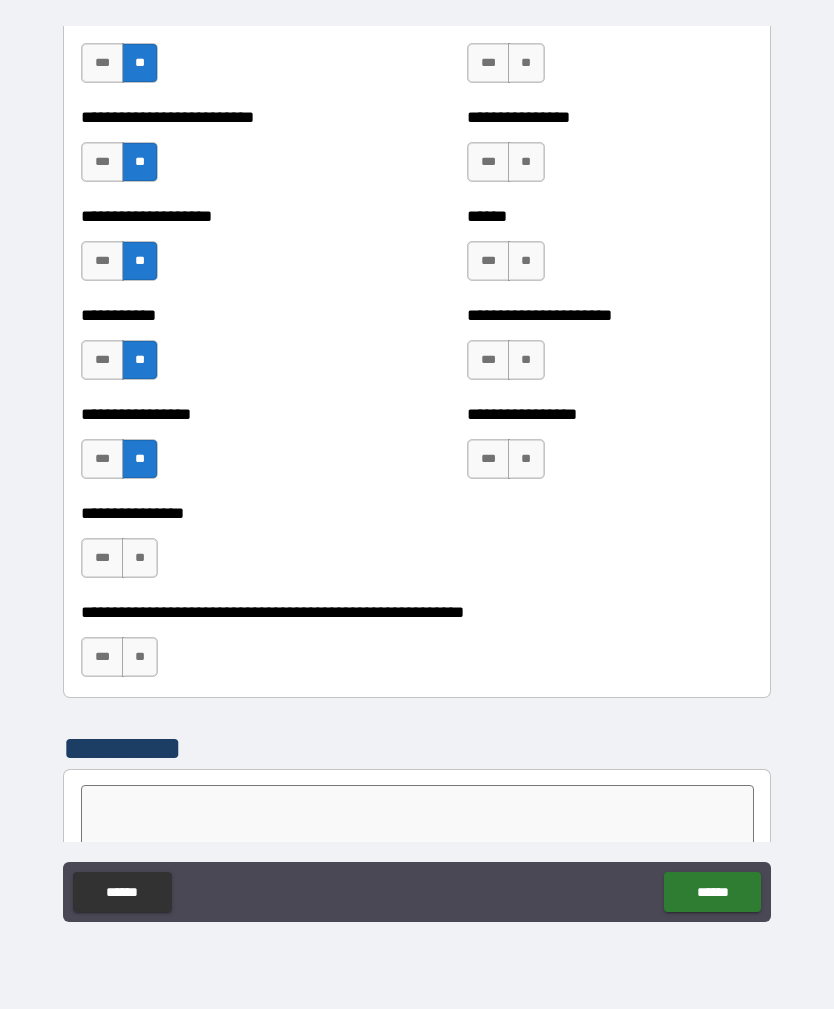 click on "**" at bounding box center [140, 657] 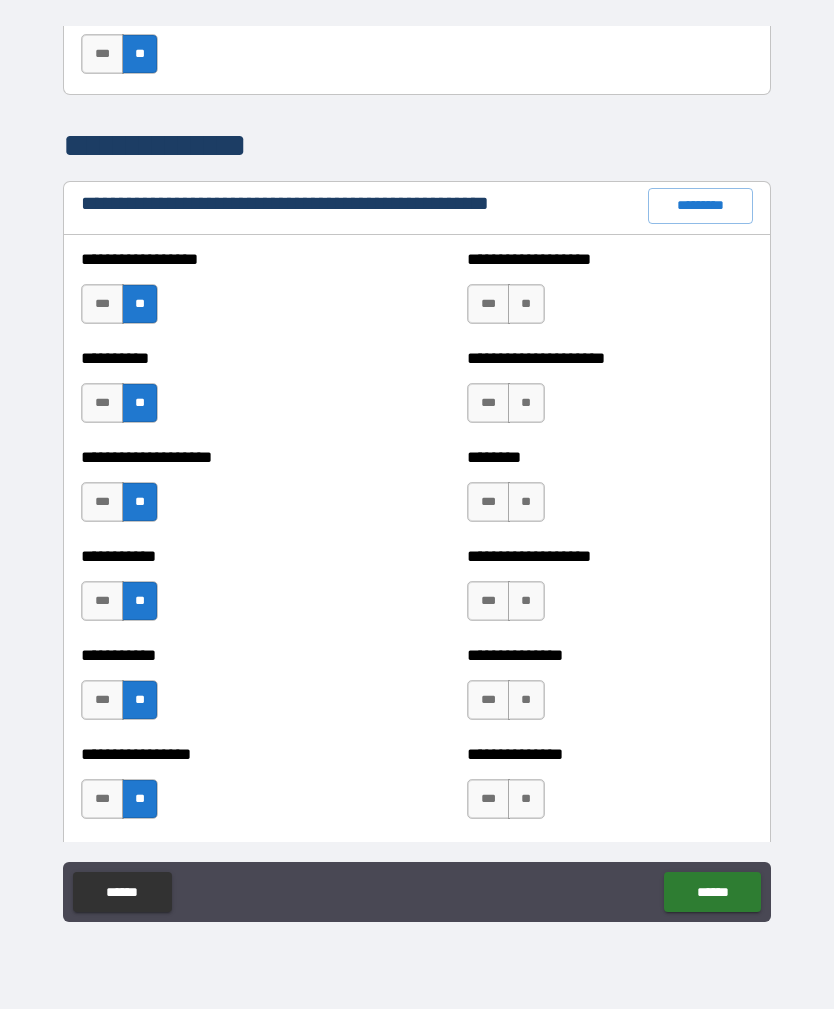 scroll, scrollTop: 2249, scrollLeft: 0, axis: vertical 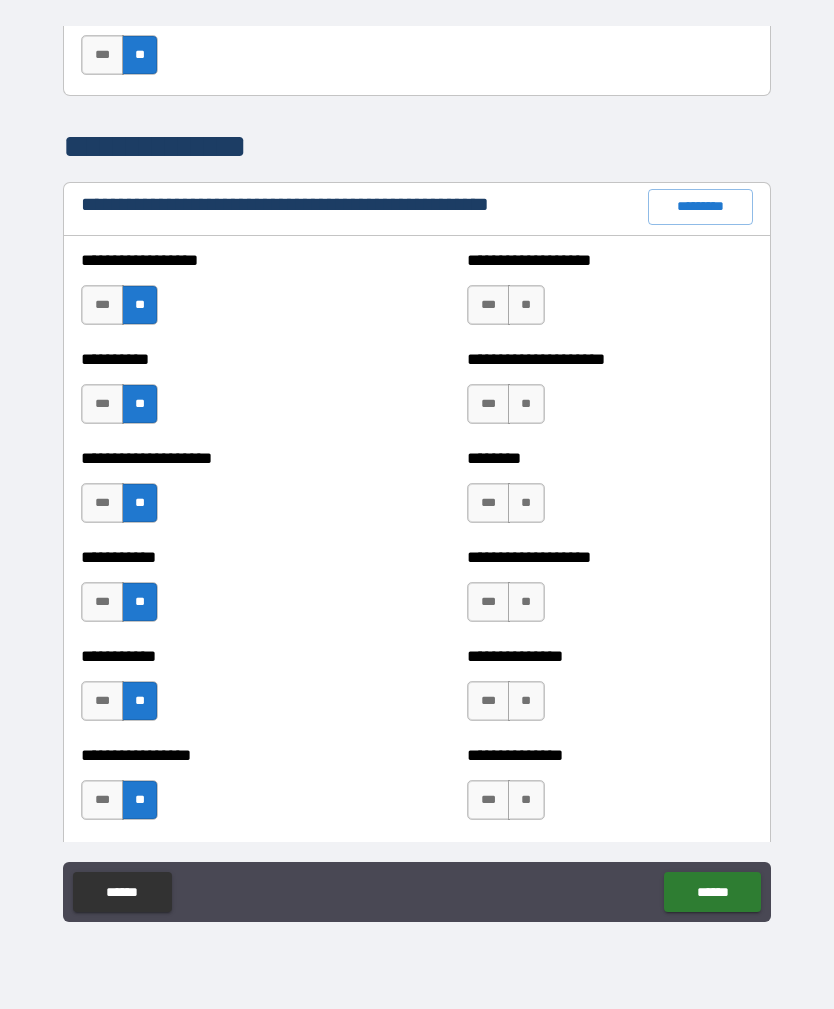 click on "**" at bounding box center (526, 305) 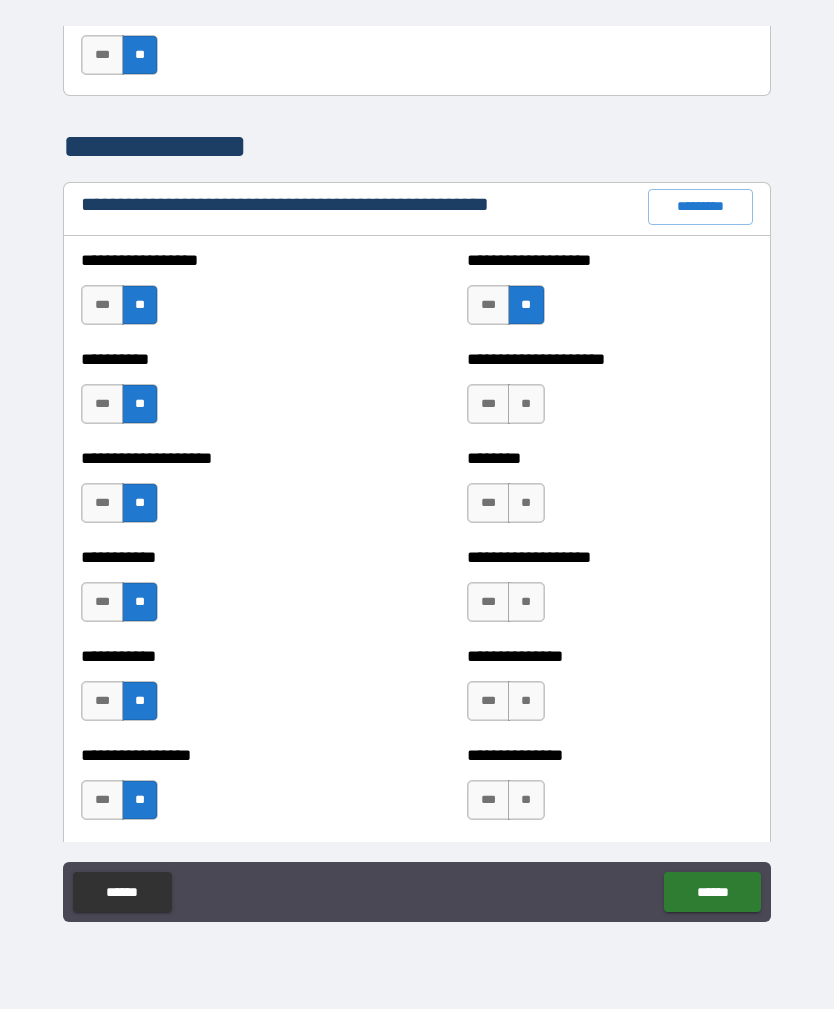 click on "**" at bounding box center (526, 404) 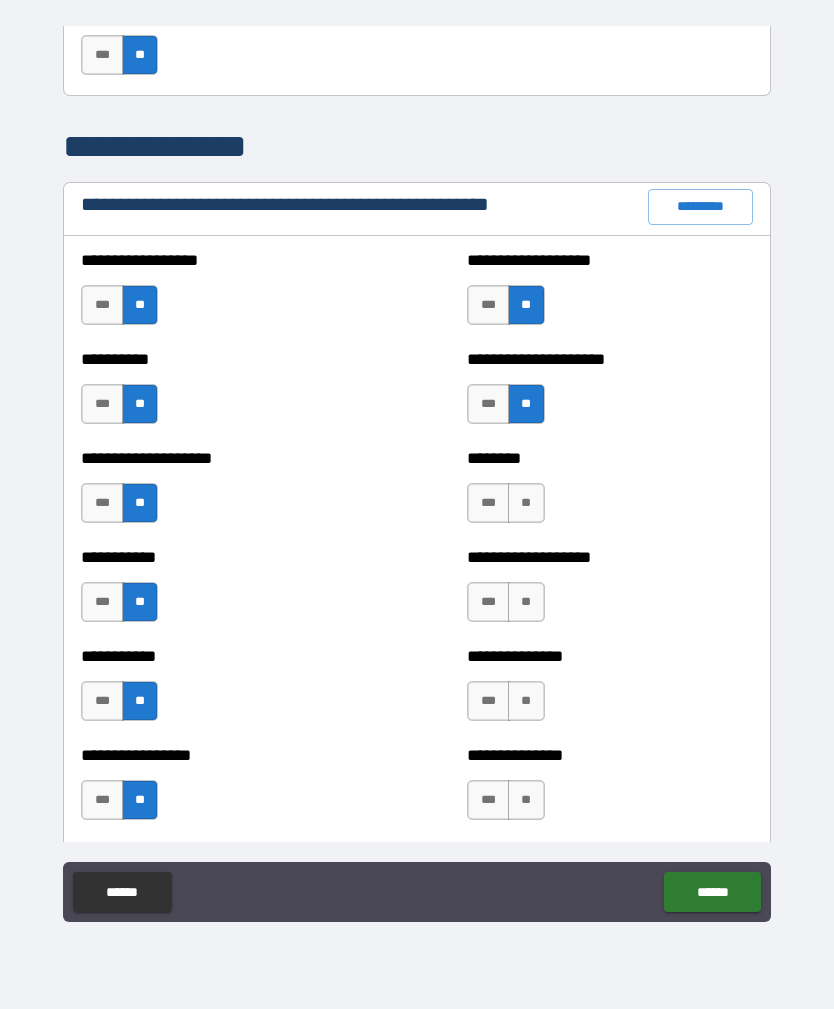 click on "**" at bounding box center [526, 503] 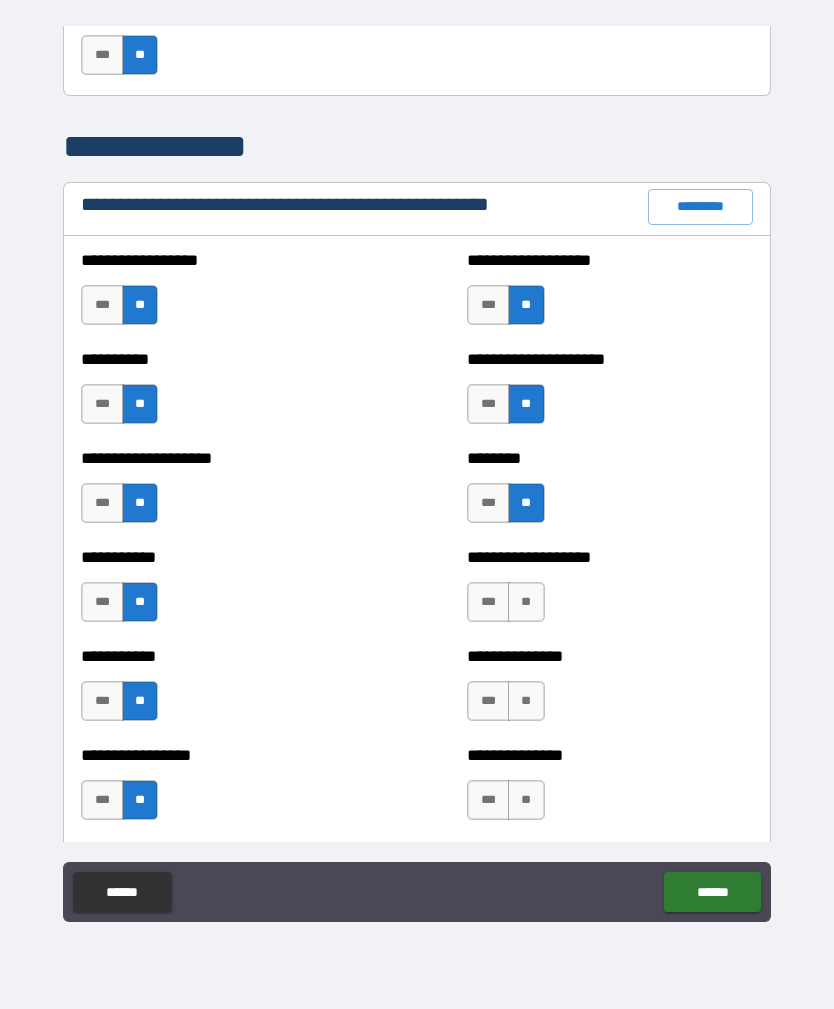 click on "**" at bounding box center [526, 602] 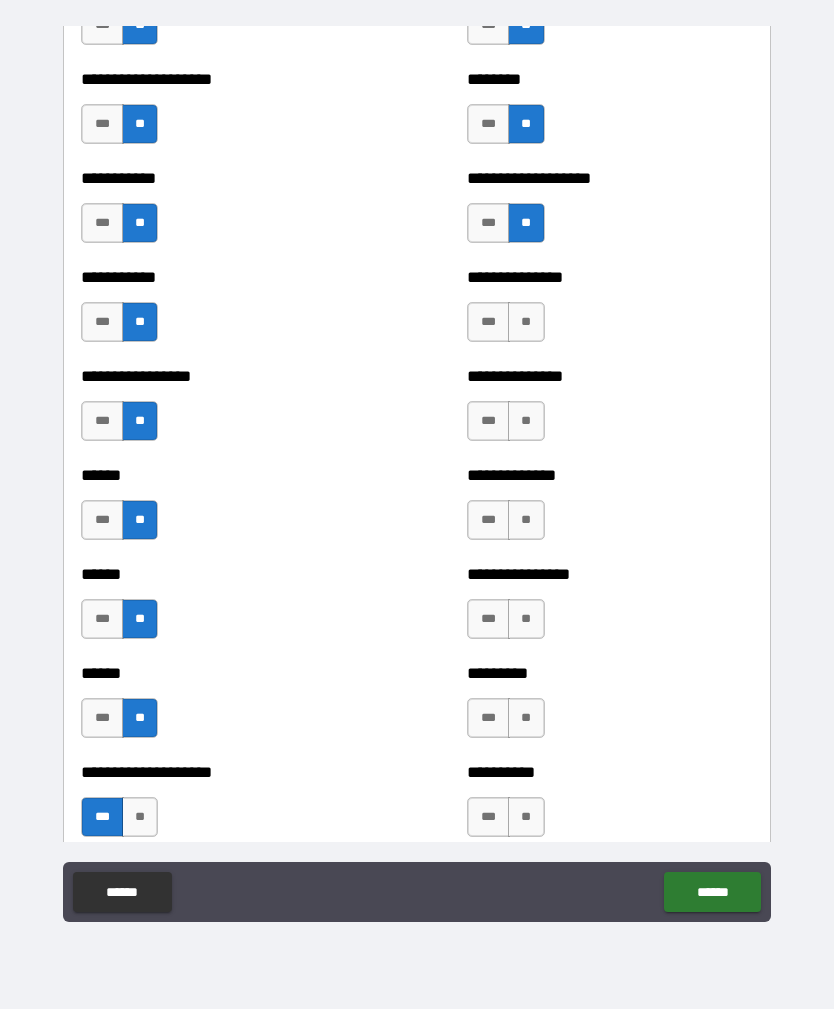 scroll, scrollTop: 2649, scrollLeft: 0, axis: vertical 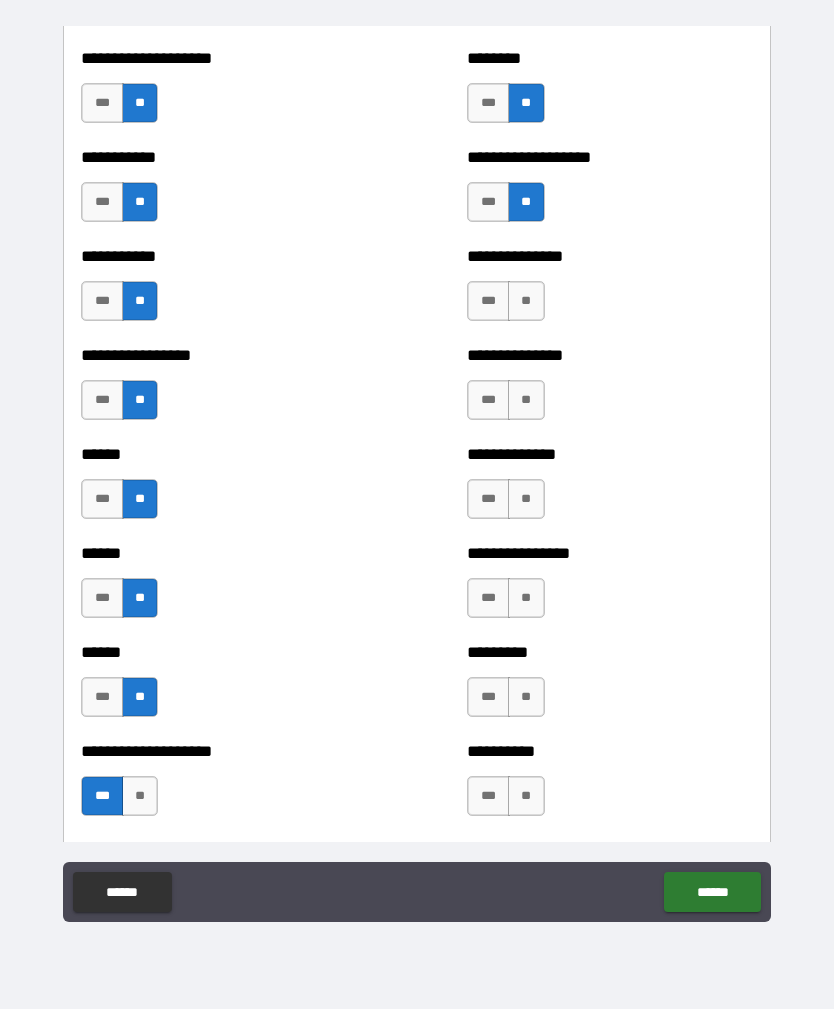 click on "**" at bounding box center [526, 301] 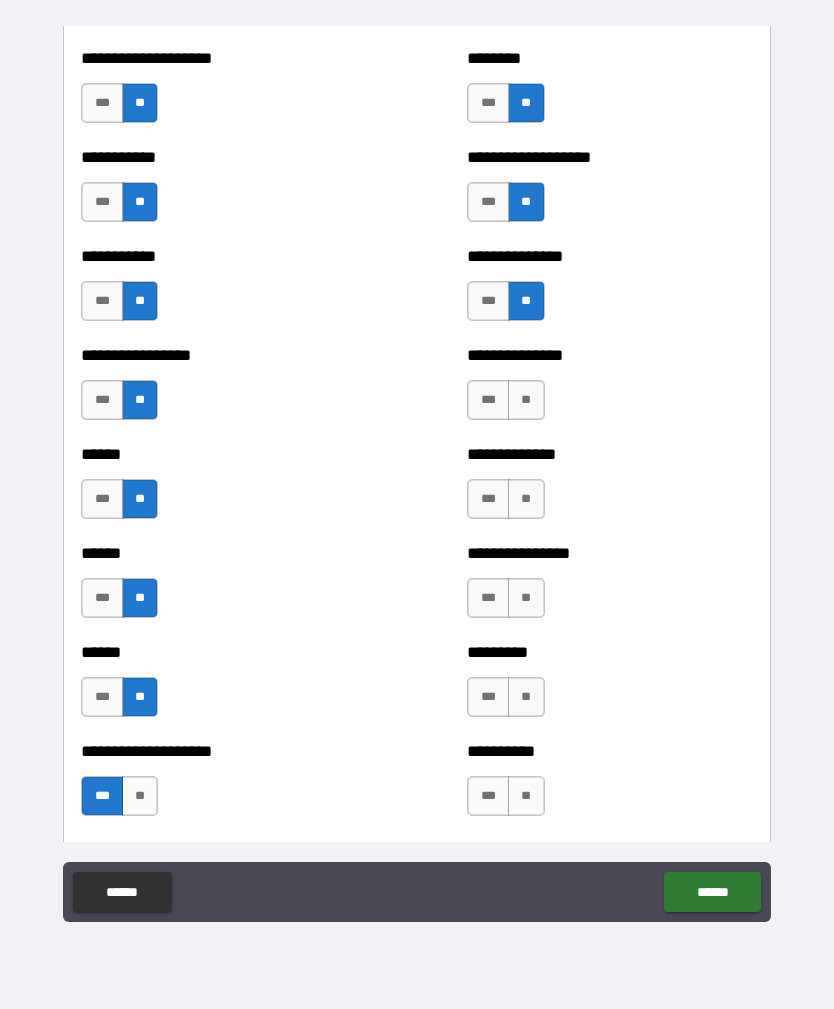 click on "**" at bounding box center (526, 400) 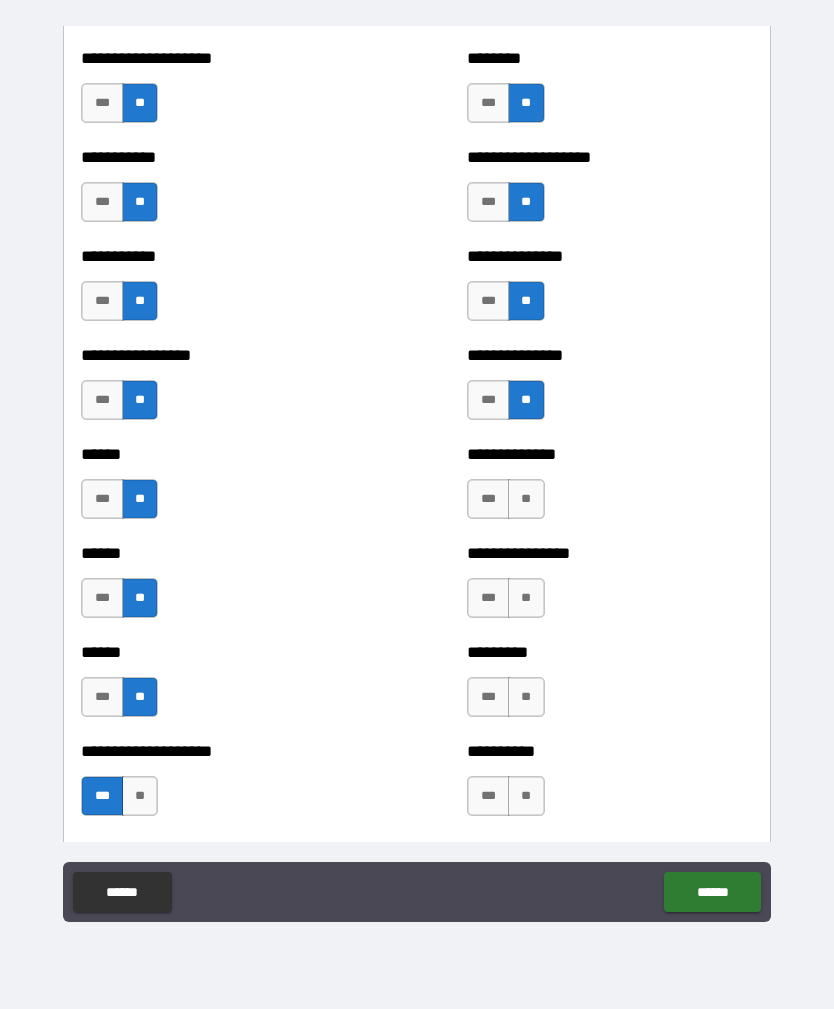 click on "**" at bounding box center [526, 499] 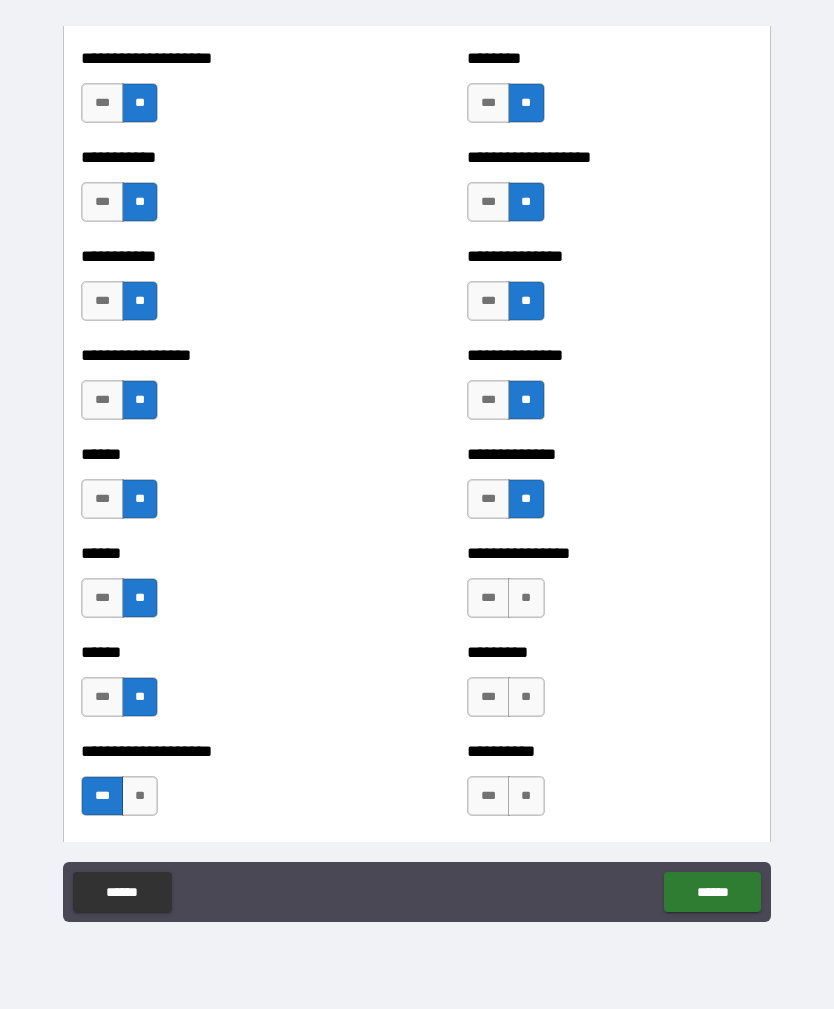 click on "**" at bounding box center (526, 598) 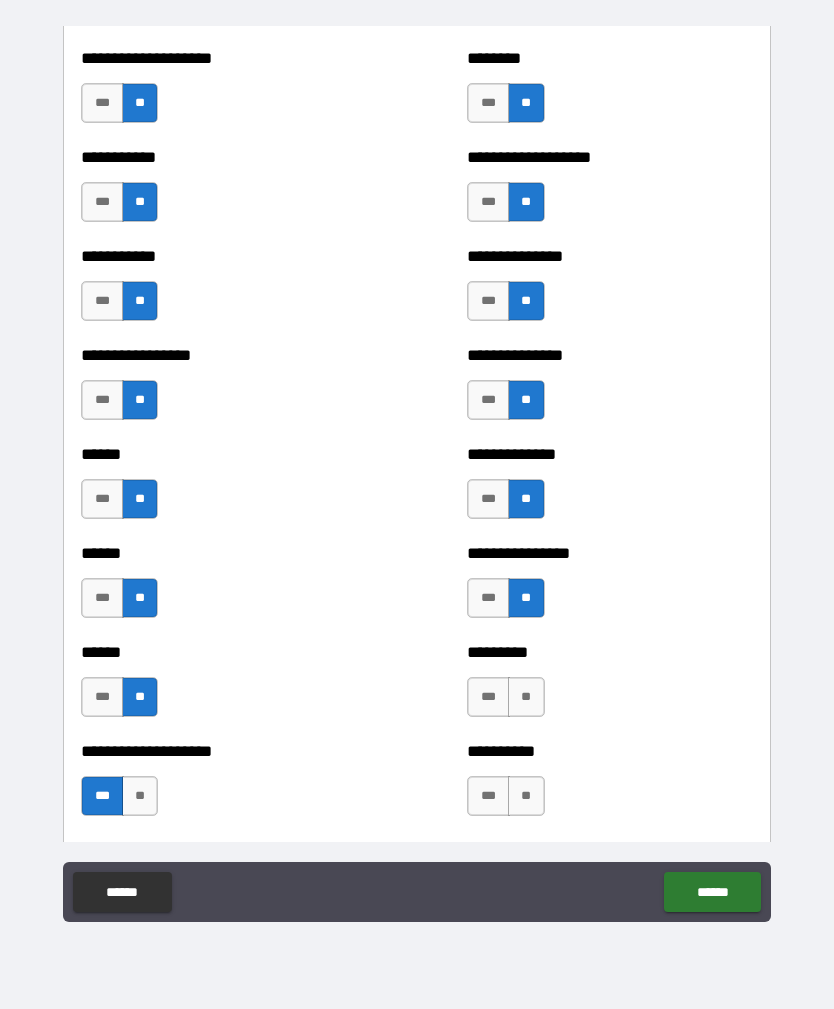 click on "**" at bounding box center (526, 697) 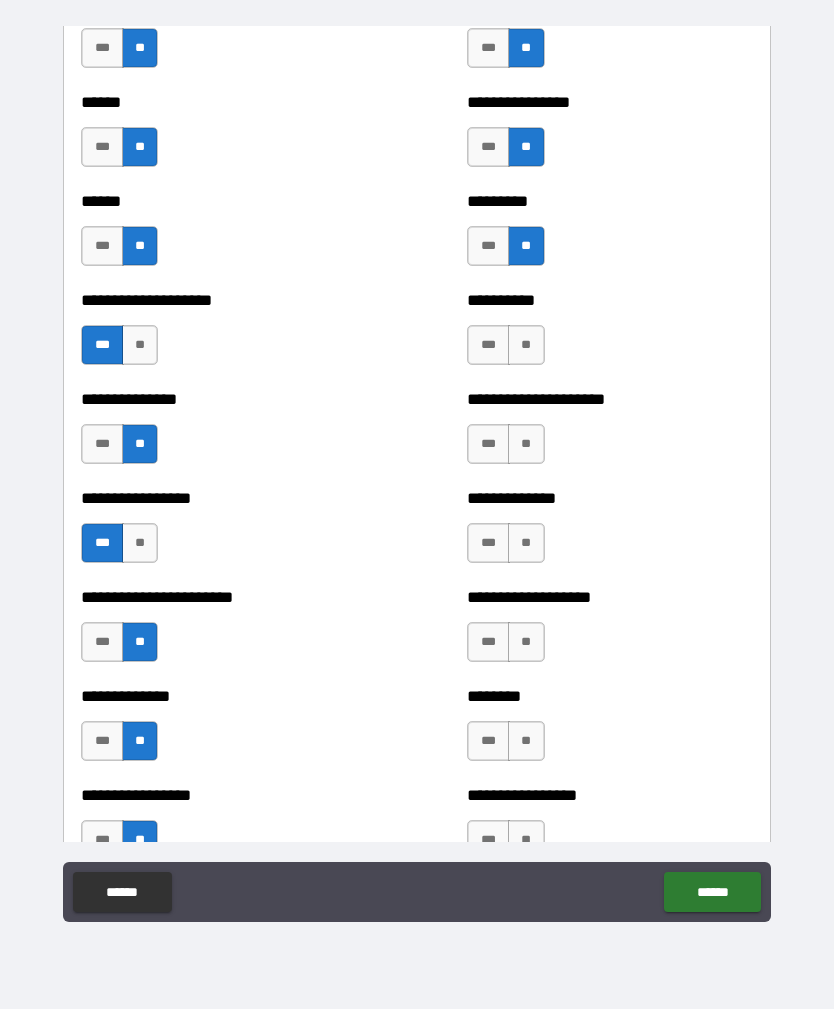 scroll, scrollTop: 3099, scrollLeft: 0, axis: vertical 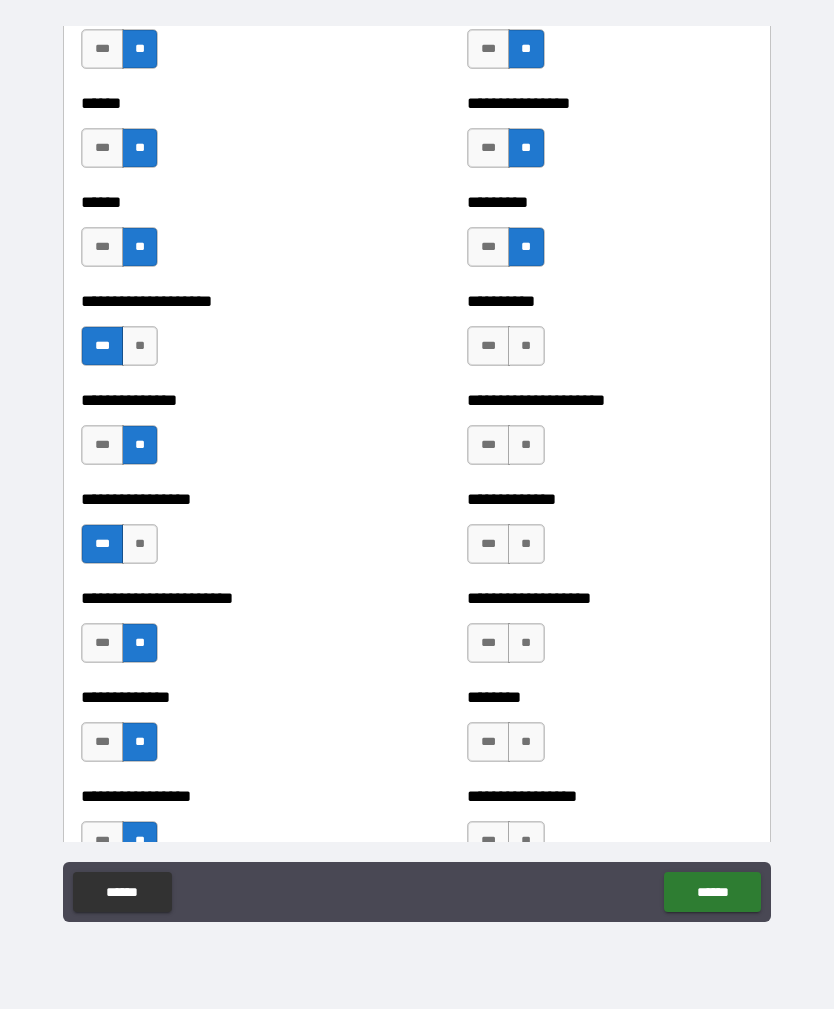 click on "**" at bounding box center [526, 346] 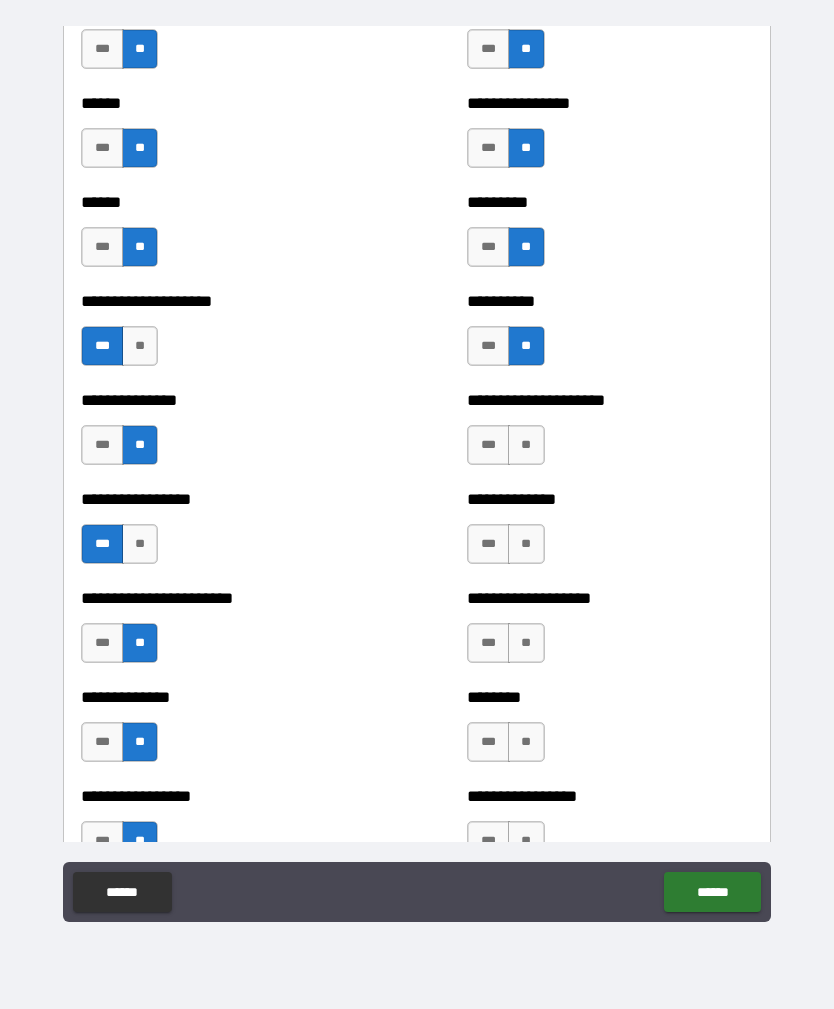 click on "**" at bounding box center (526, 445) 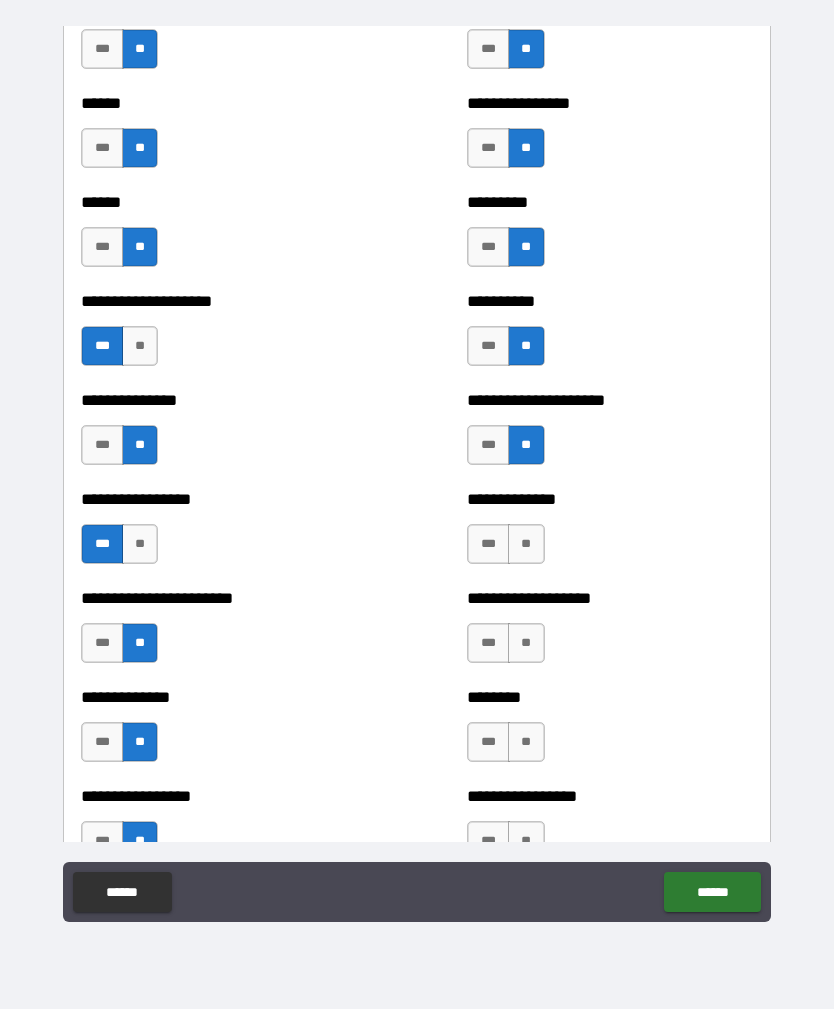 click on "**" at bounding box center (526, 544) 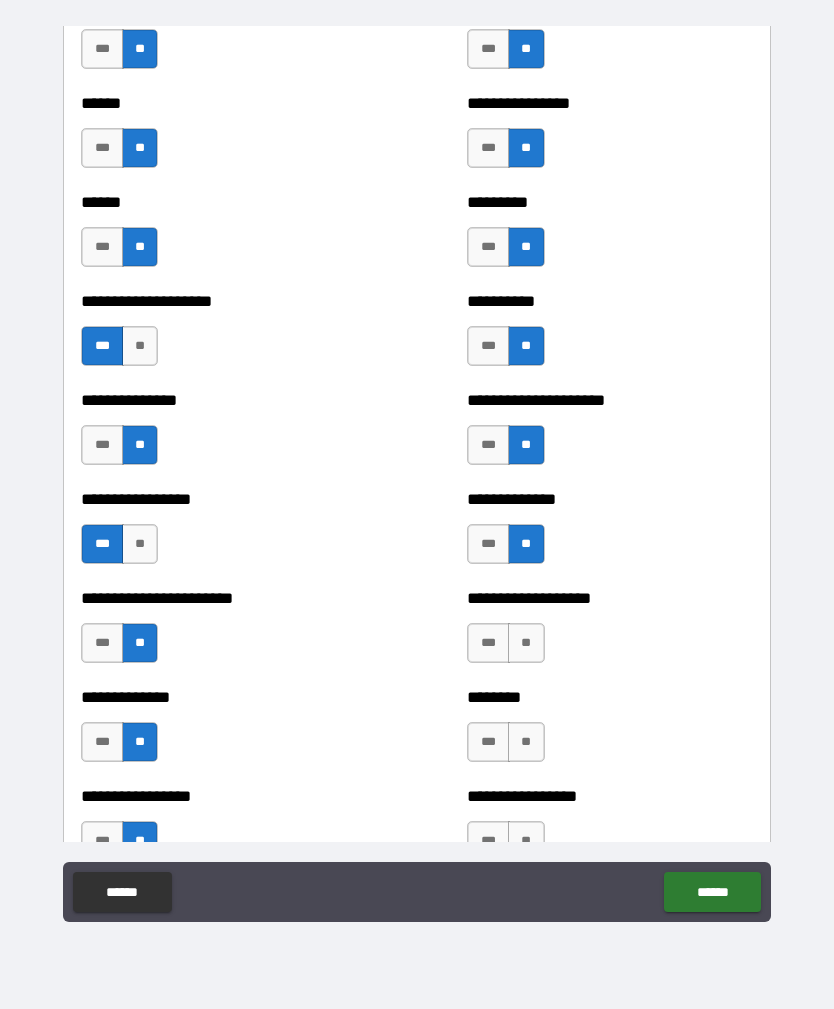 click on "**" at bounding box center [526, 643] 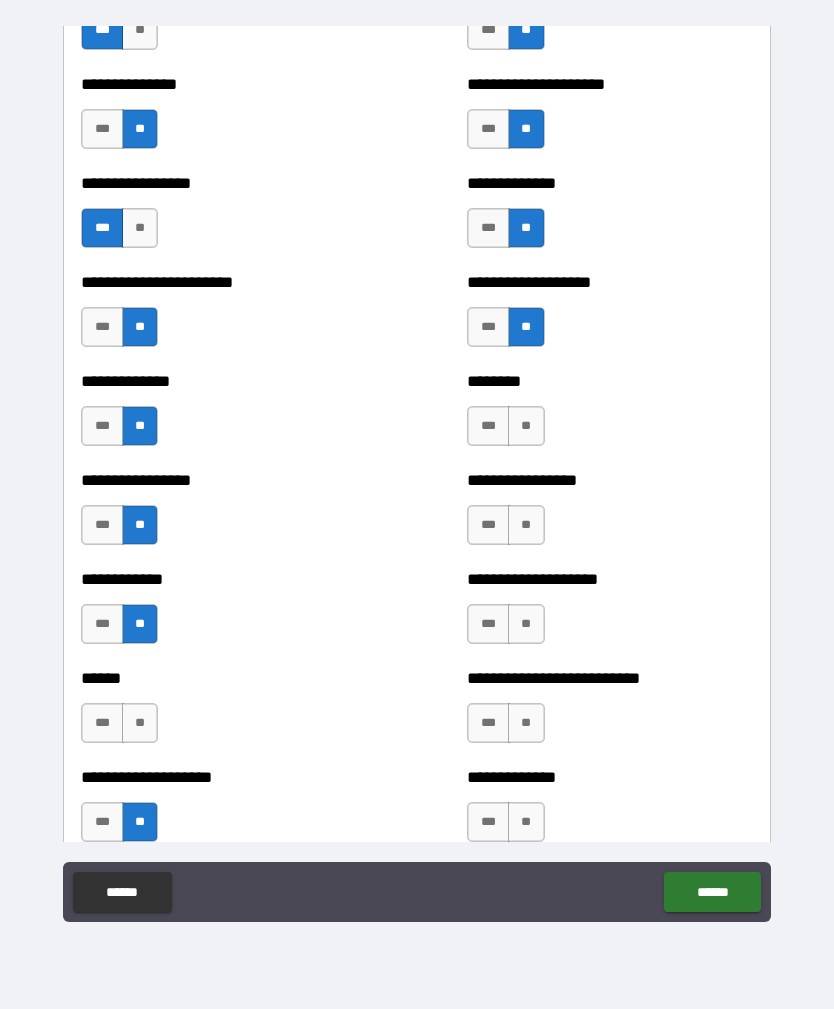 scroll, scrollTop: 3417, scrollLeft: 0, axis: vertical 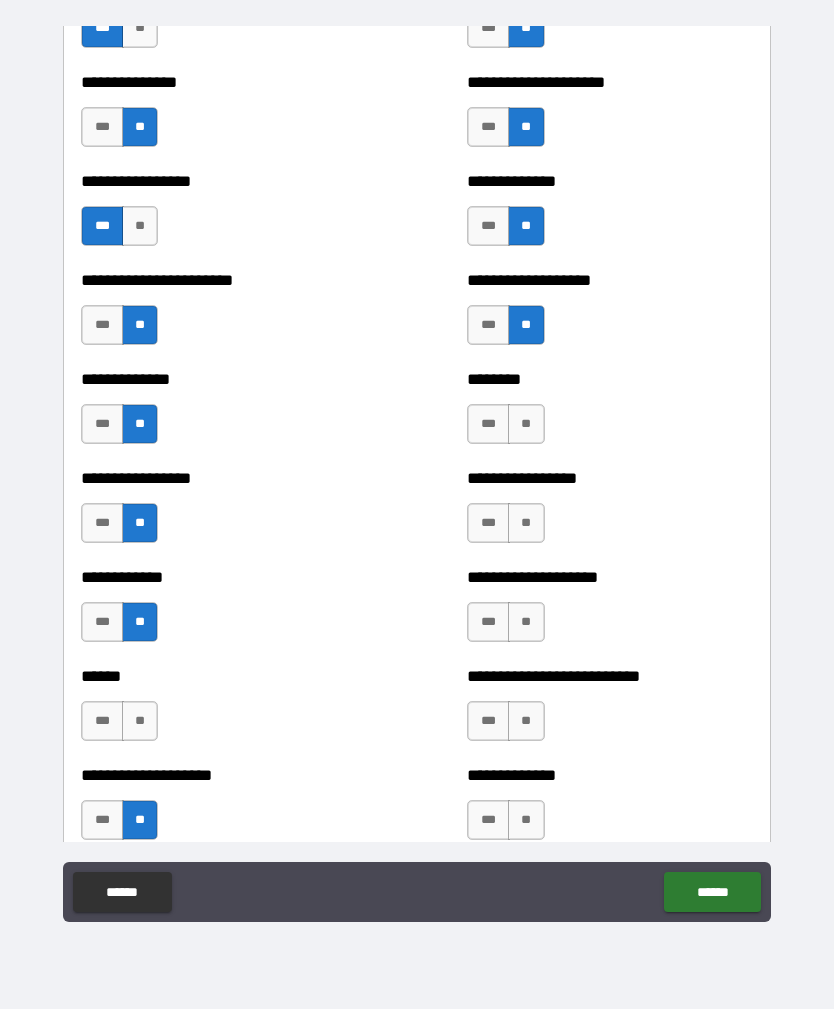 click on "**" at bounding box center (526, 424) 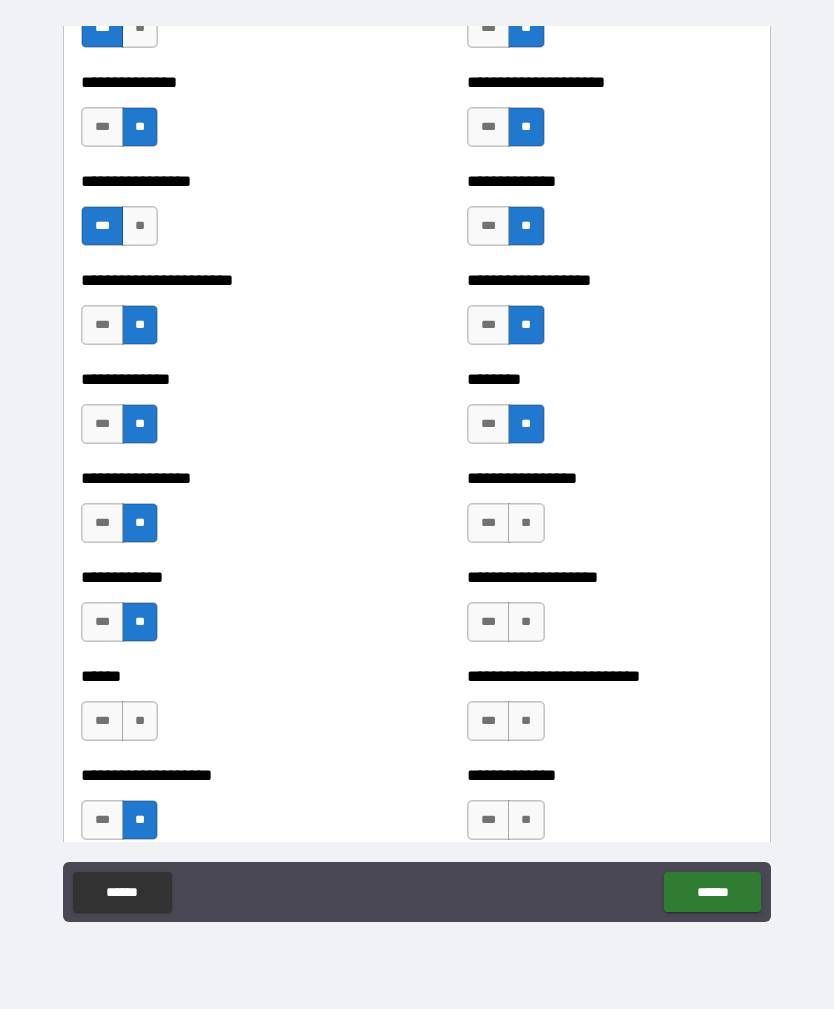 click on "**" at bounding box center [526, 523] 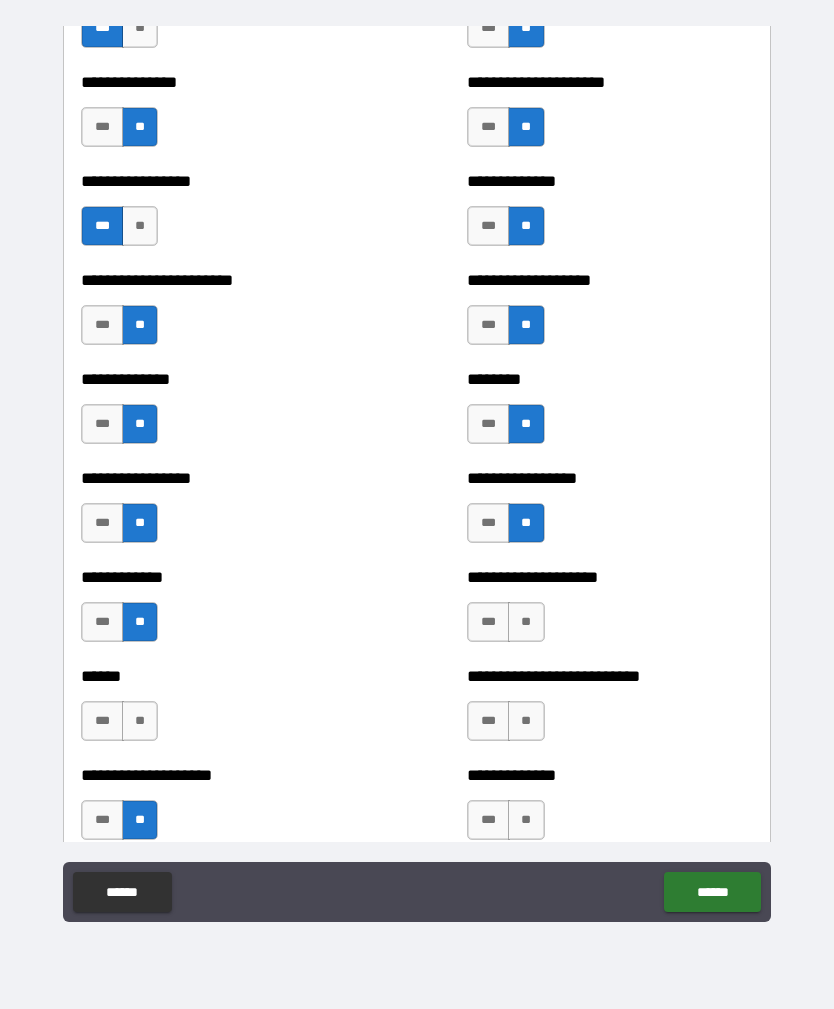 click on "**" at bounding box center [526, 622] 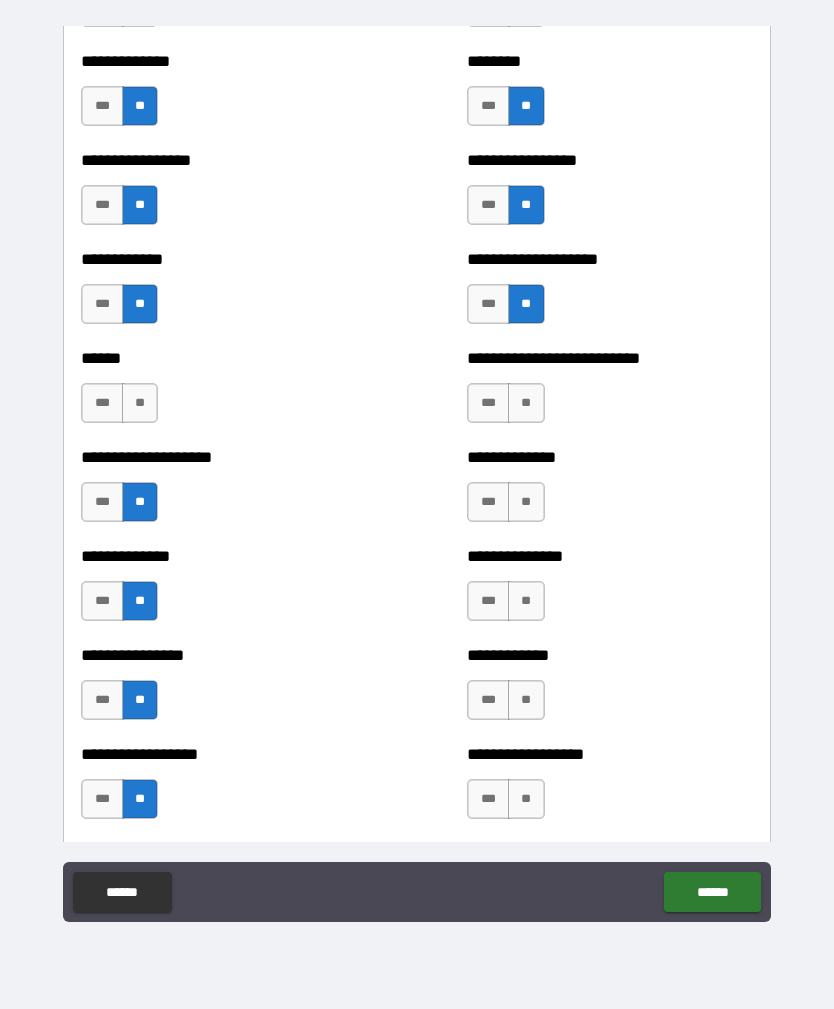 scroll, scrollTop: 3736, scrollLeft: 0, axis: vertical 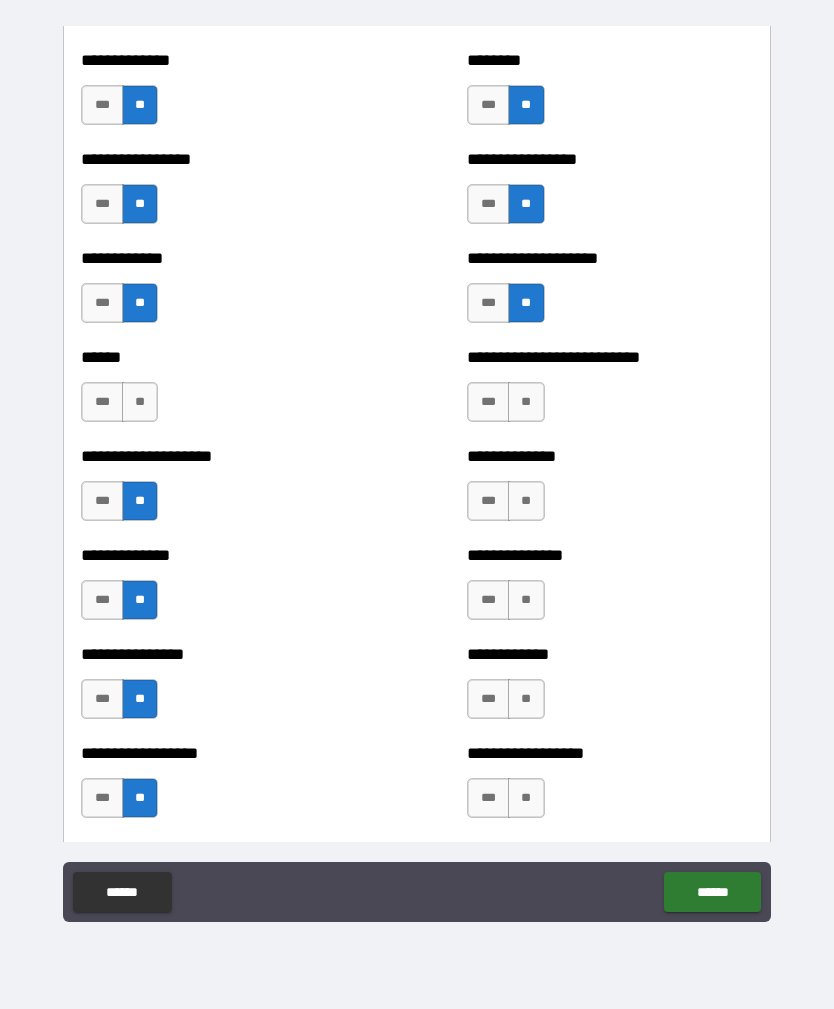 click on "**" at bounding box center [526, 402] 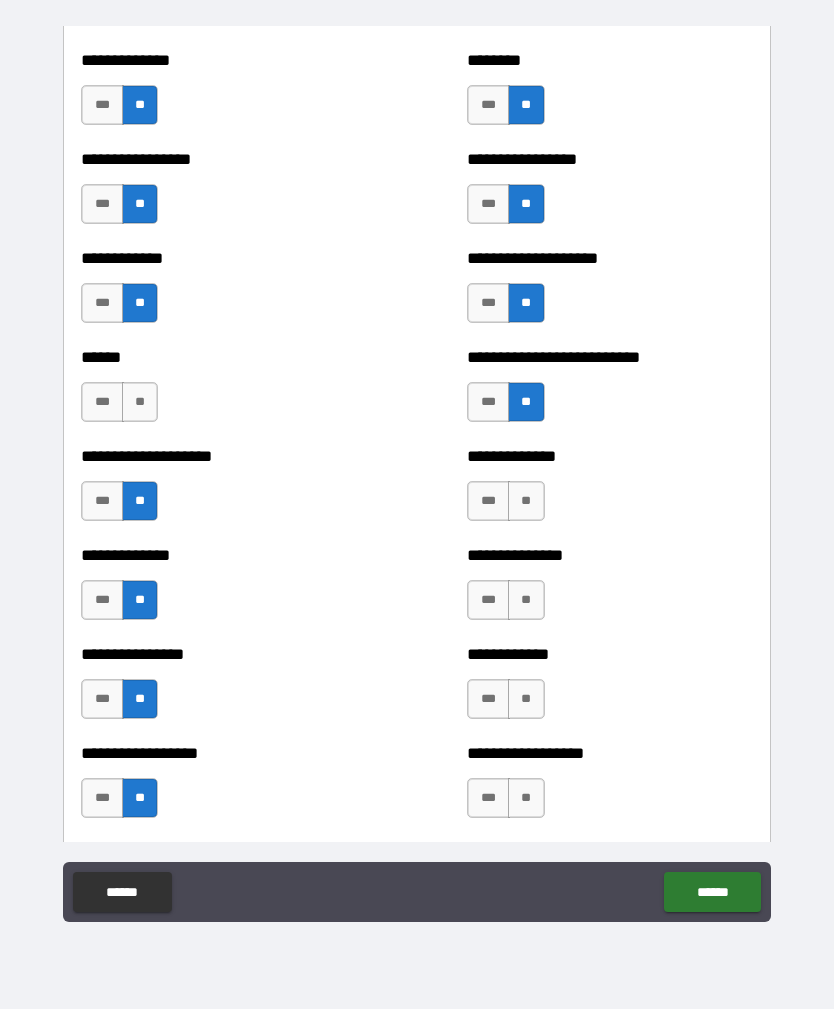click on "**" at bounding box center (526, 501) 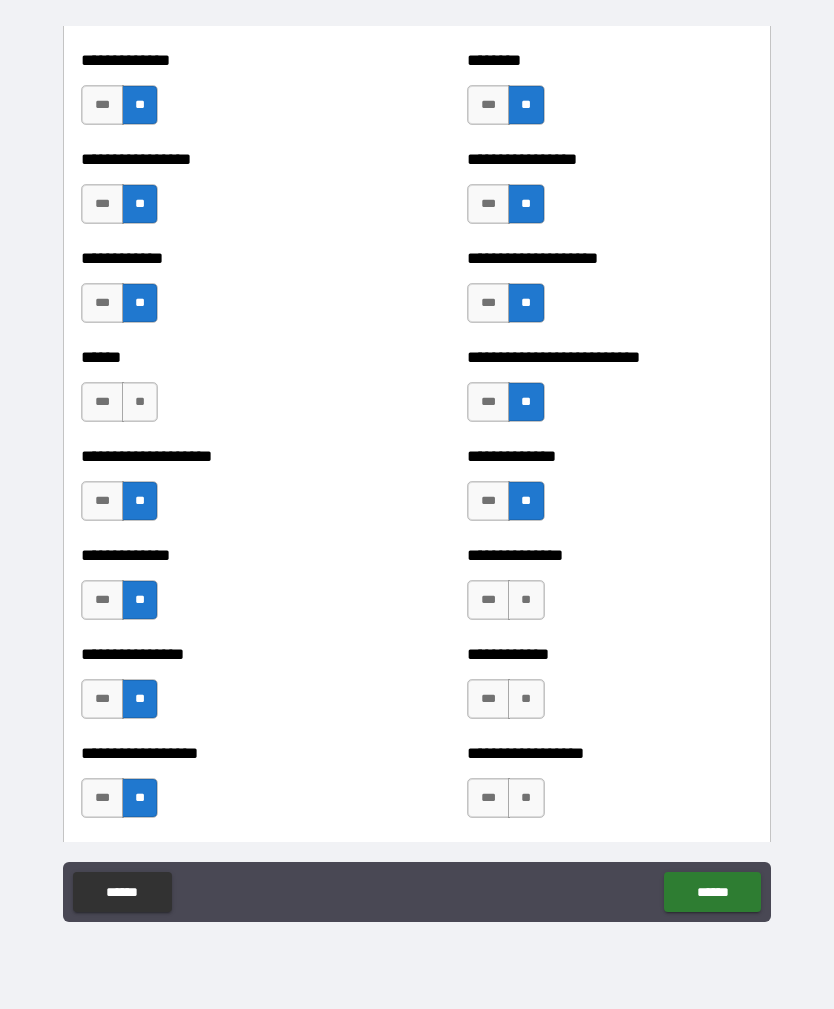 click on "**" at bounding box center [526, 600] 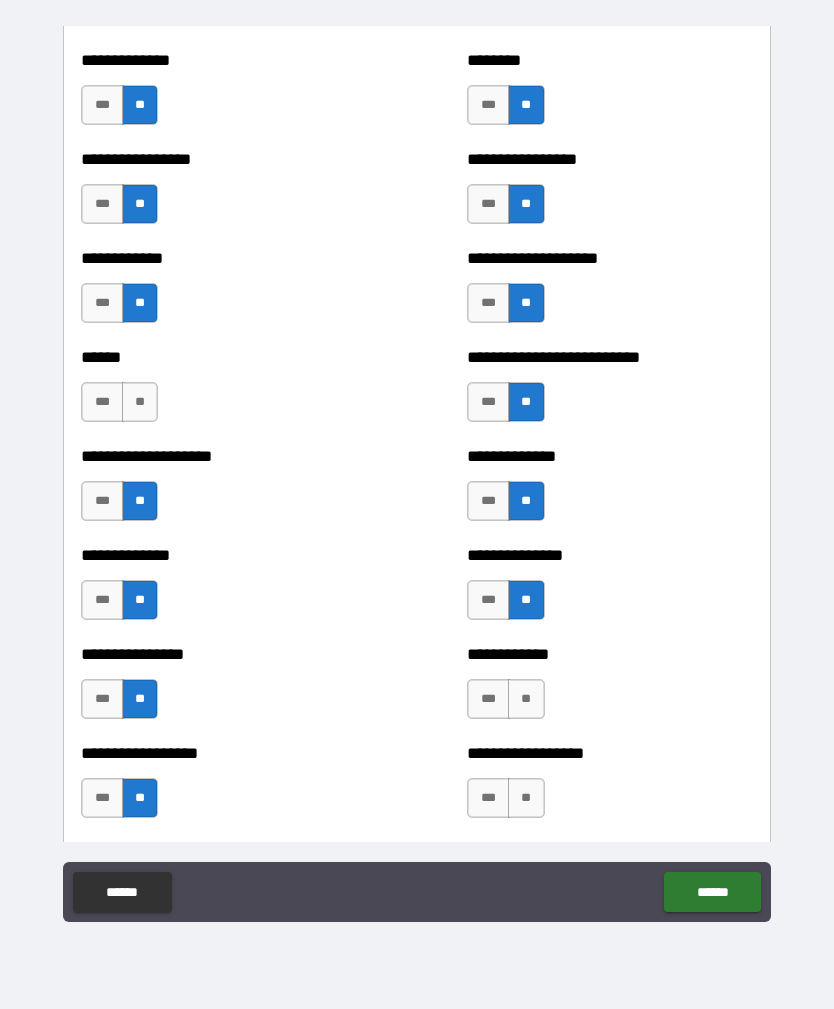 click on "**" at bounding box center (526, 699) 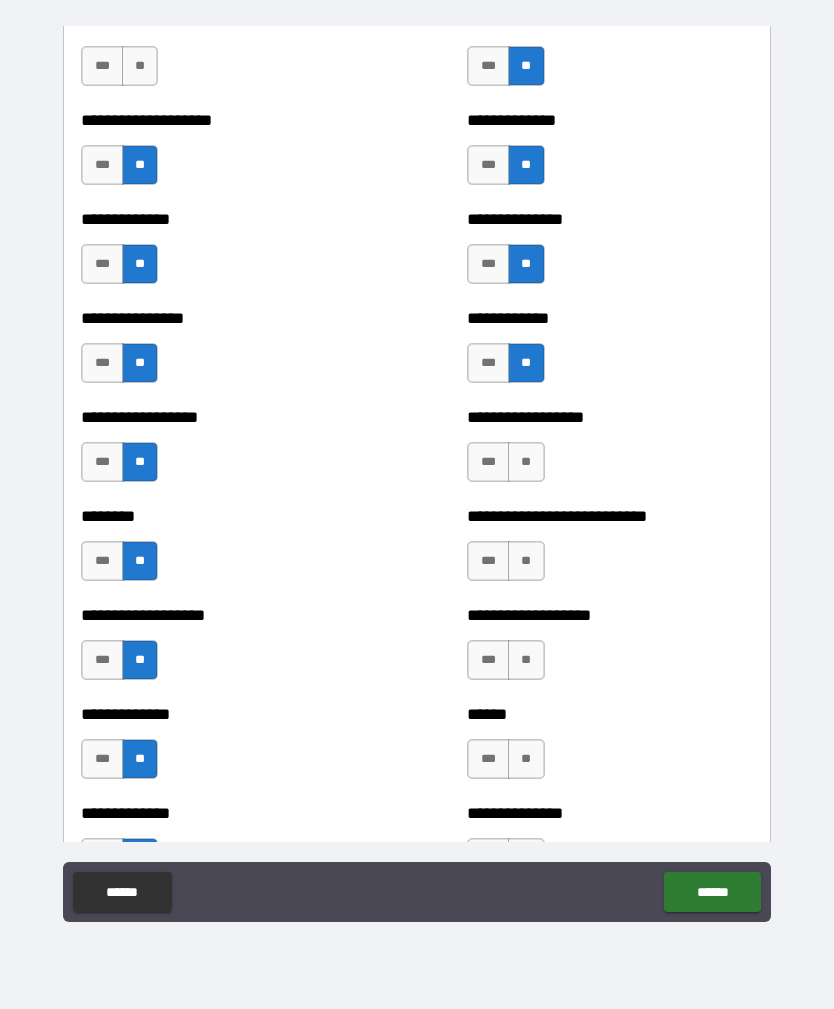 scroll, scrollTop: 4077, scrollLeft: 0, axis: vertical 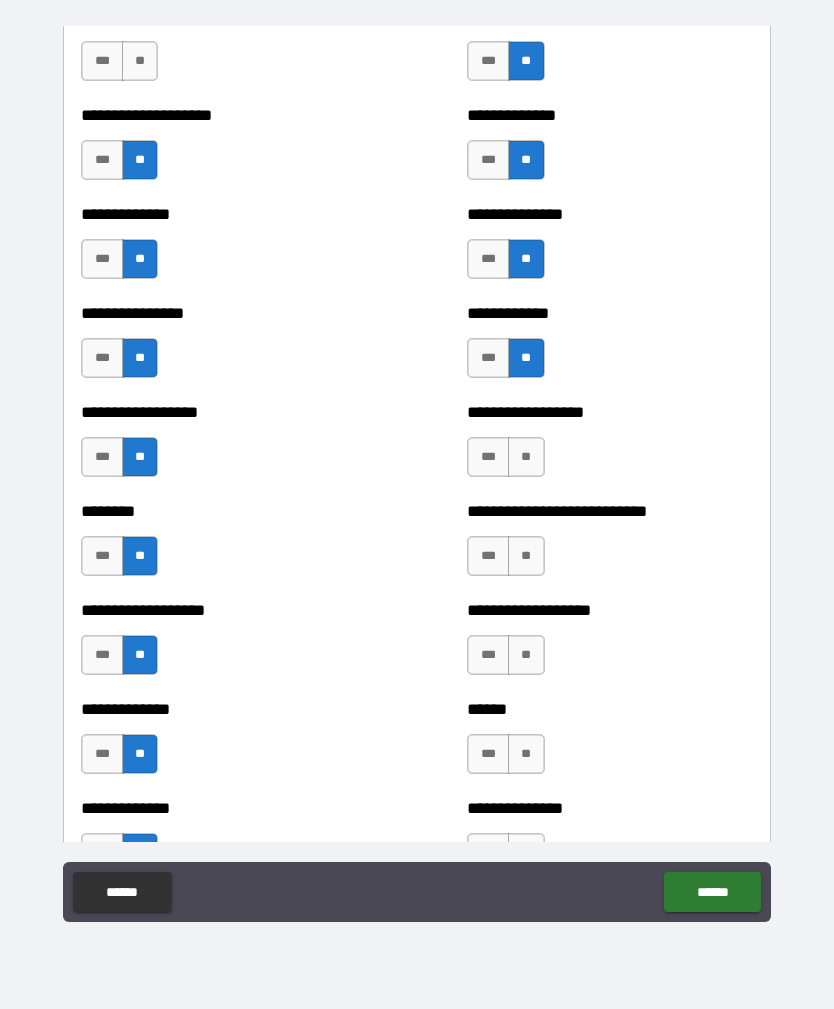 click on "**" at bounding box center (526, 457) 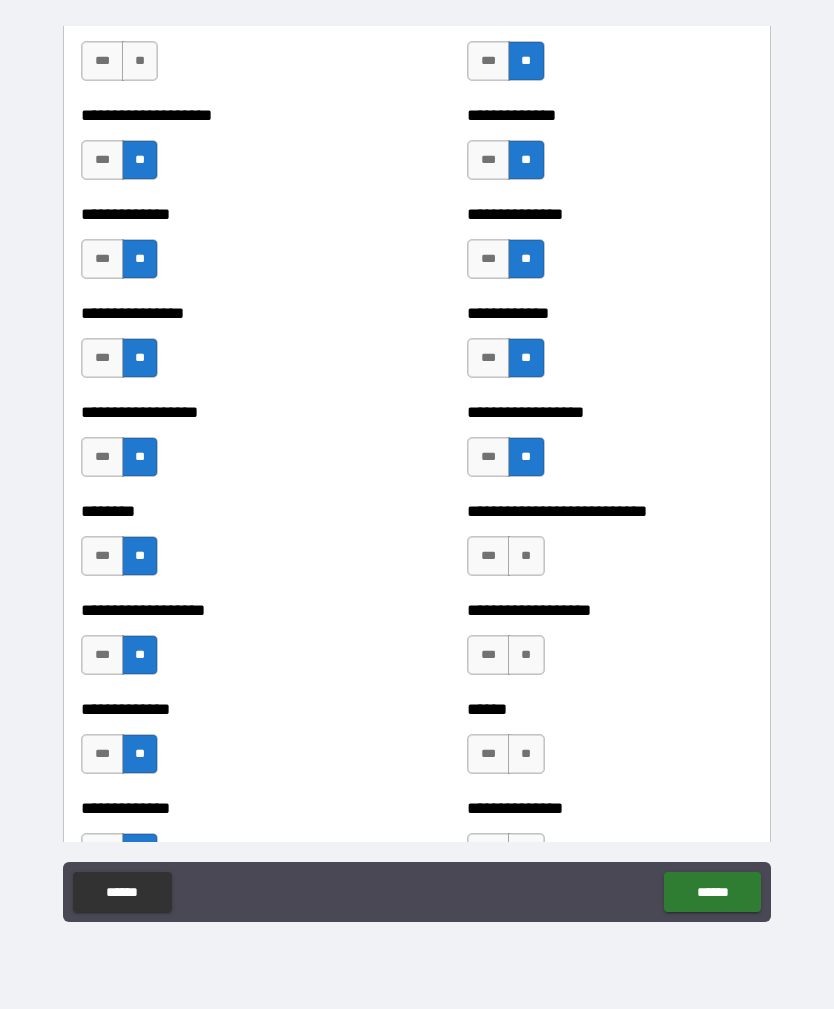 click on "**" at bounding box center [526, 556] 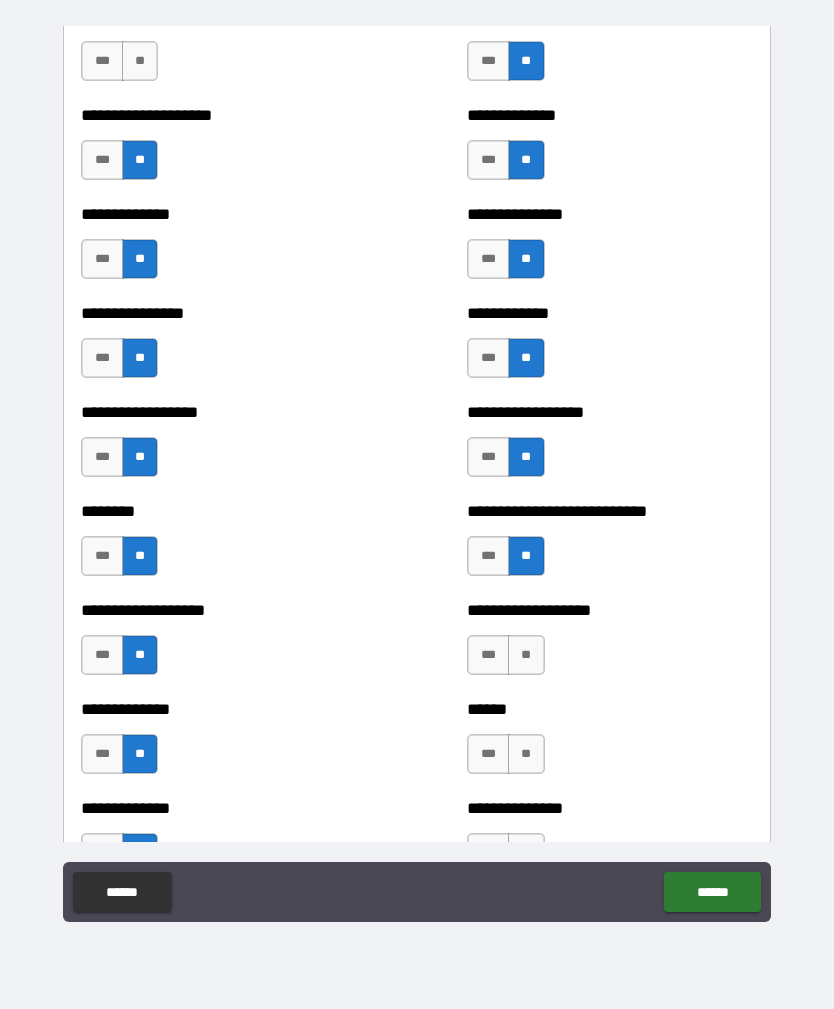 click on "**" at bounding box center (526, 655) 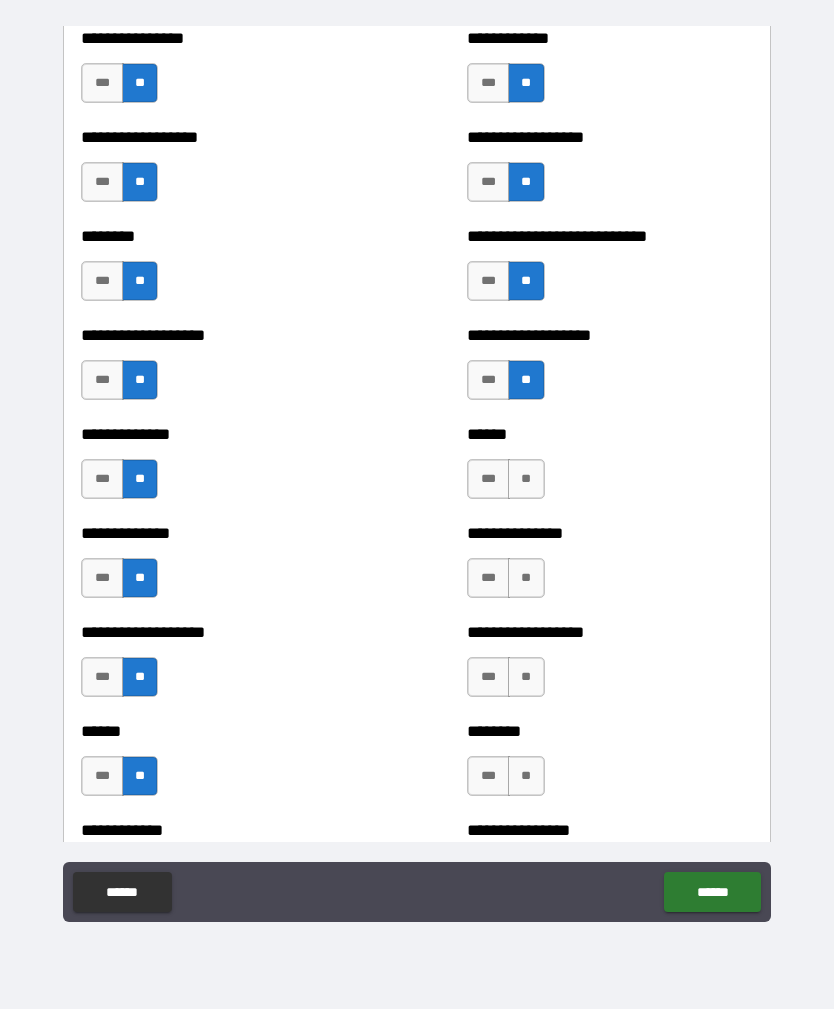scroll, scrollTop: 4364, scrollLeft: 0, axis: vertical 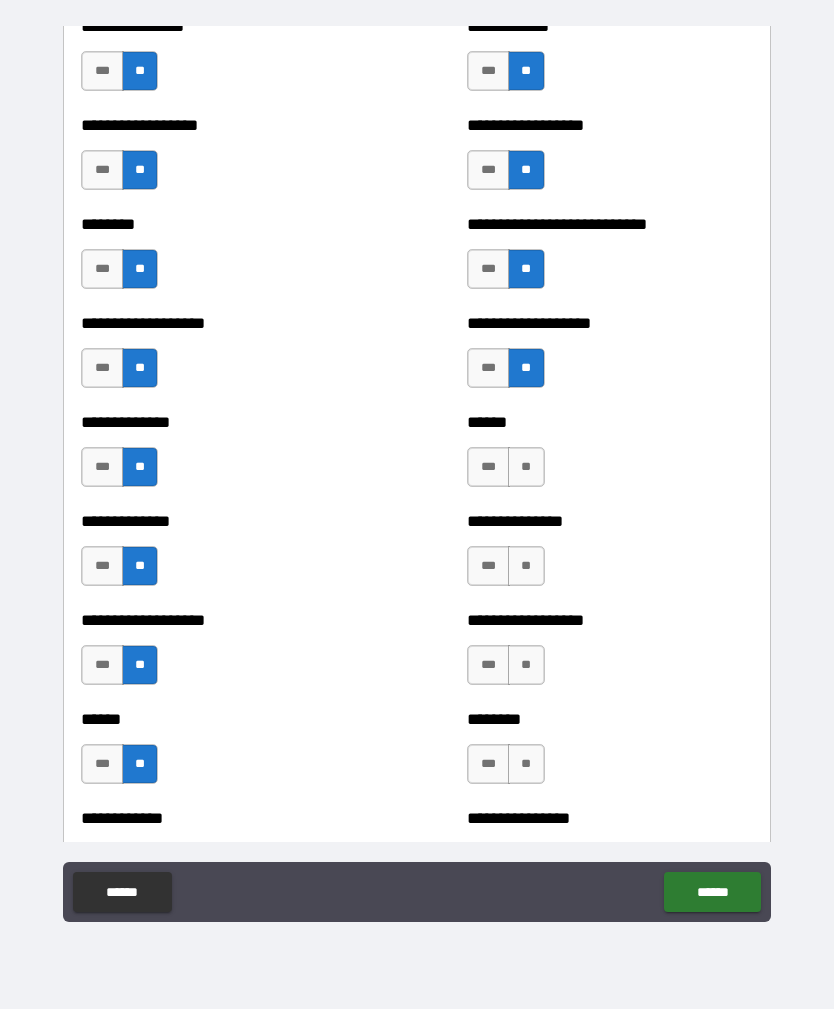 click on "**" at bounding box center [526, 467] 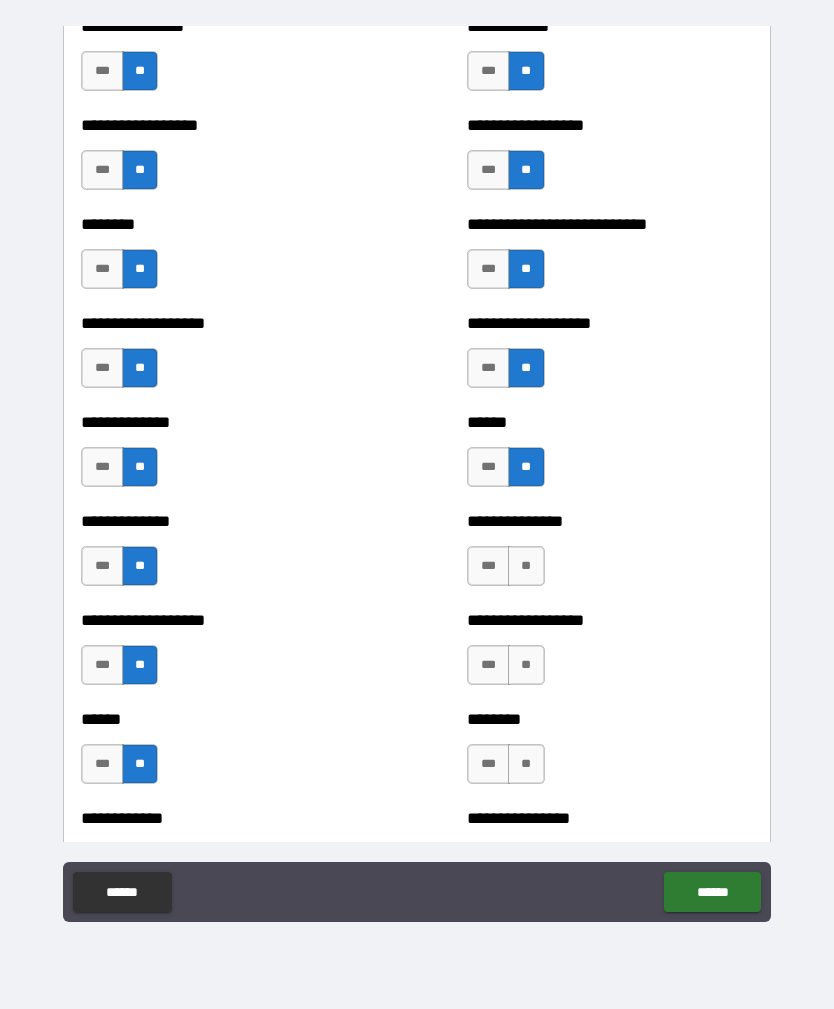 click on "**" at bounding box center [526, 566] 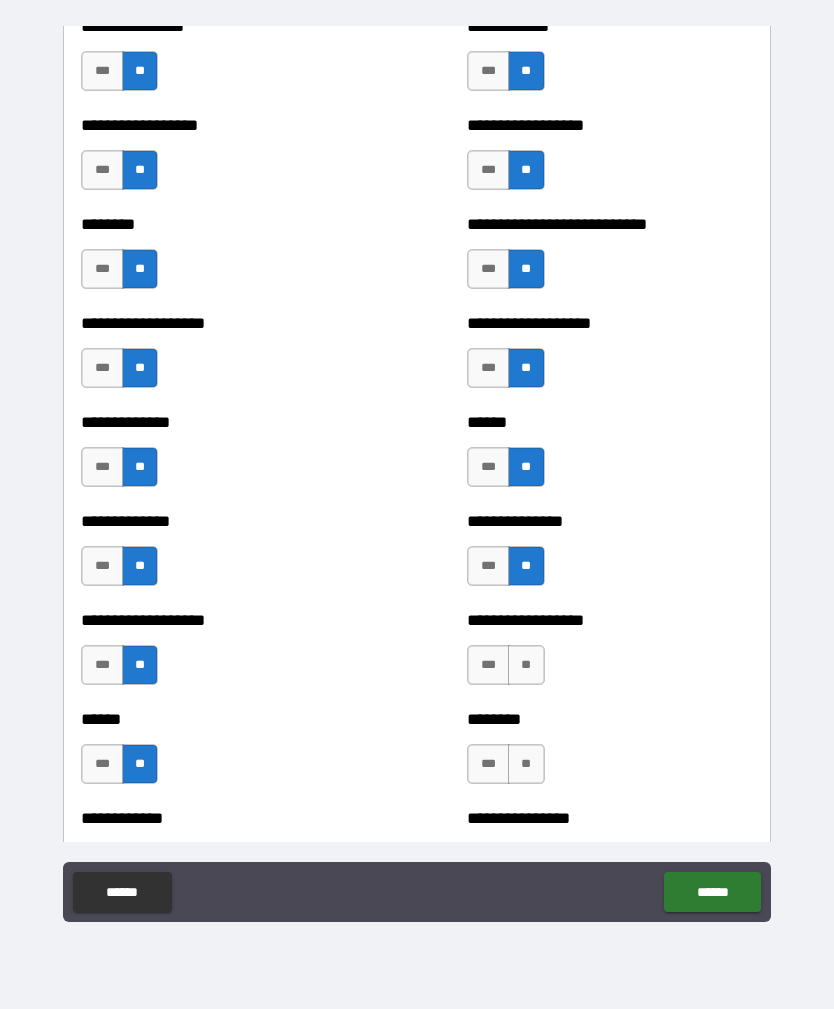 click on "**" at bounding box center (526, 665) 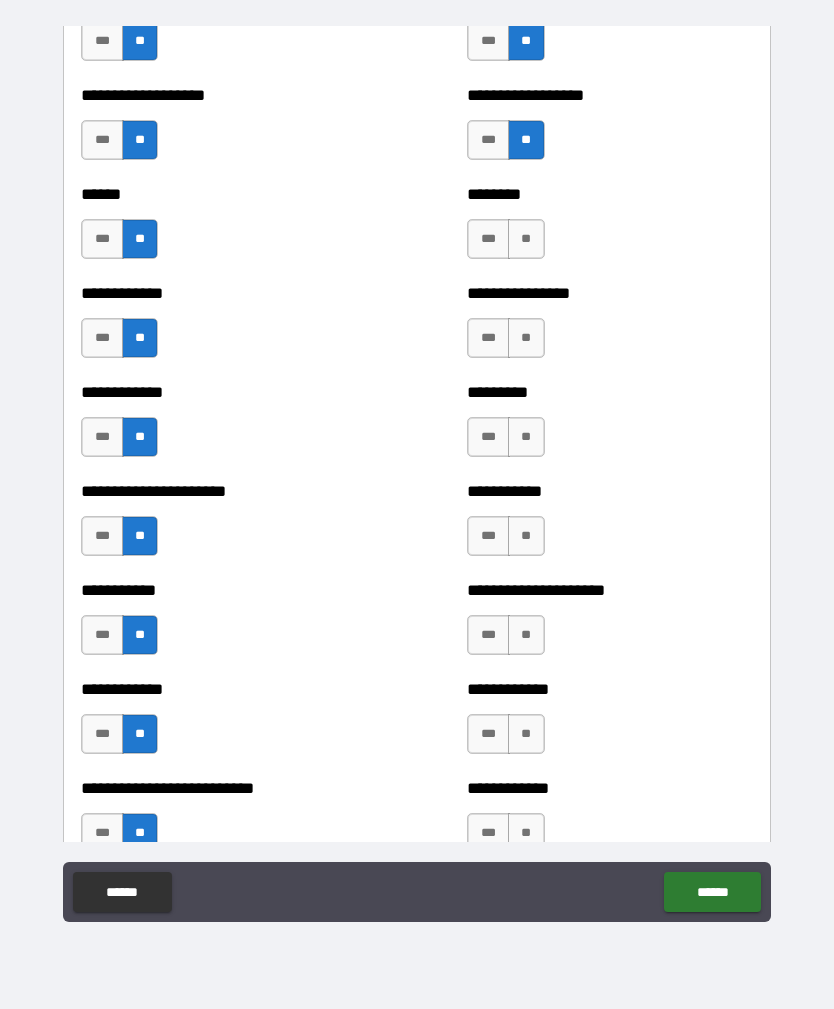 scroll, scrollTop: 4890, scrollLeft: 0, axis: vertical 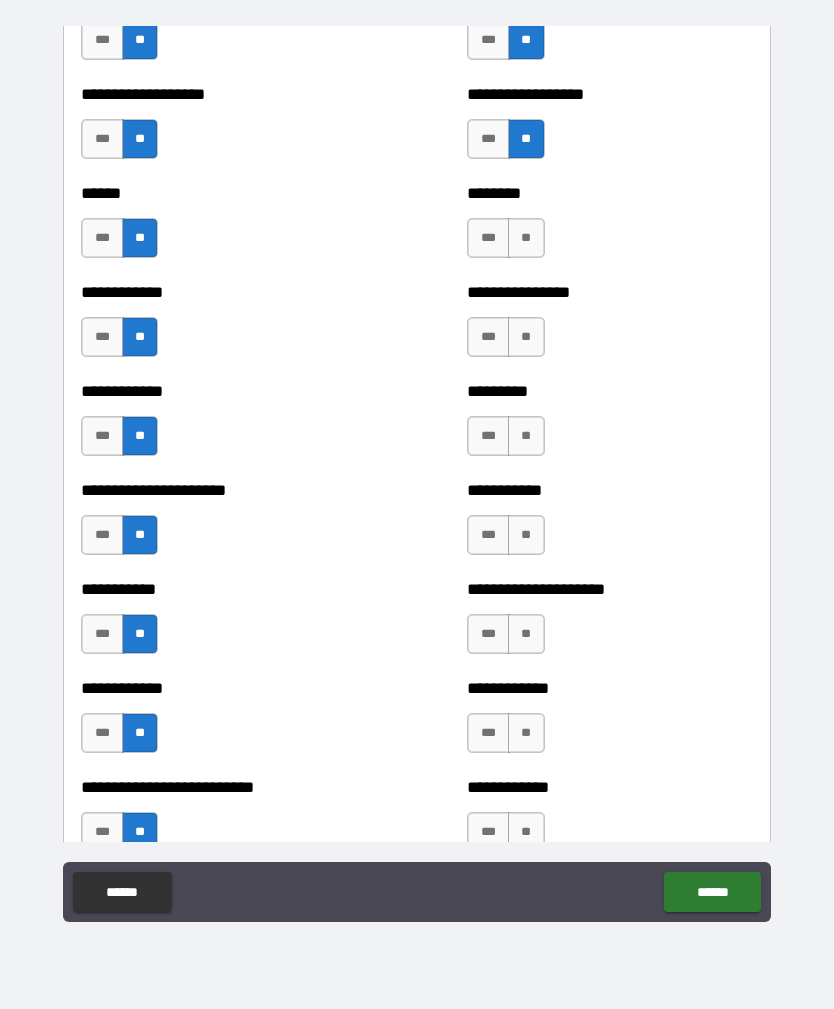 click on "**" at bounding box center [526, 337] 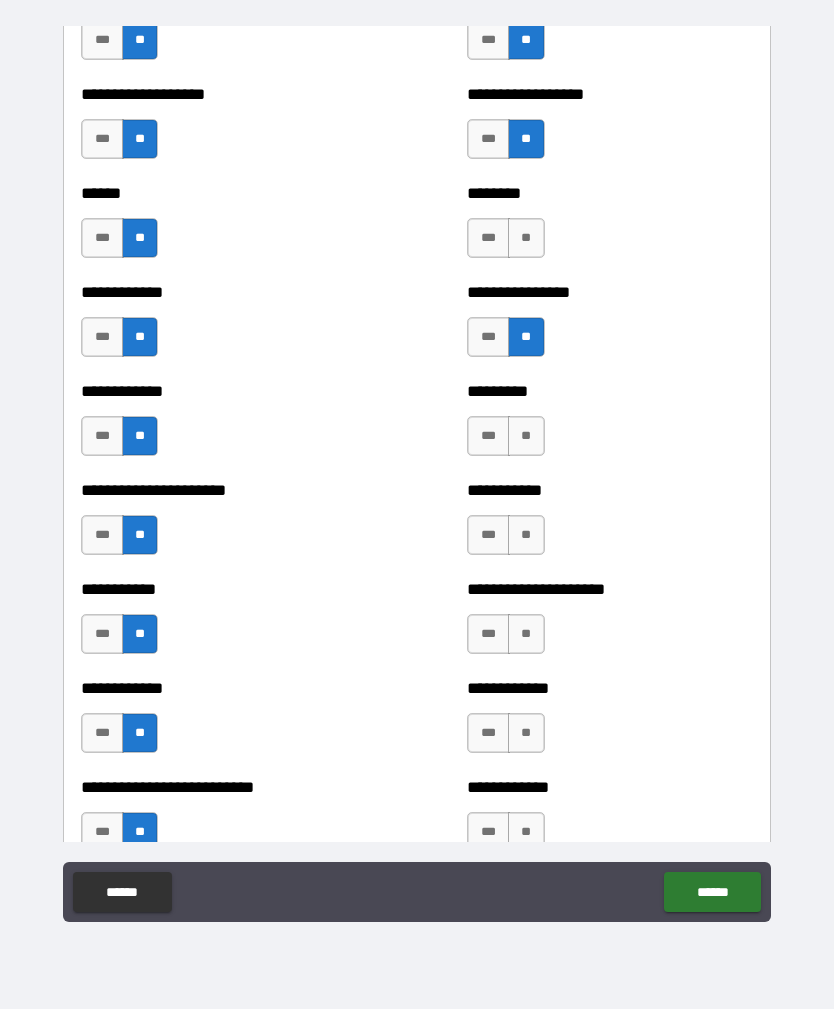 click on "**" at bounding box center (526, 238) 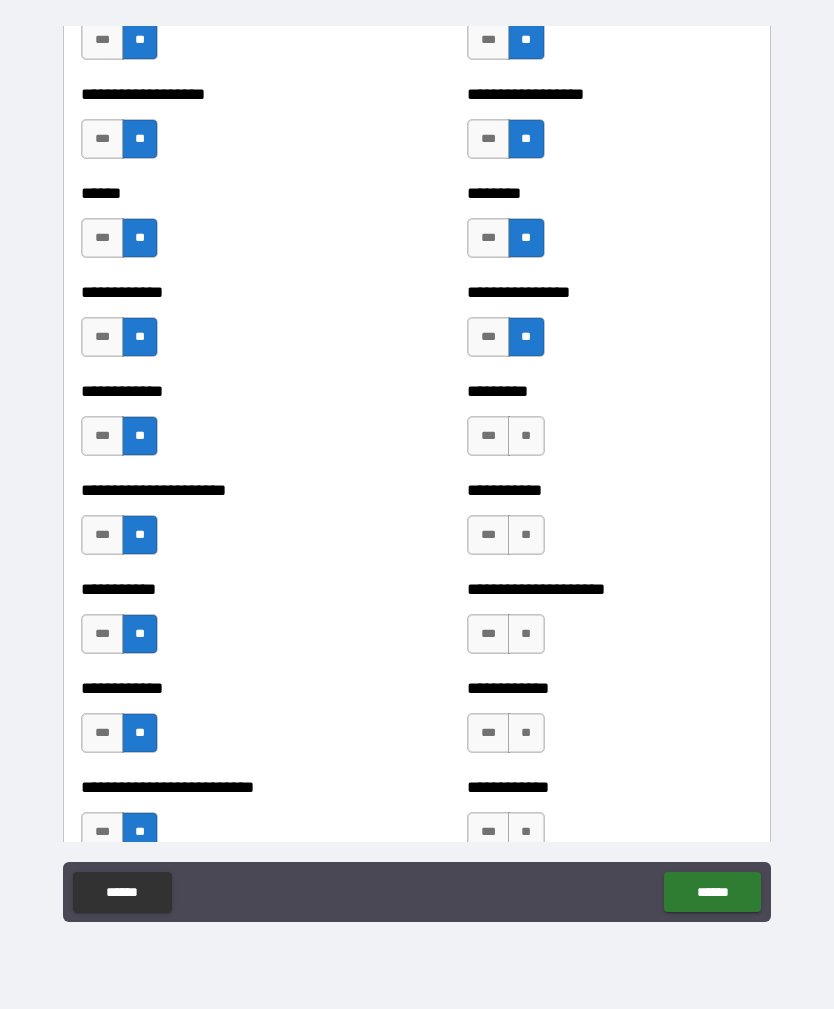 click on "**" at bounding box center (526, 436) 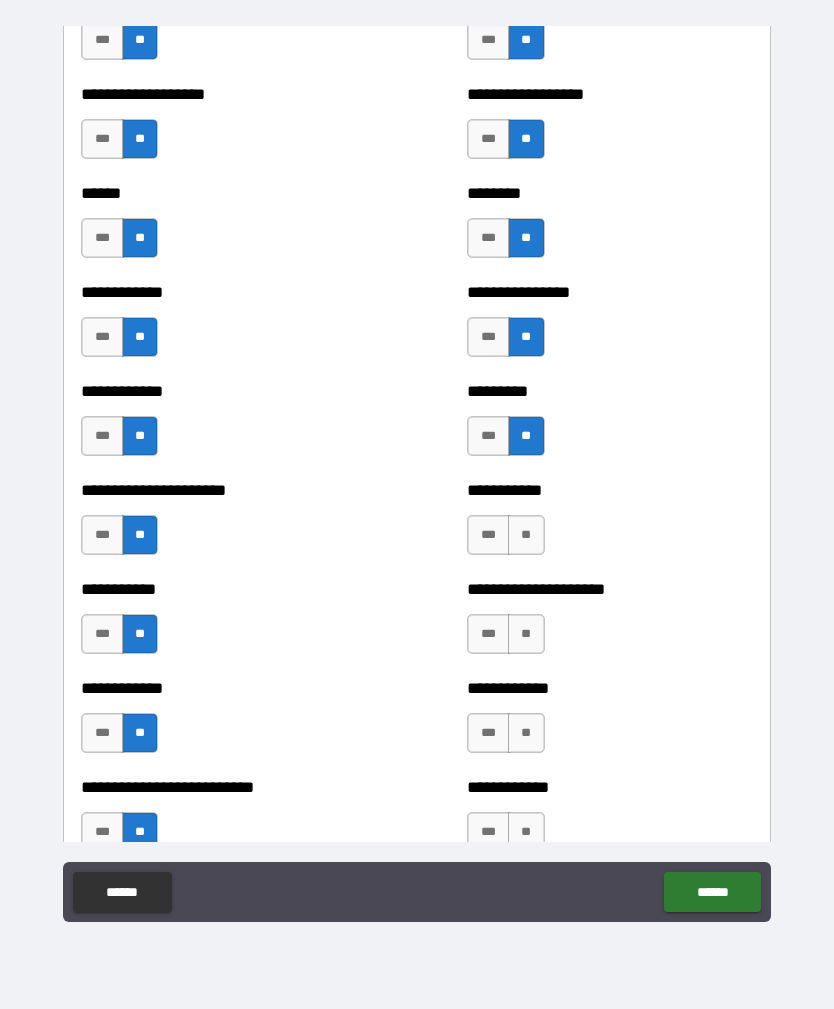 click on "***" at bounding box center (488, 436) 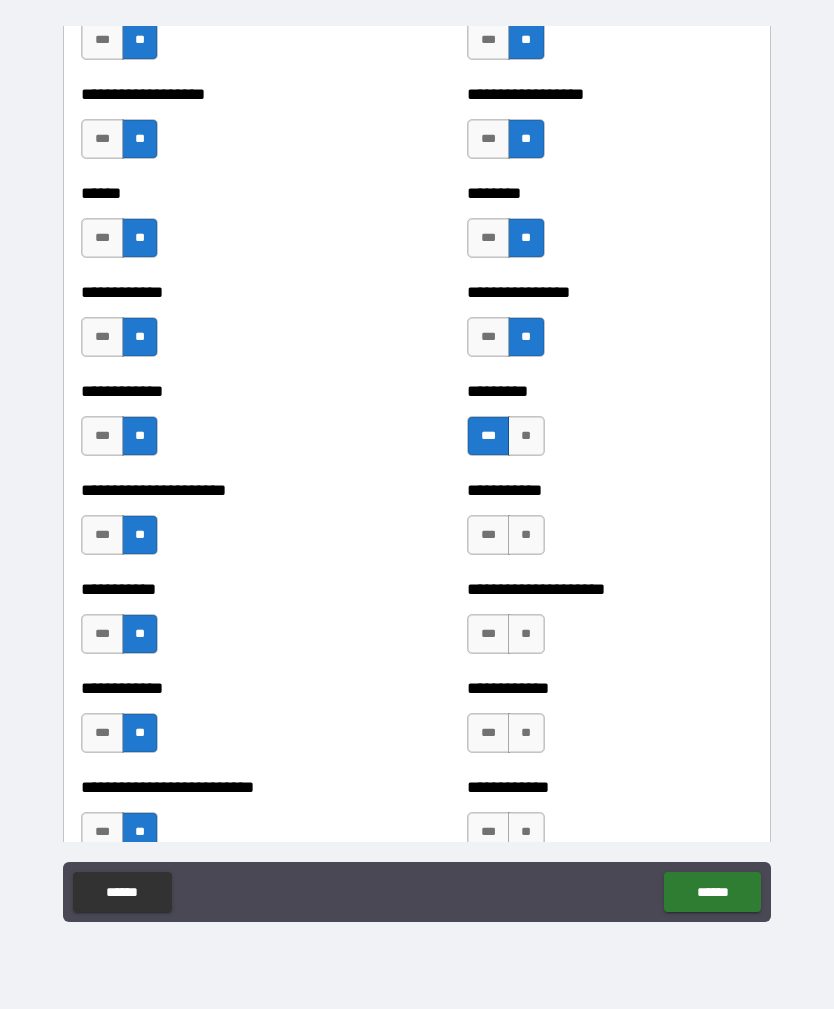 click on "**" at bounding box center [526, 535] 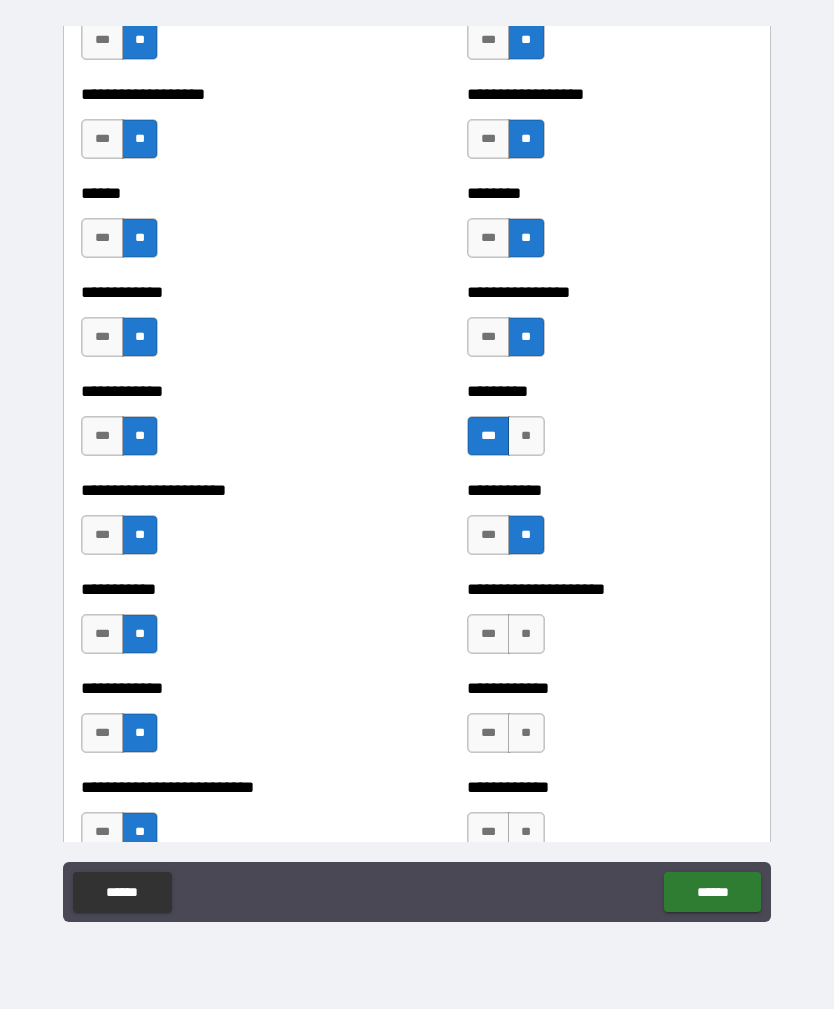 click on "**" at bounding box center [526, 634] 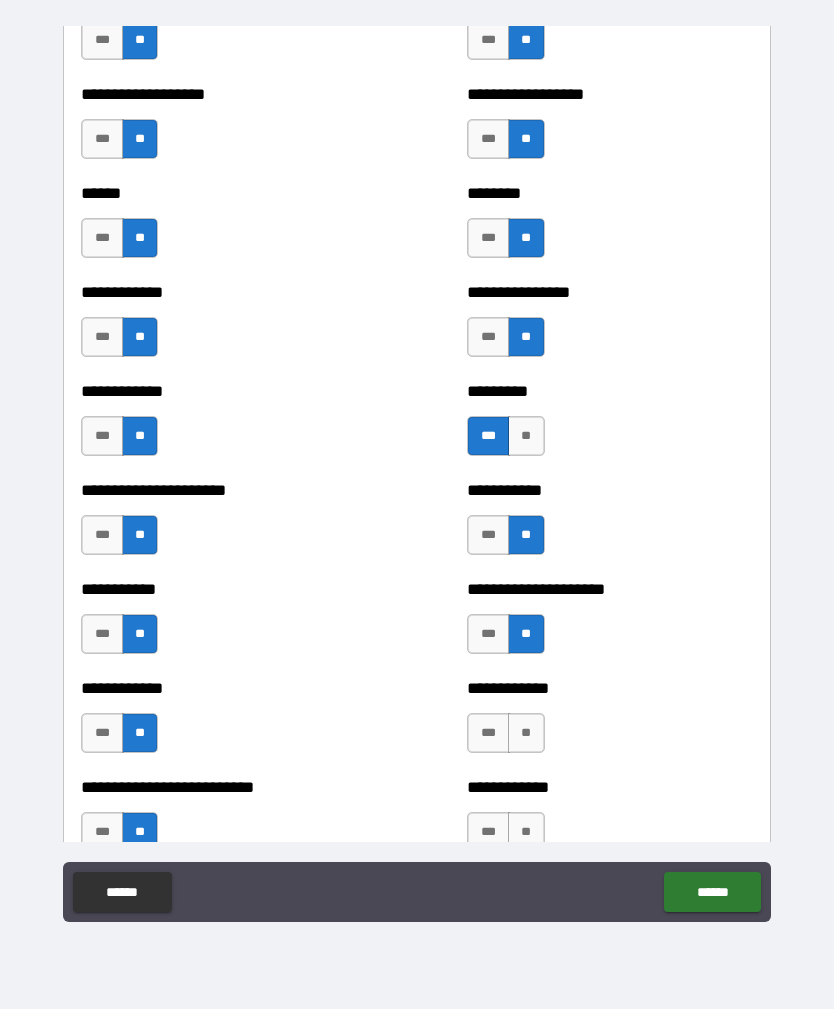 click on "**" at bounding box center [526, 733] 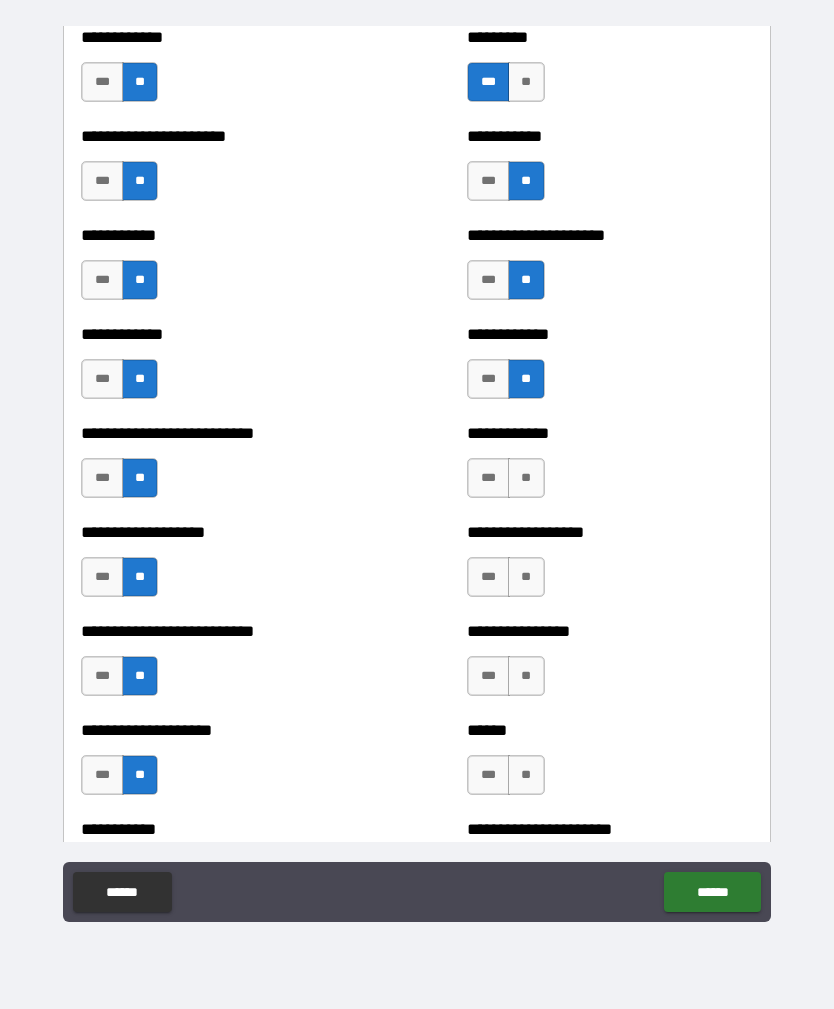 scroll, scrollTop: 5261, scrollLeft: 0, axis: vertical 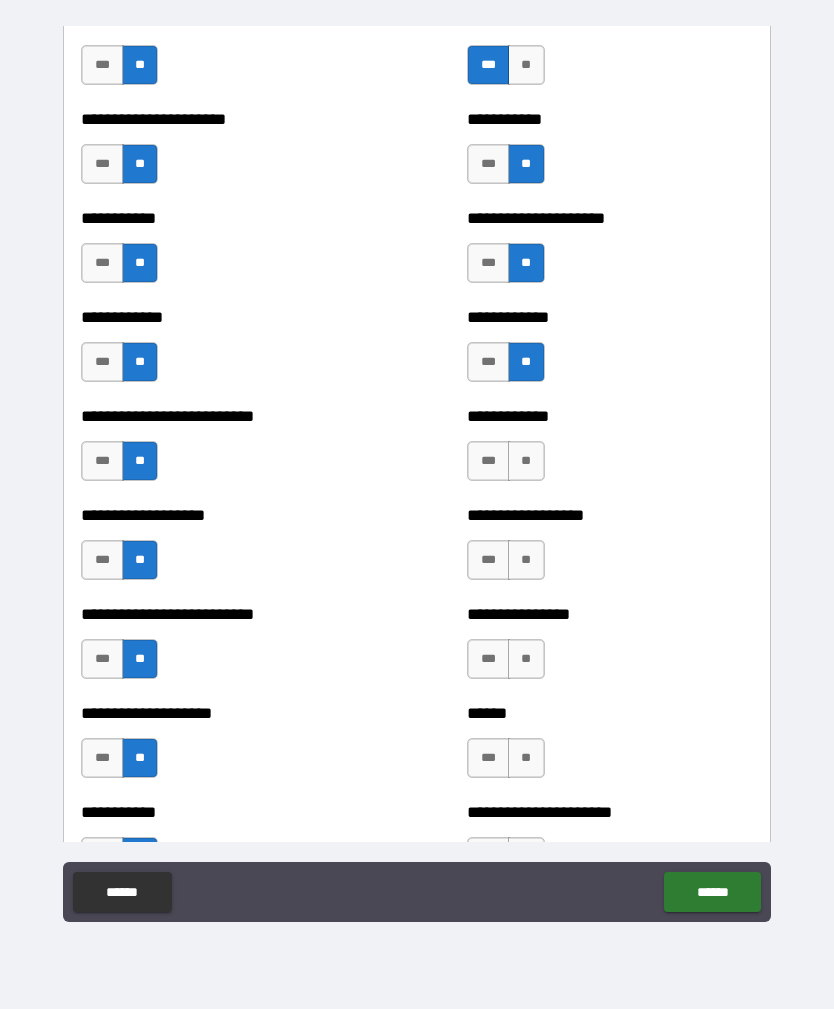 click on "**" at bounding box center (526, 461) 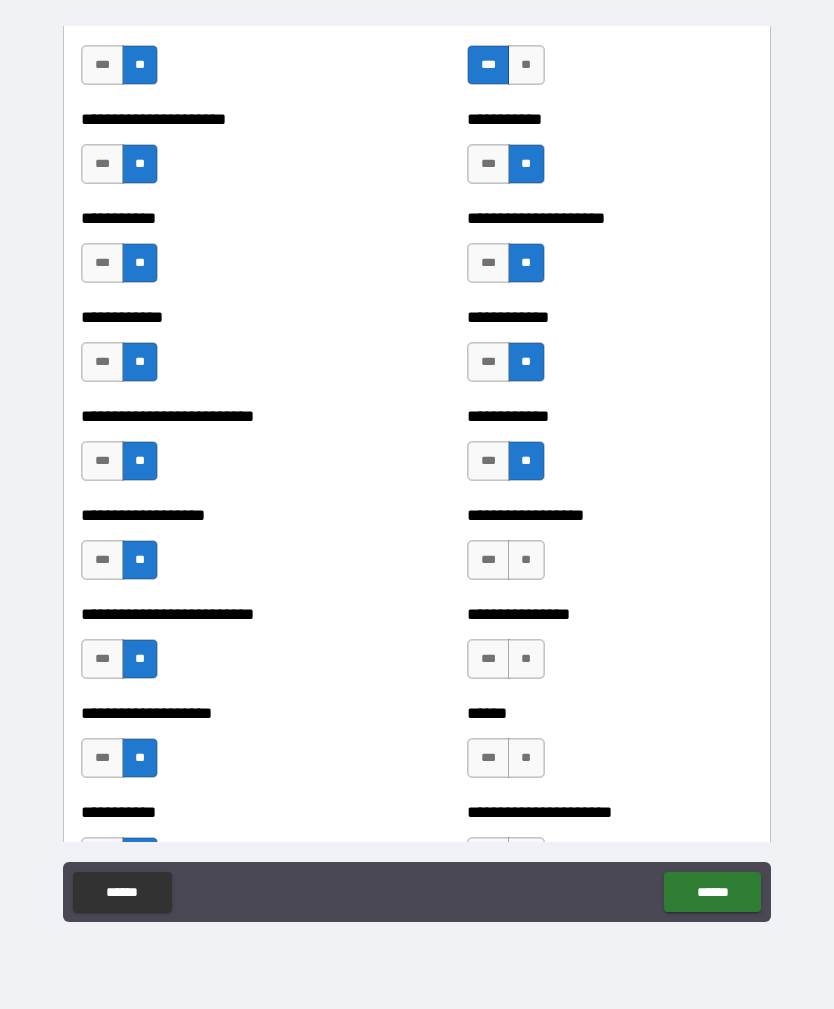 click on "**" at bounding box center [526, 560] 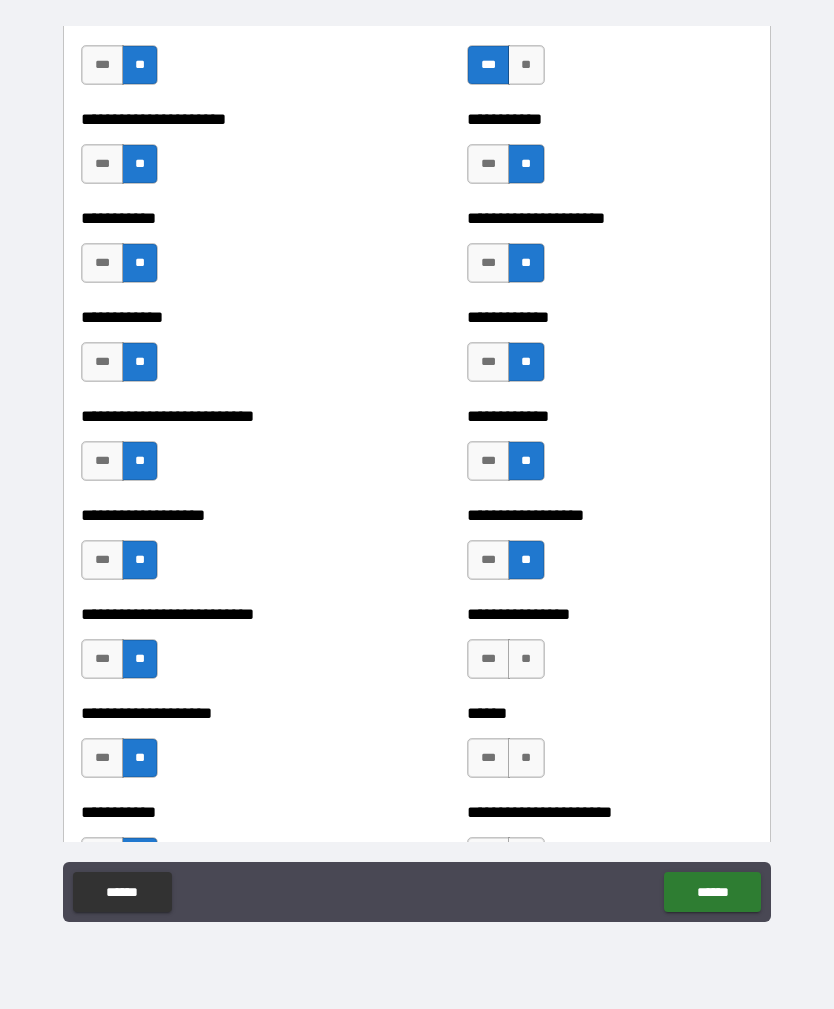 click on "**" at bounding box center (526, 659) 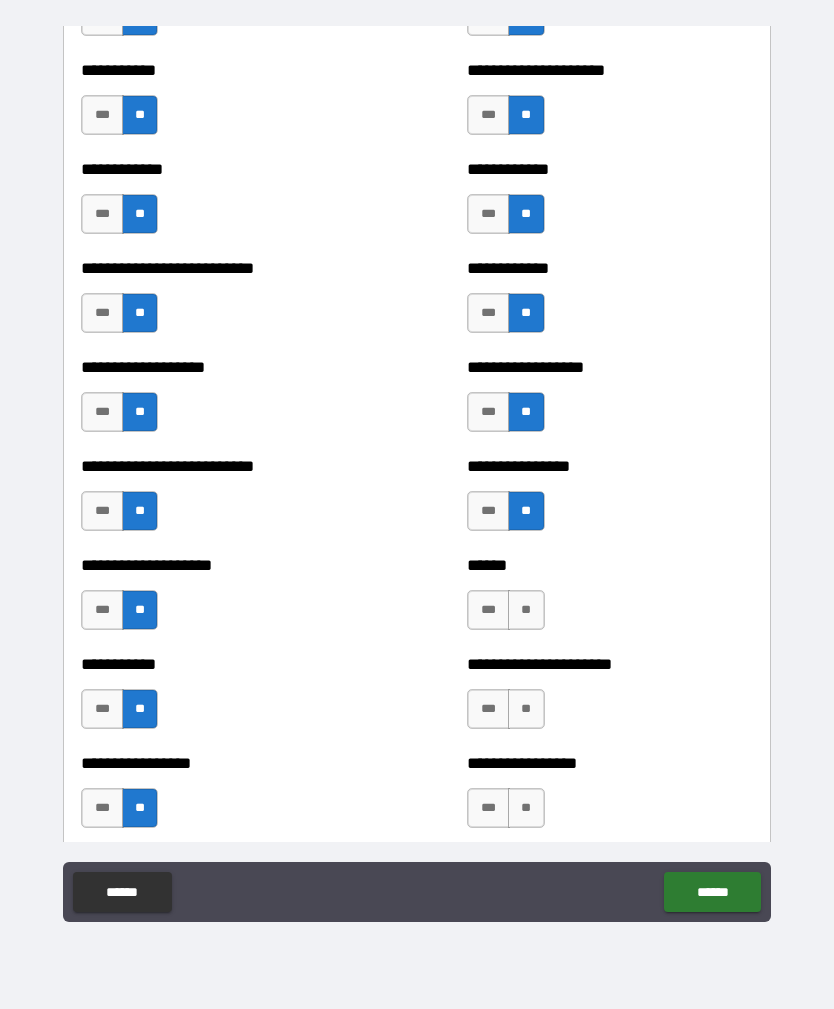scroll, scrollTop: 5499, scrollLeft: 0, axis: vertical 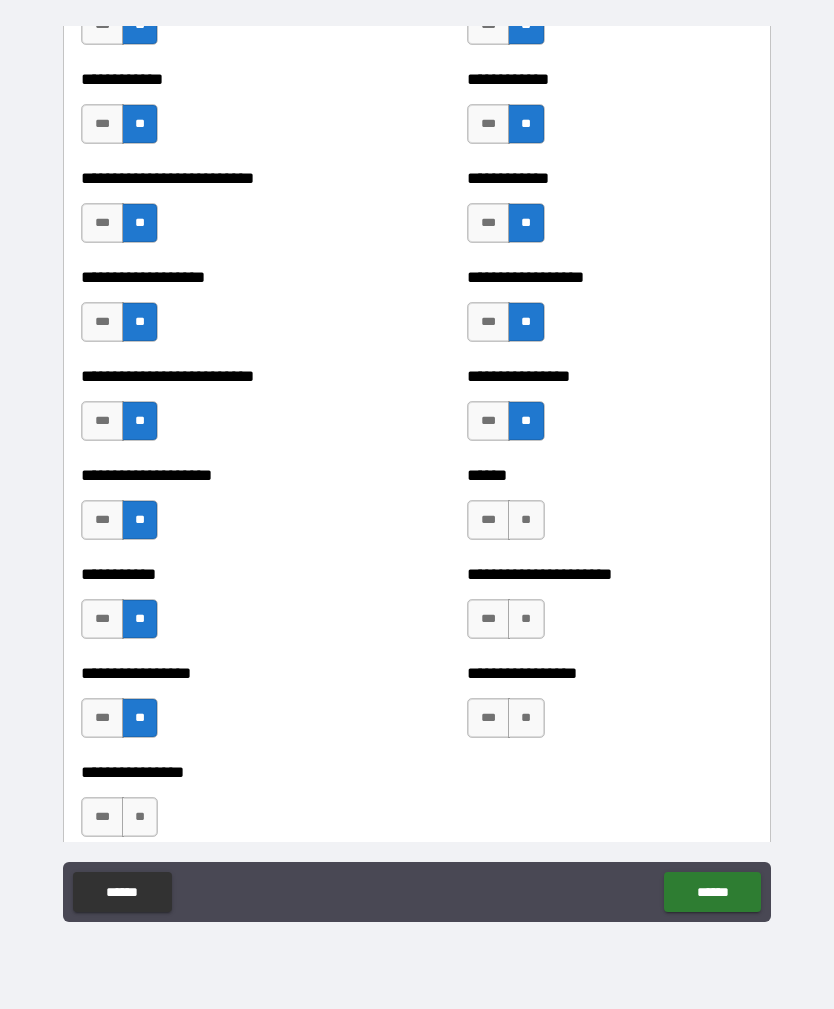 click on "**" at bounding box center (526, 520) 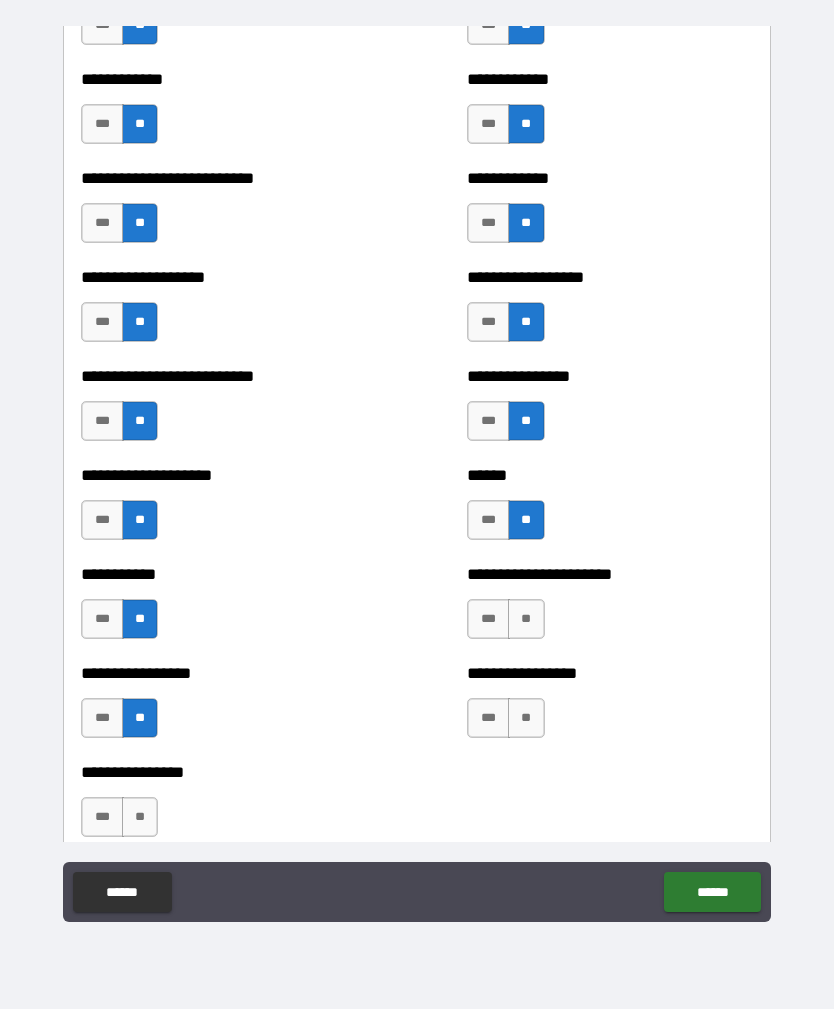 click on "**" at bounding box center [526, 619] 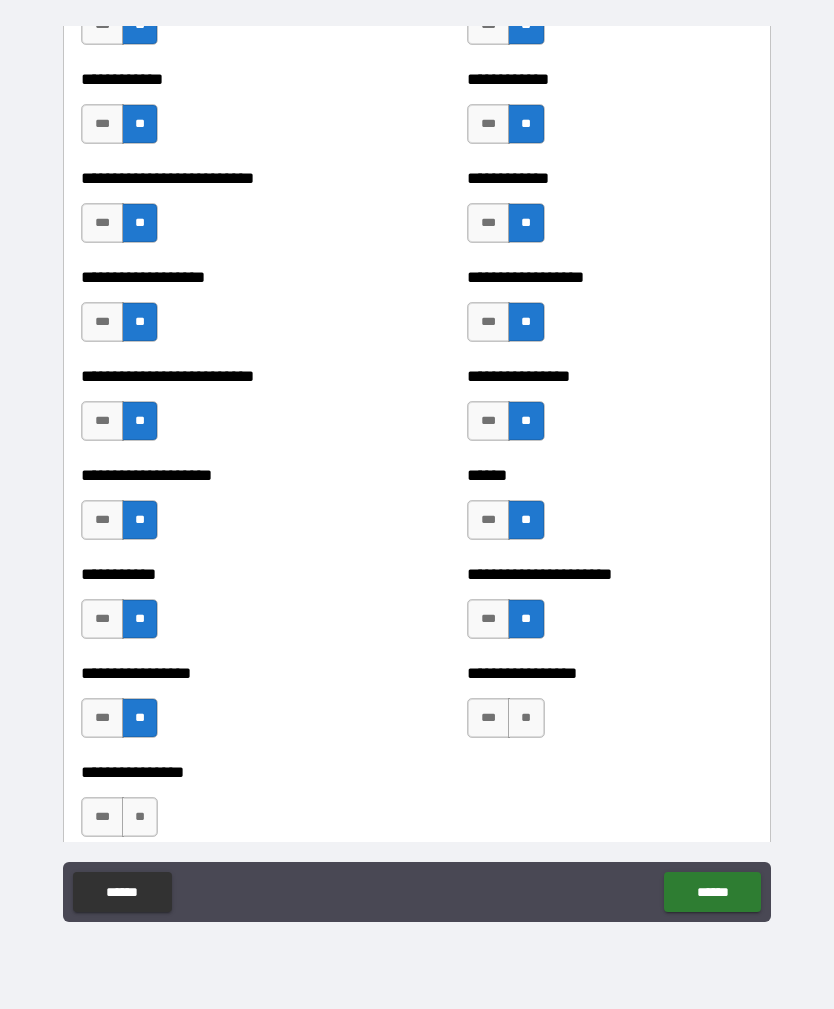 click on "**" at bounding box center (526, 718) 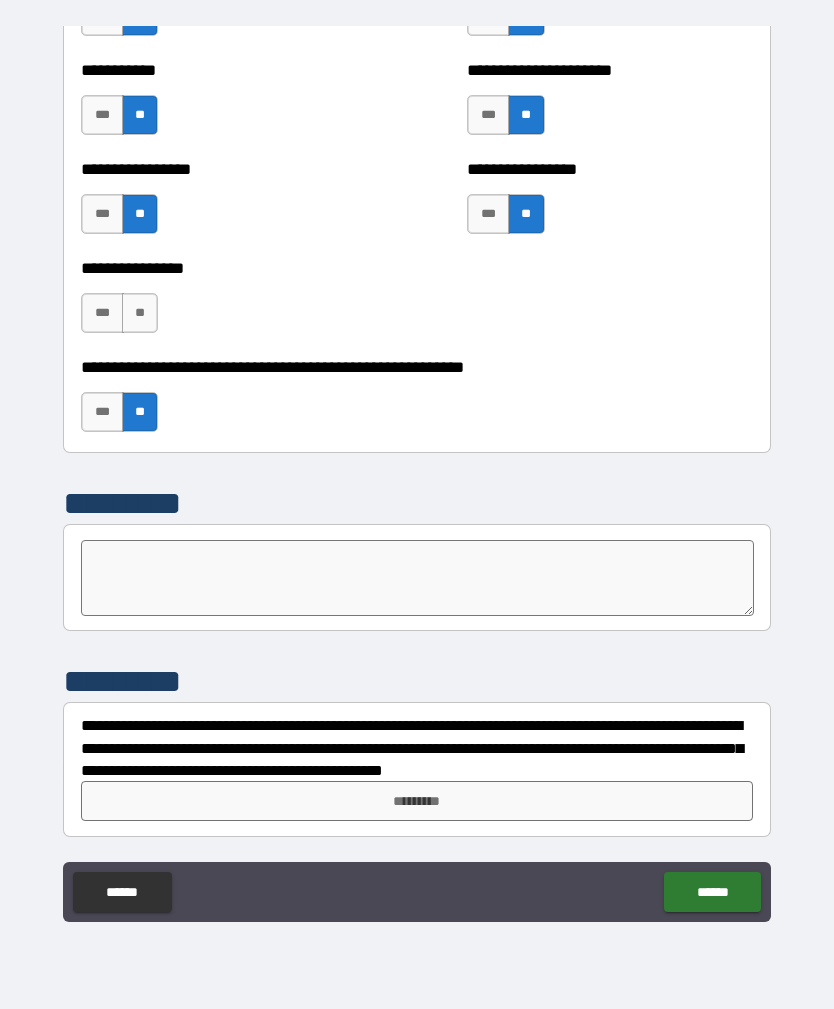 scroll, scrollTop: 6003, scrollLeft: 0, axis: vertical 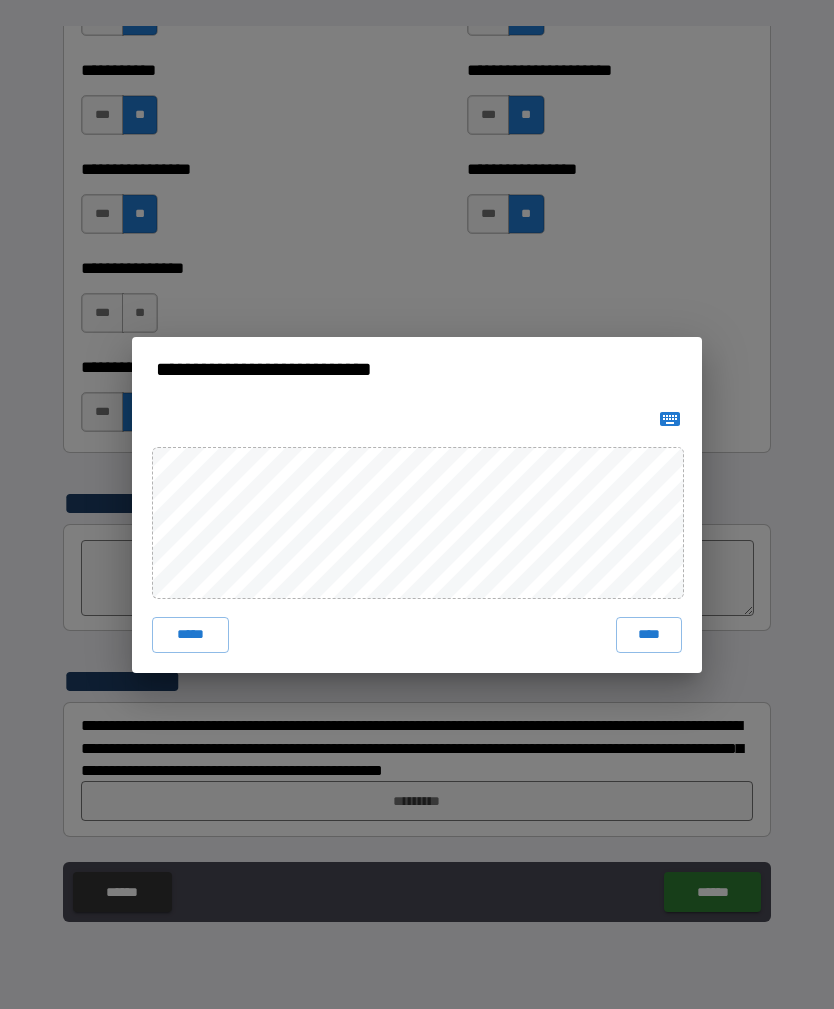click on "****" at bounding box center [649, 635] 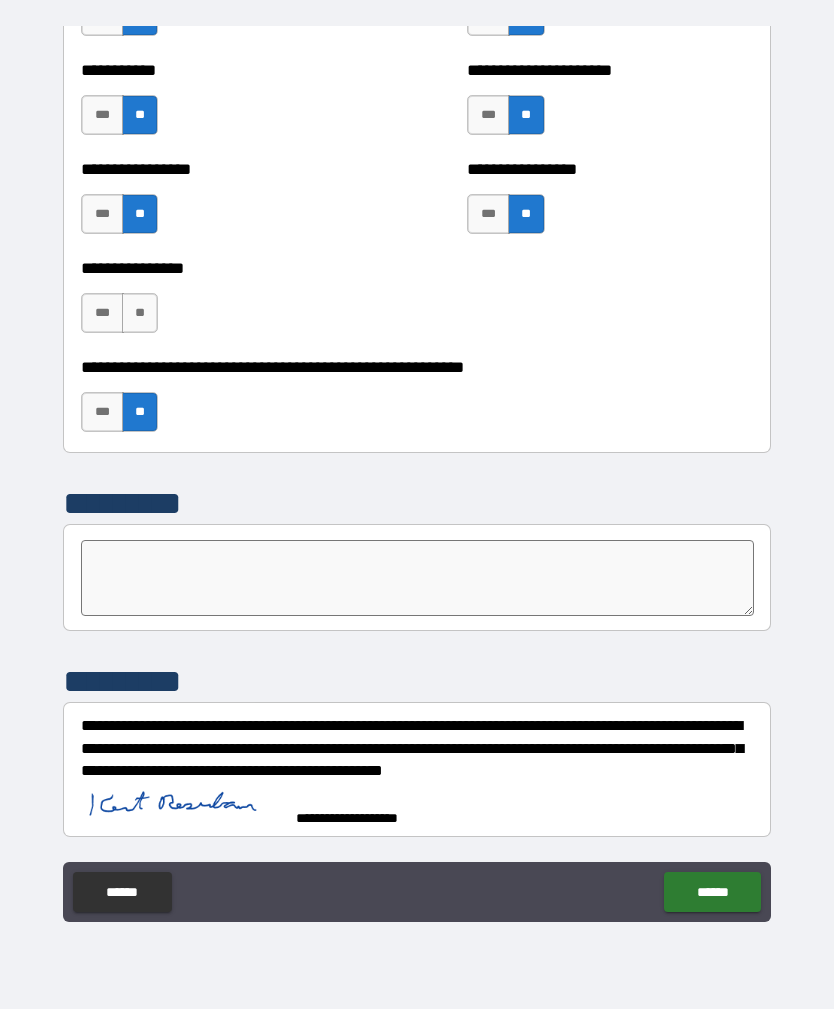 scroll, scrollTop: 5993, scrollLeft: 0, axis: vertical 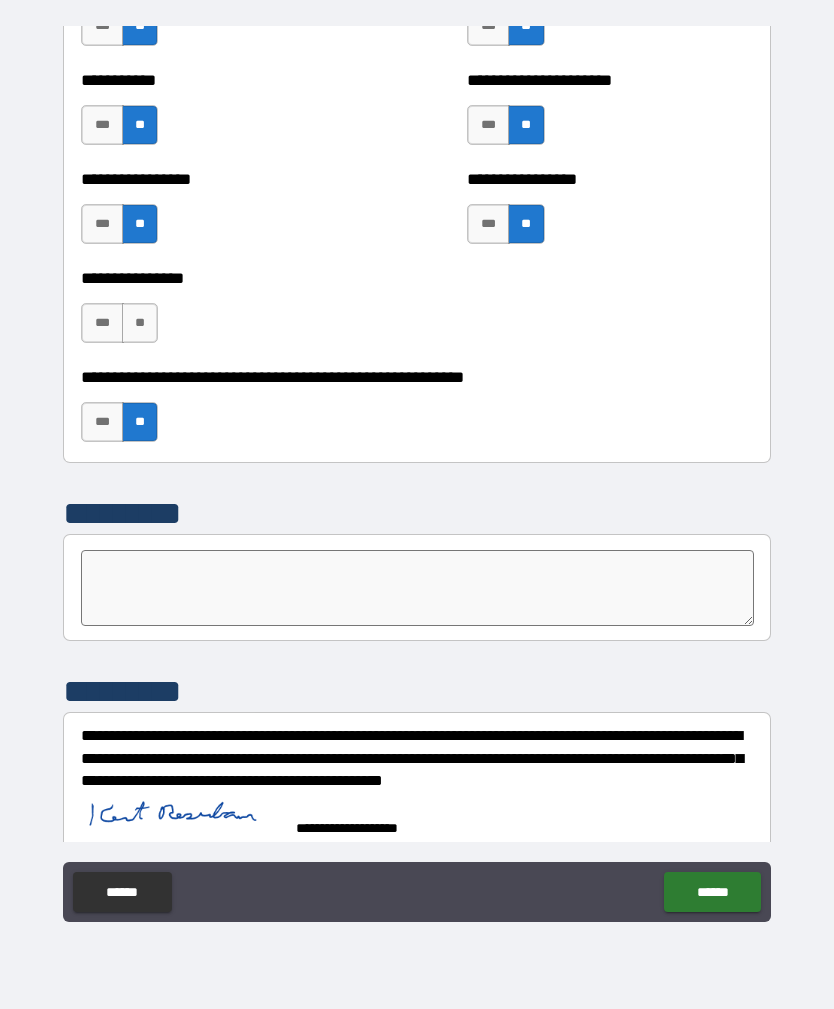 click on "******" at bounding box center [712, 892] 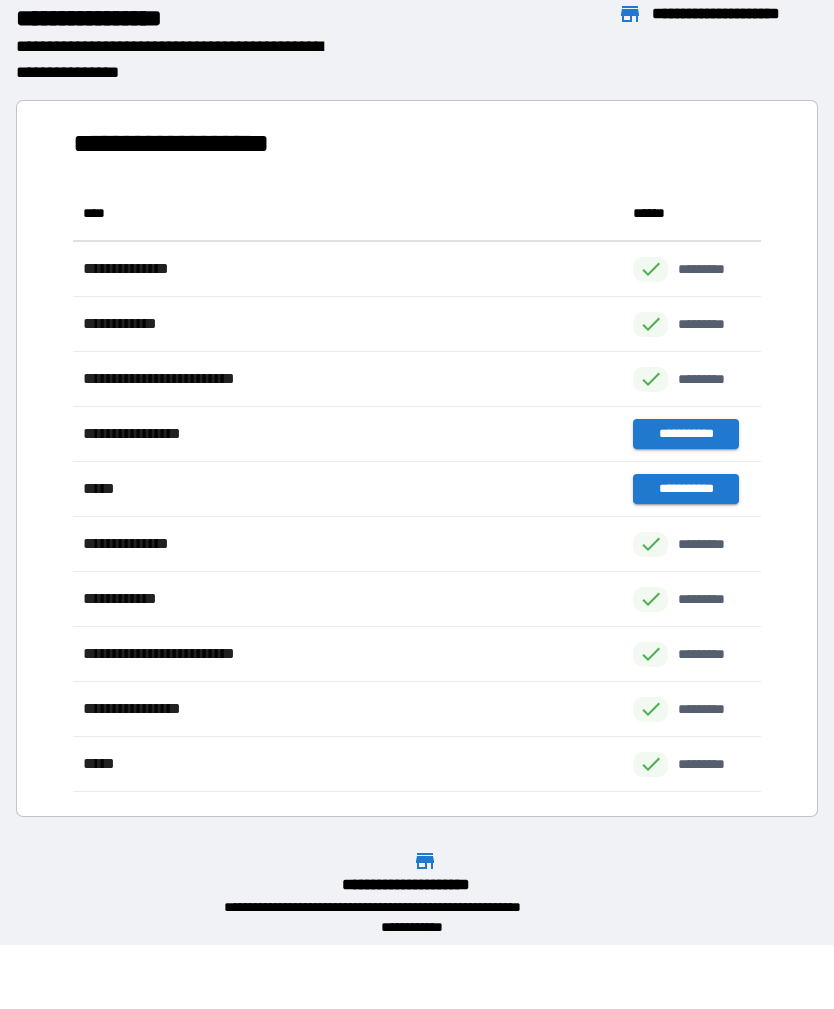 scroll, scrollTop: 1, scrollLeft: 1, axis: both 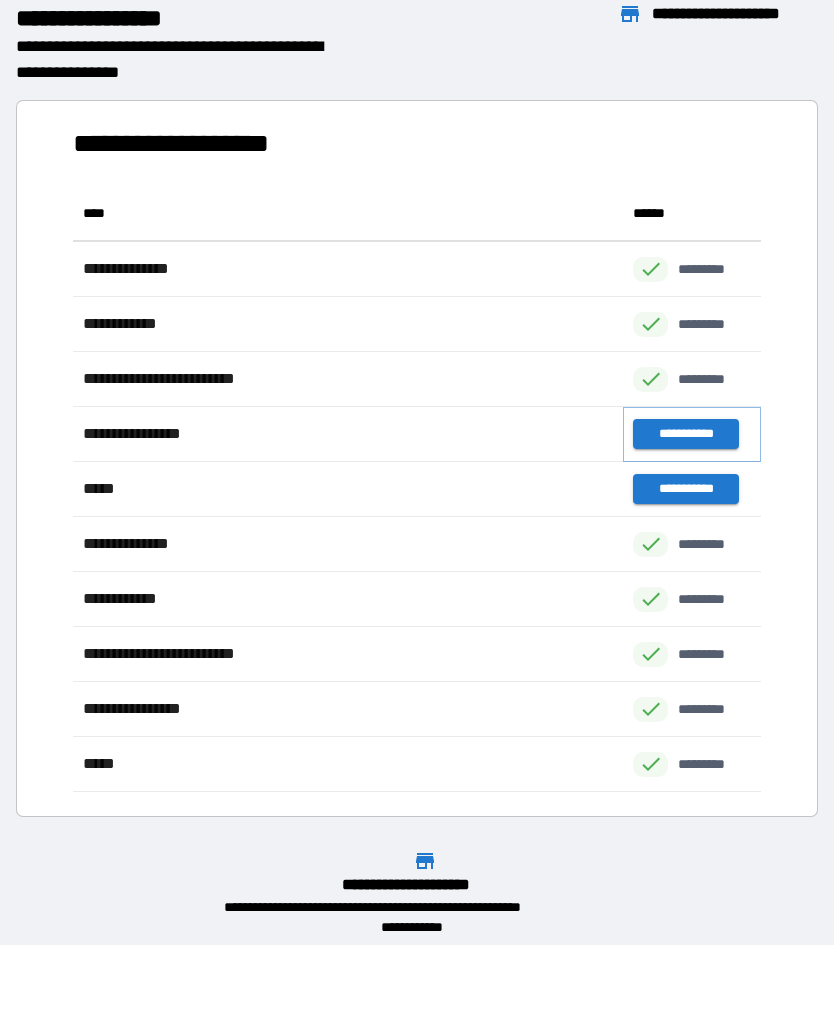 click on "**********" at bounding box center [685, 434] 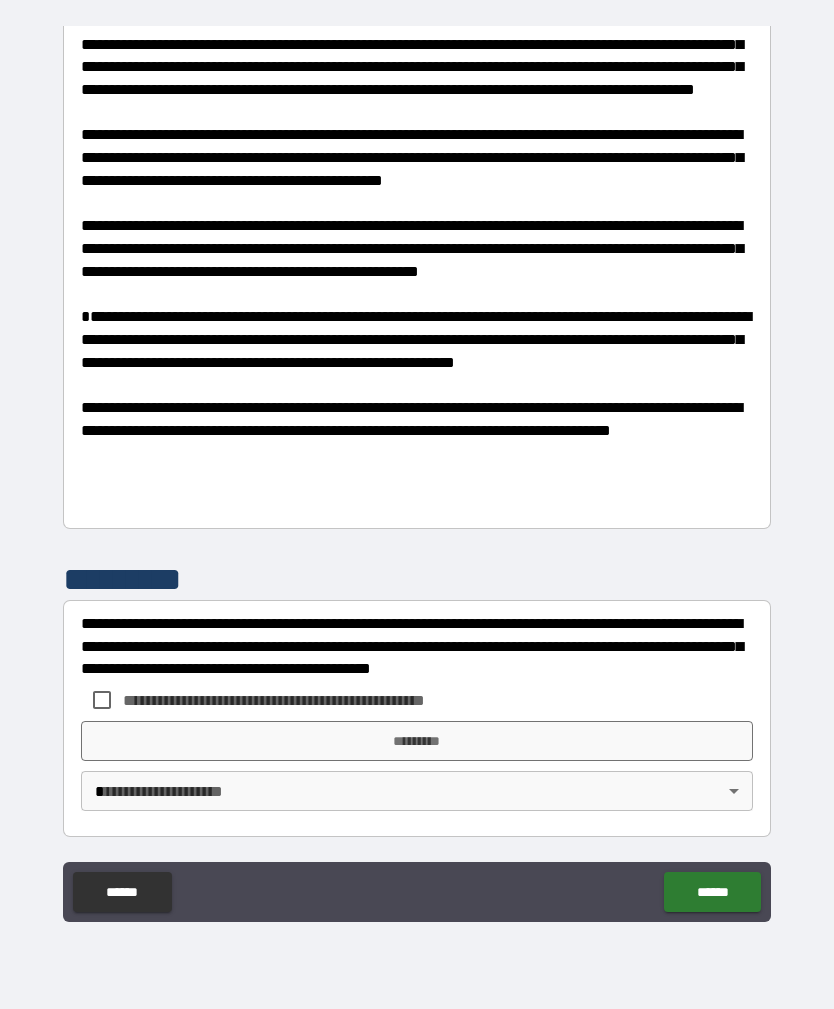 scroll, scrollTop: 676, scrollLeft: 0, axis: vertical 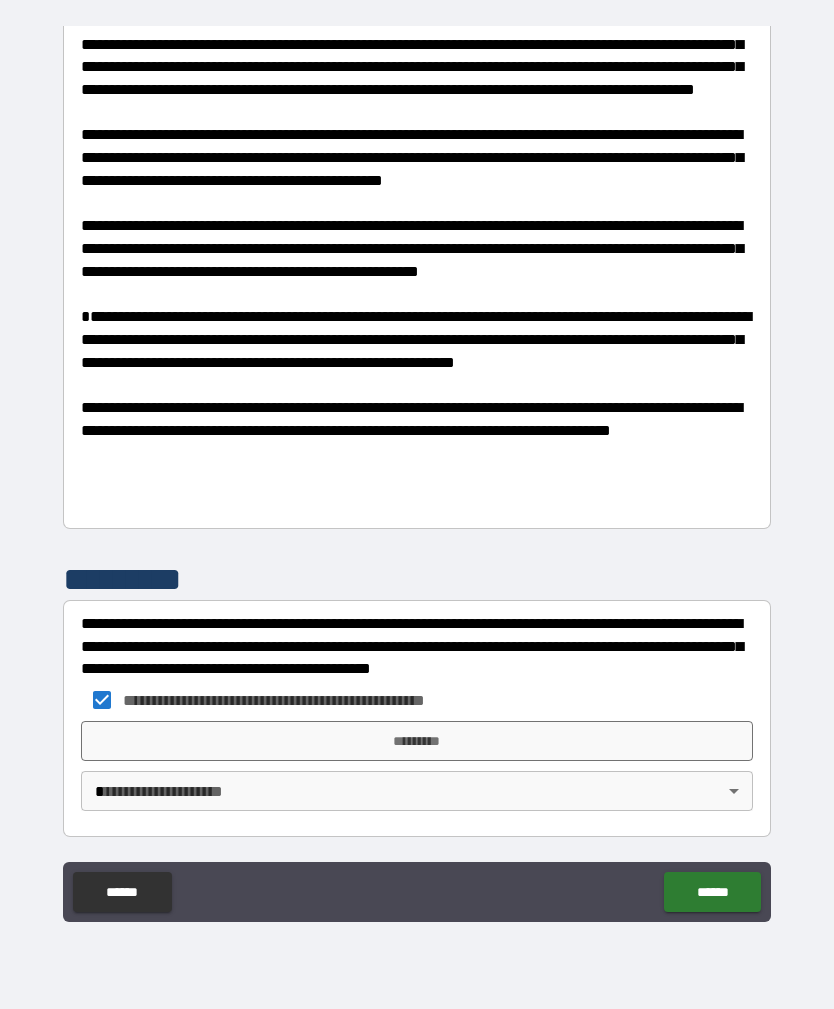 click on "*********" at bounding box center (417, 741) 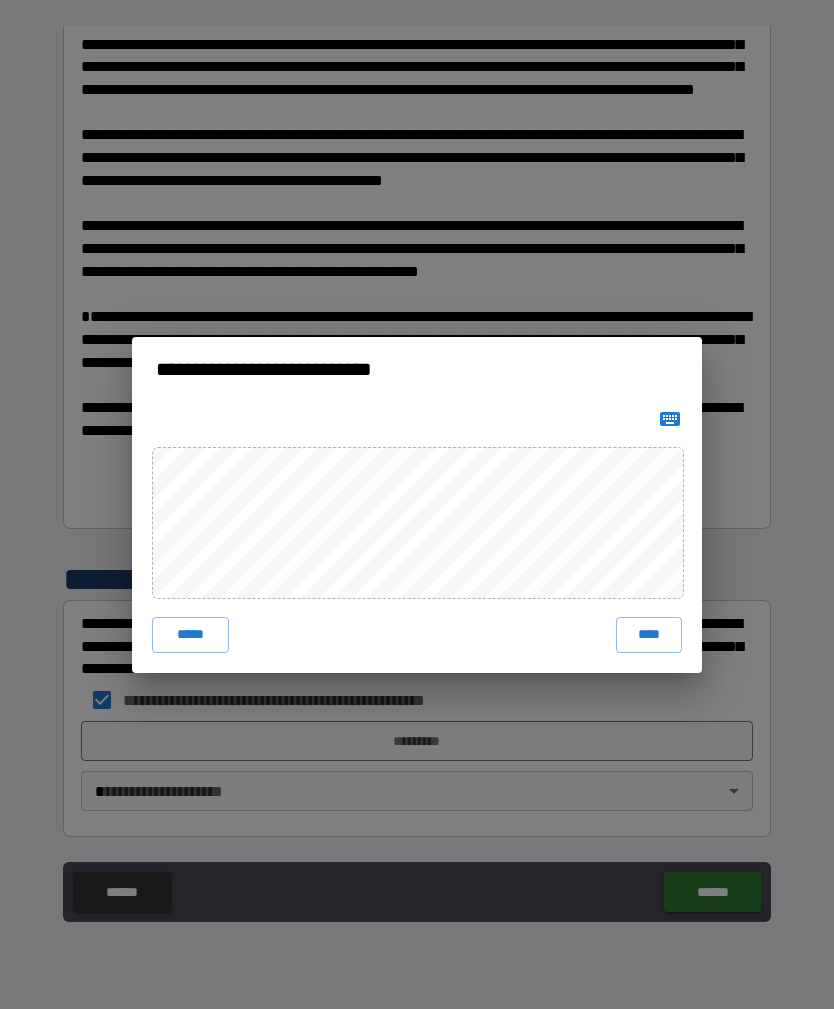 click on "****" at bounding box center (649, 635) 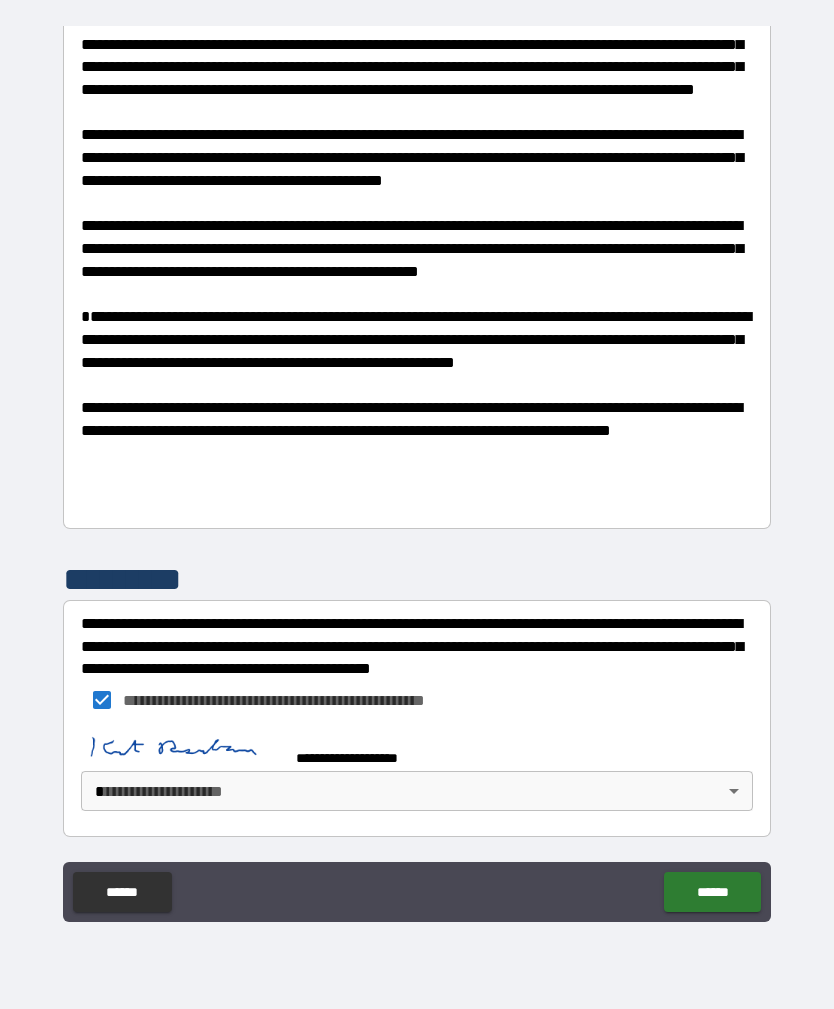 scroll, scrollTop: 666, scrollLeft: 0, axis: vertical 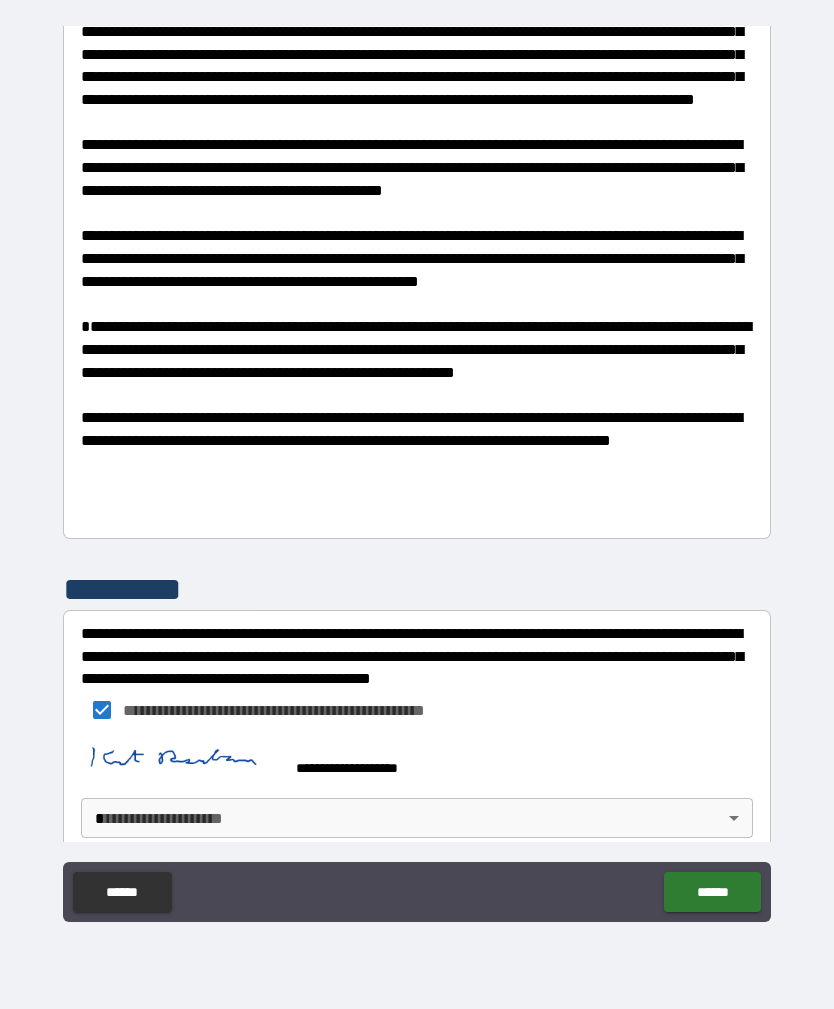 click on "******" at bounding box center [712, 892] 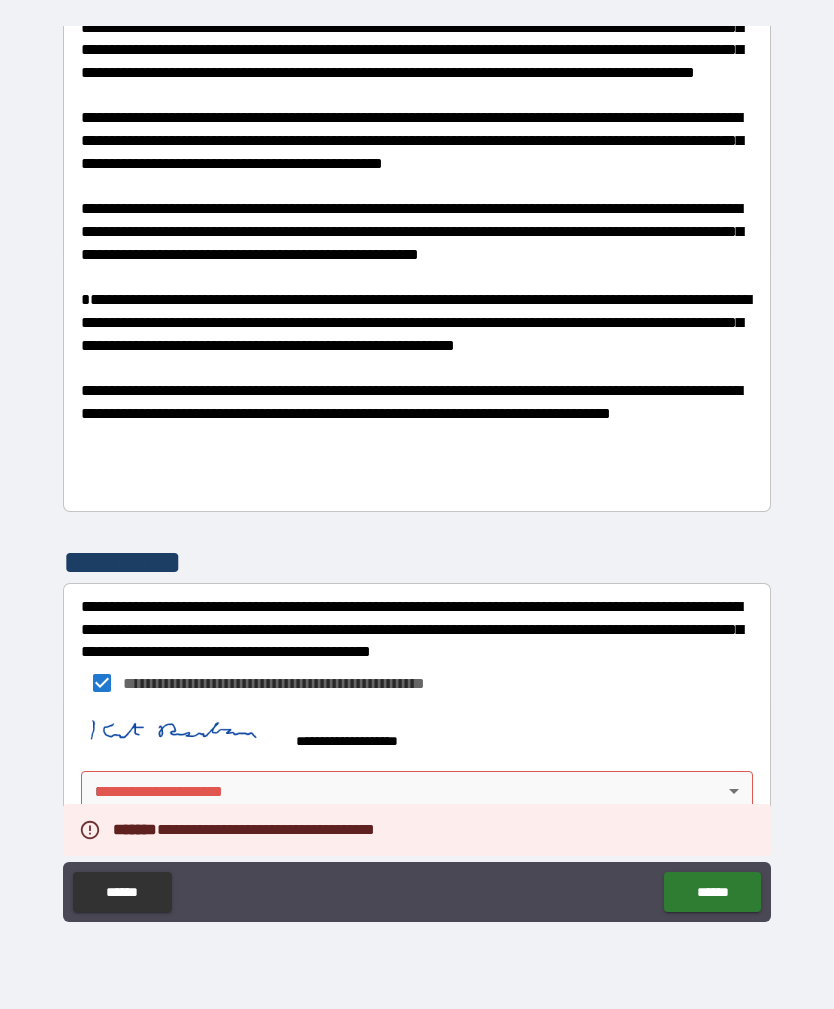 scroll, scrollTop: 693, scrollLeft: 0, axis: vertical 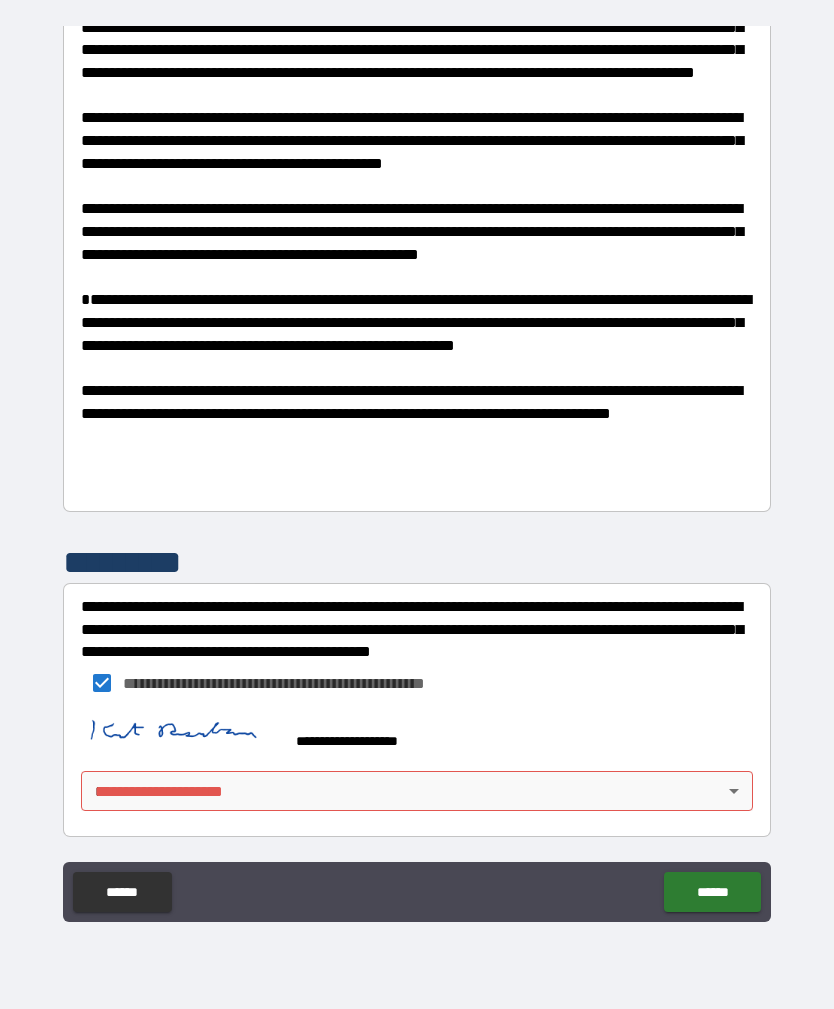 click on "**********" at bounding box center (417, 472) 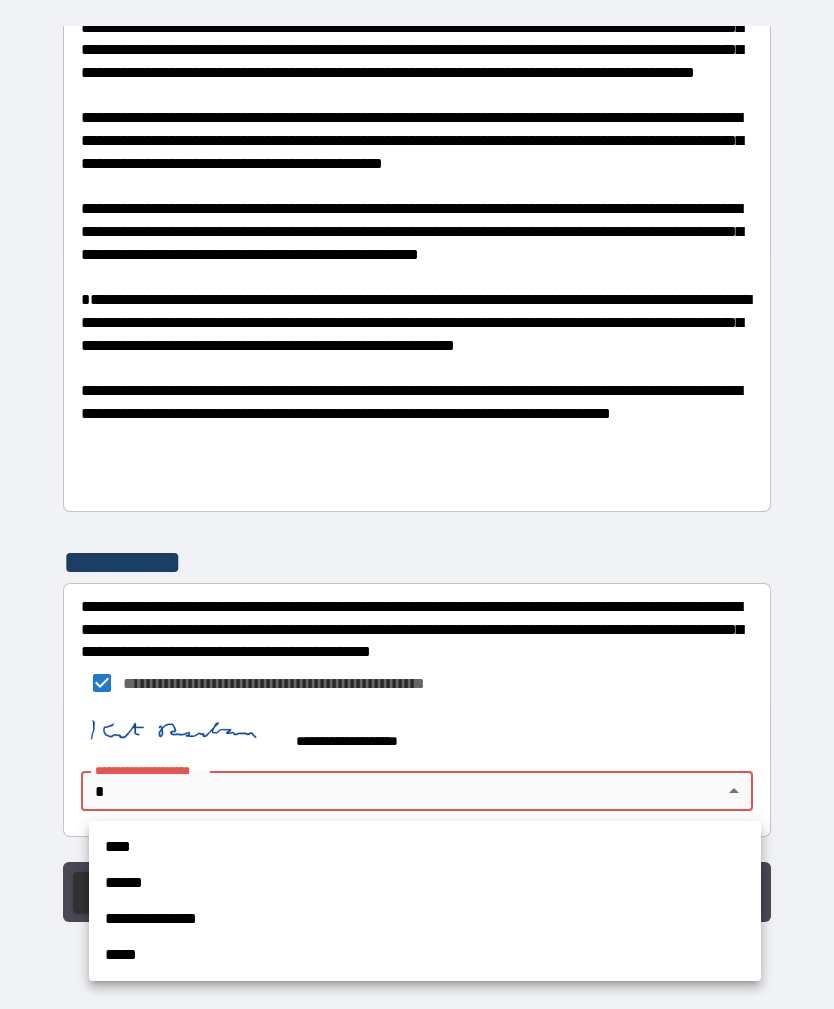 click on "****" at bounding box center (425, 847) 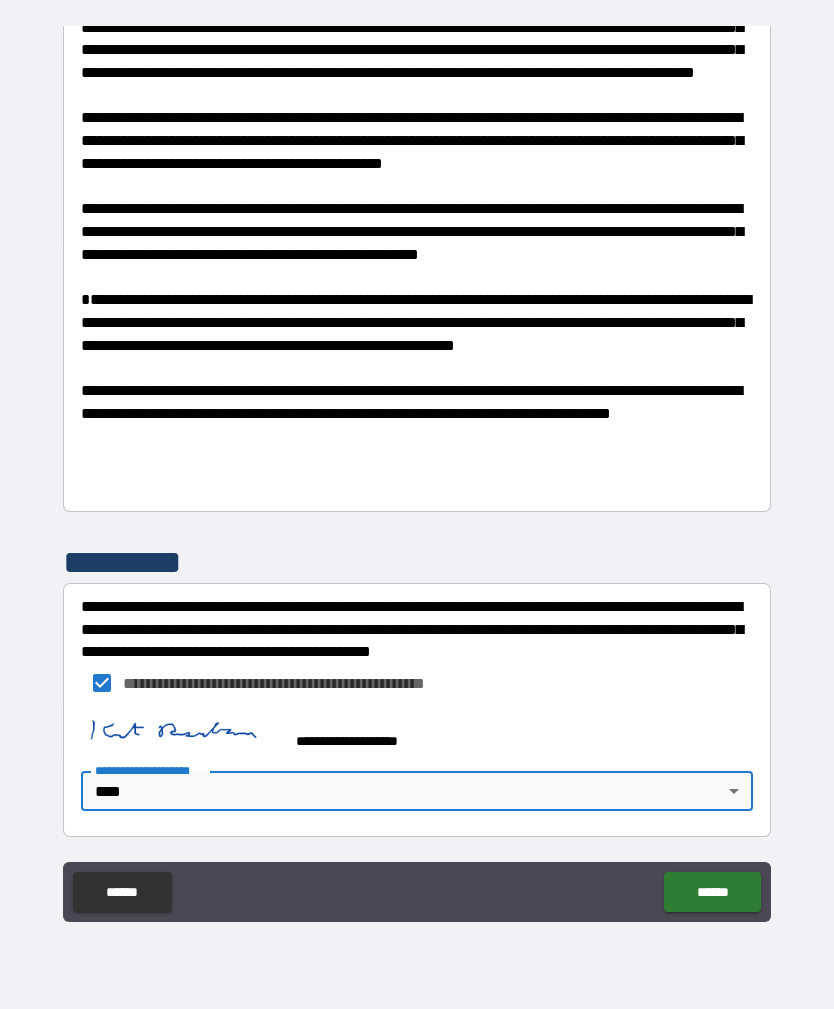 type on "****" 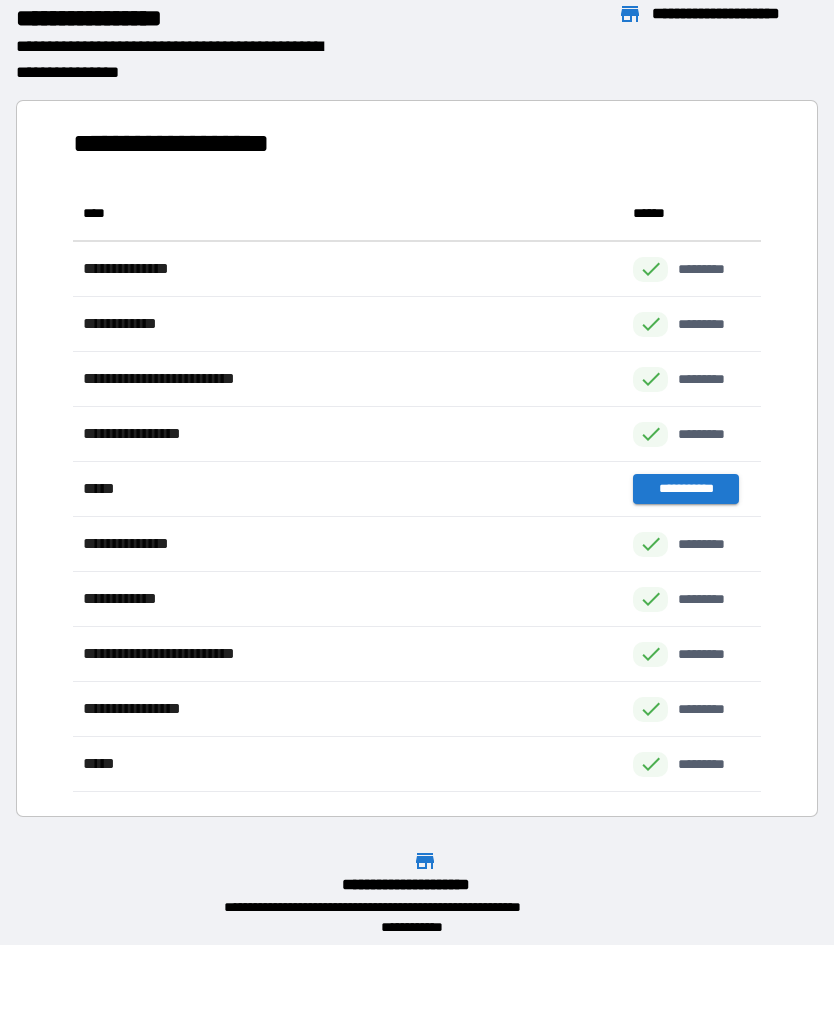 scroll, scrollTop: 606, scrollLeft: 688, axis: both 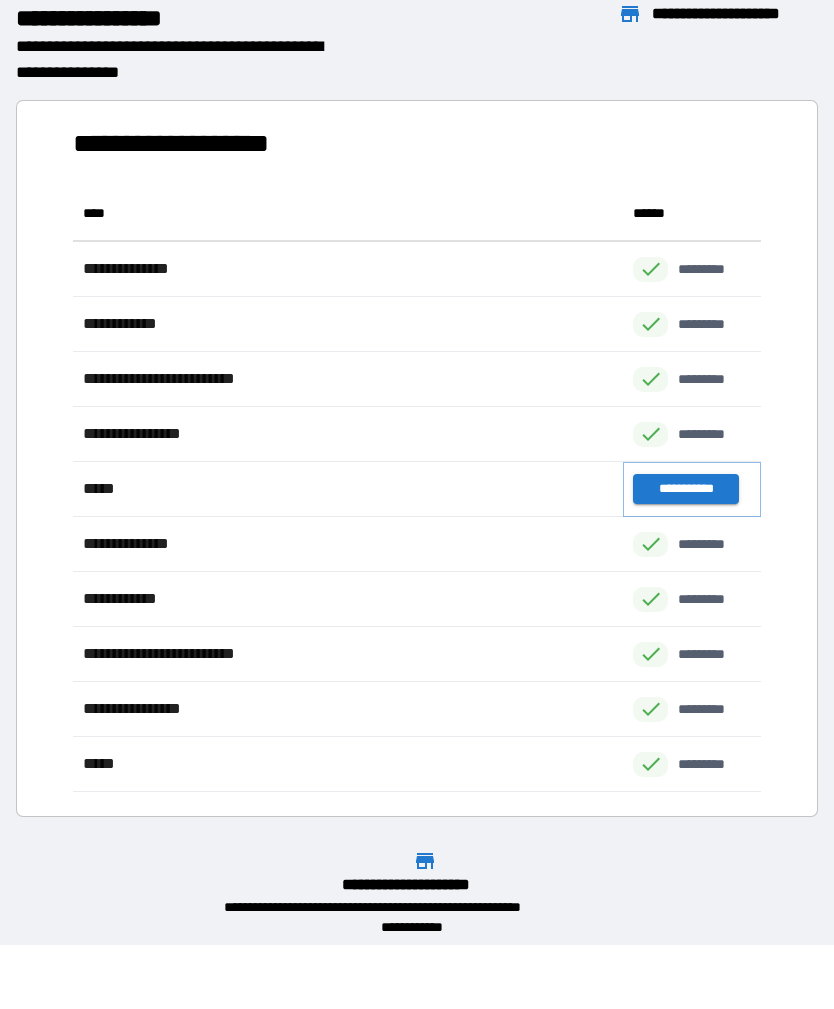 click on "**********" at bounding box center (685, 489) 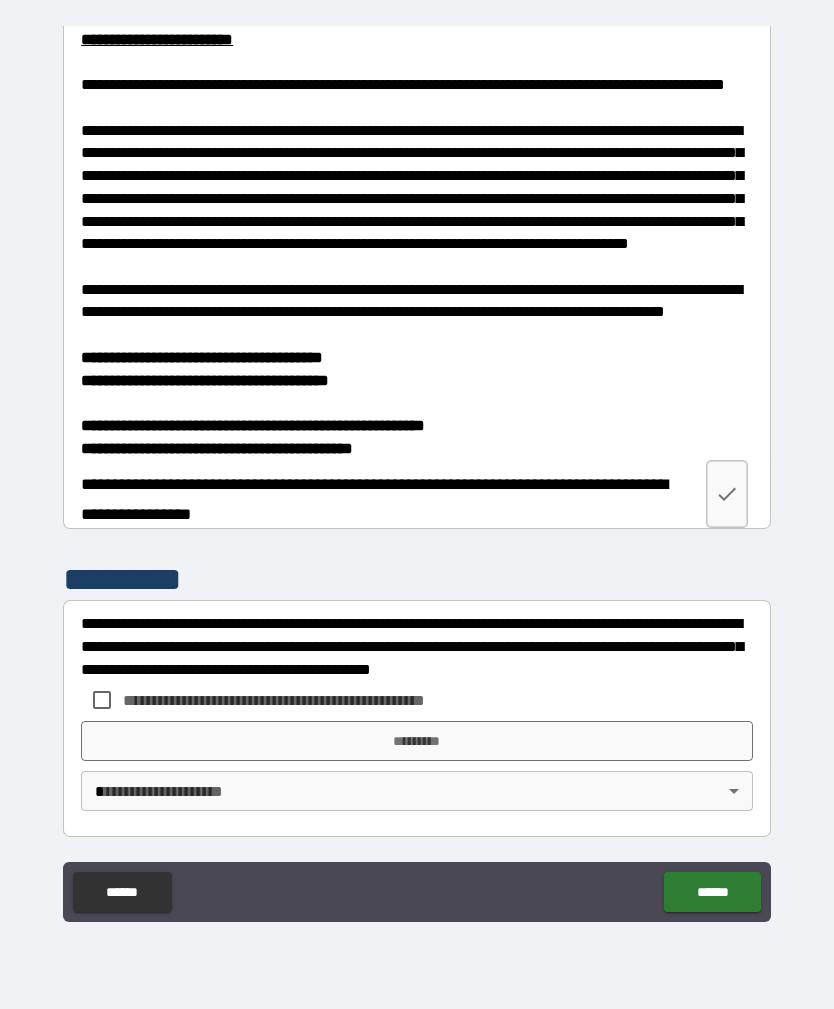 scroll, scrollTop: 3303, scrollLeft: 0, axis: vertical 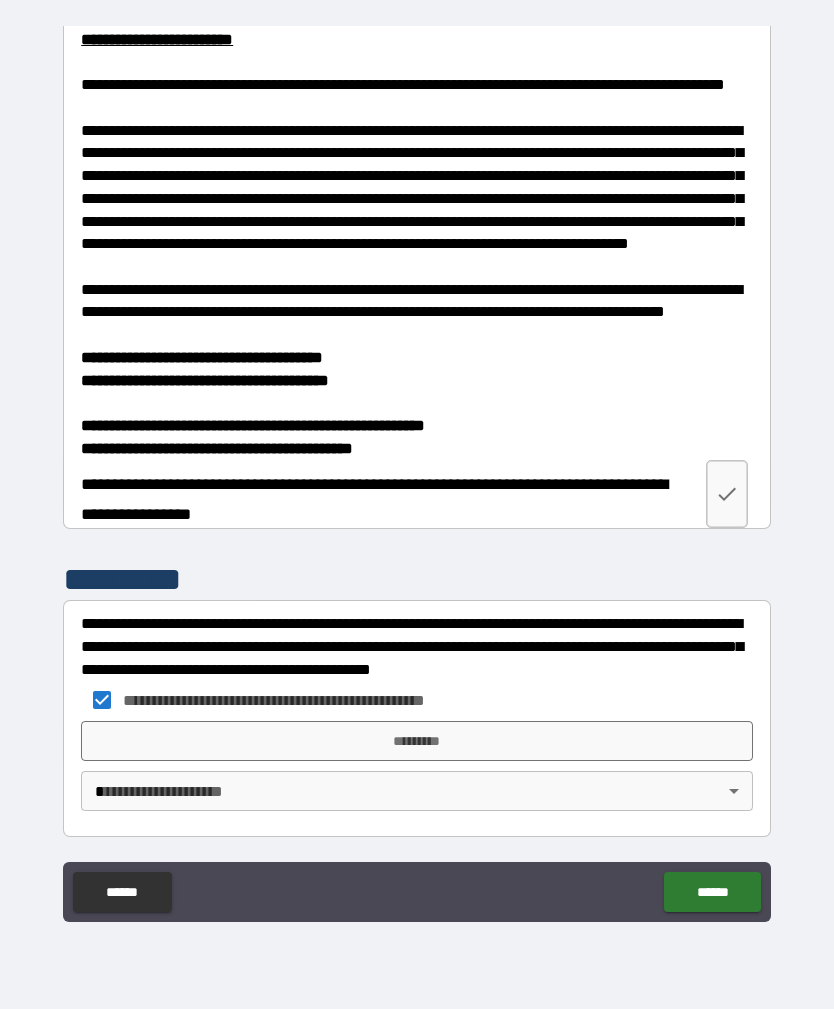 click on "*********" at bounding box center (417, 741) 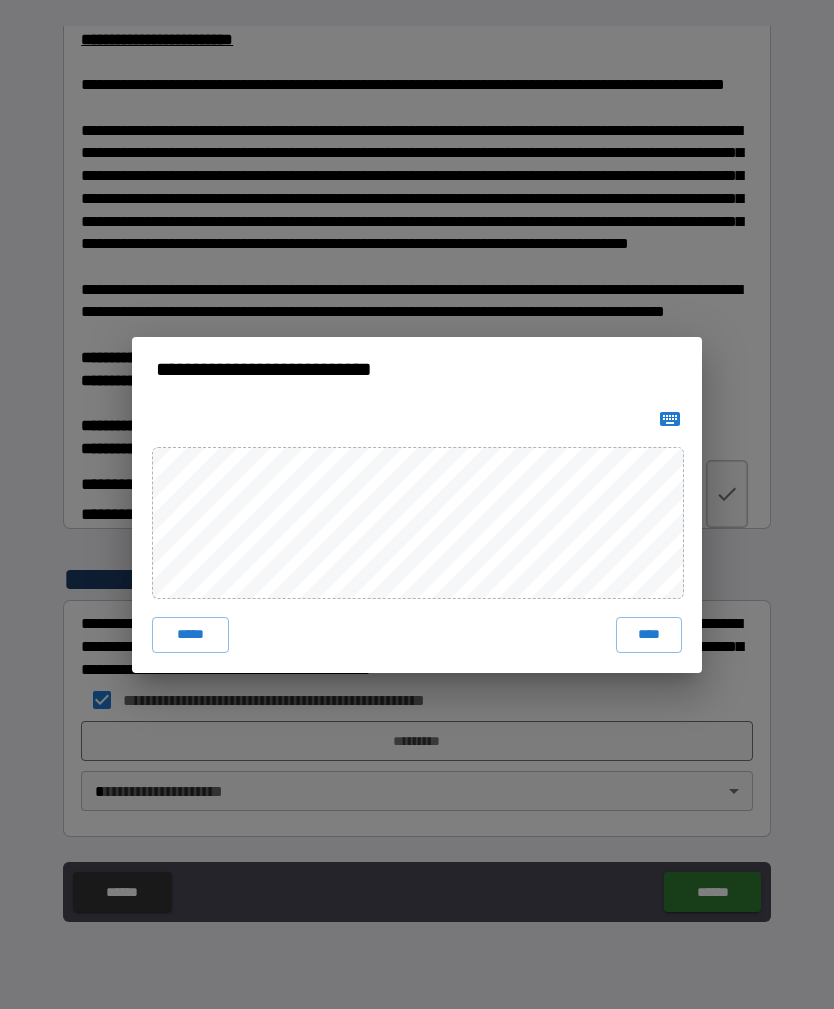 click on "****" at bounding box center [649, 635] 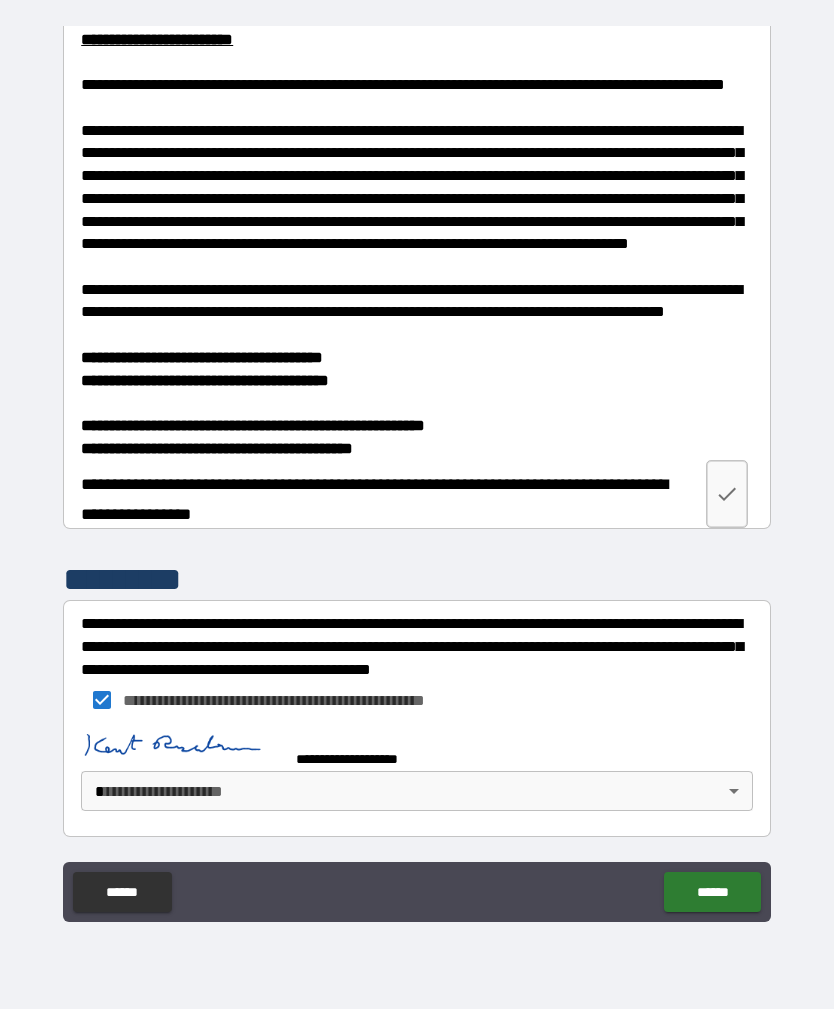scroll, scrollTop: 3293, scrollLeft: 0, axis: vertical 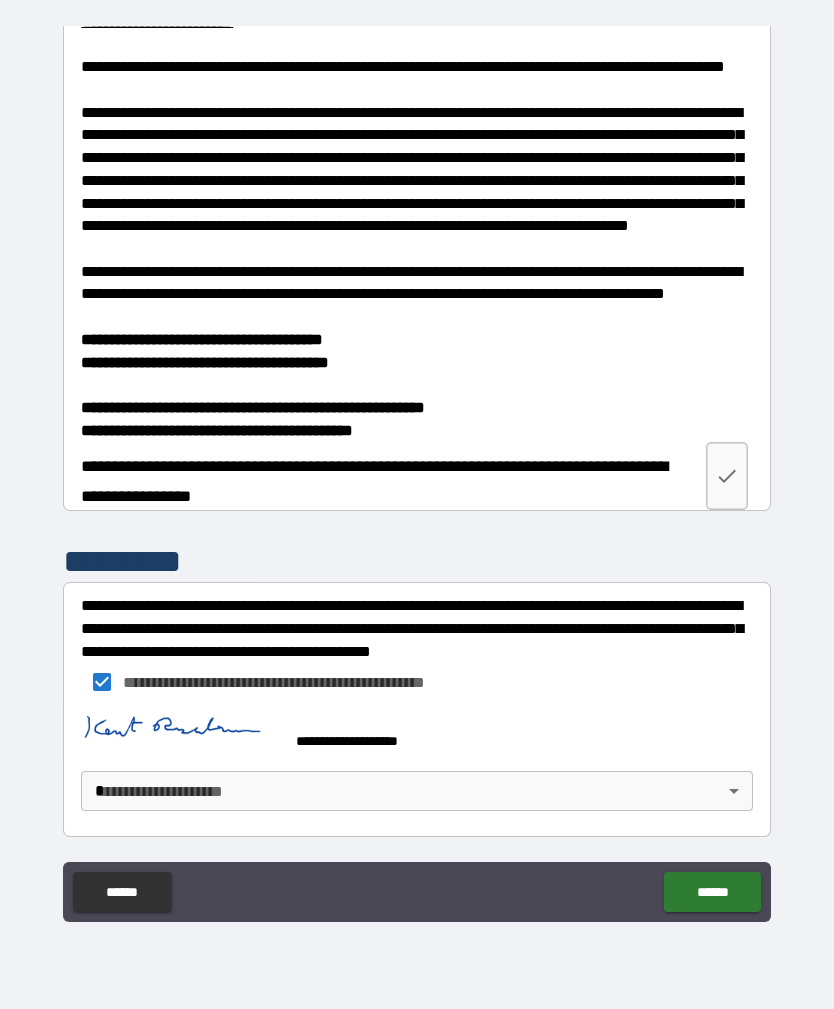 click on "**********" at bounding box center [417, 472] 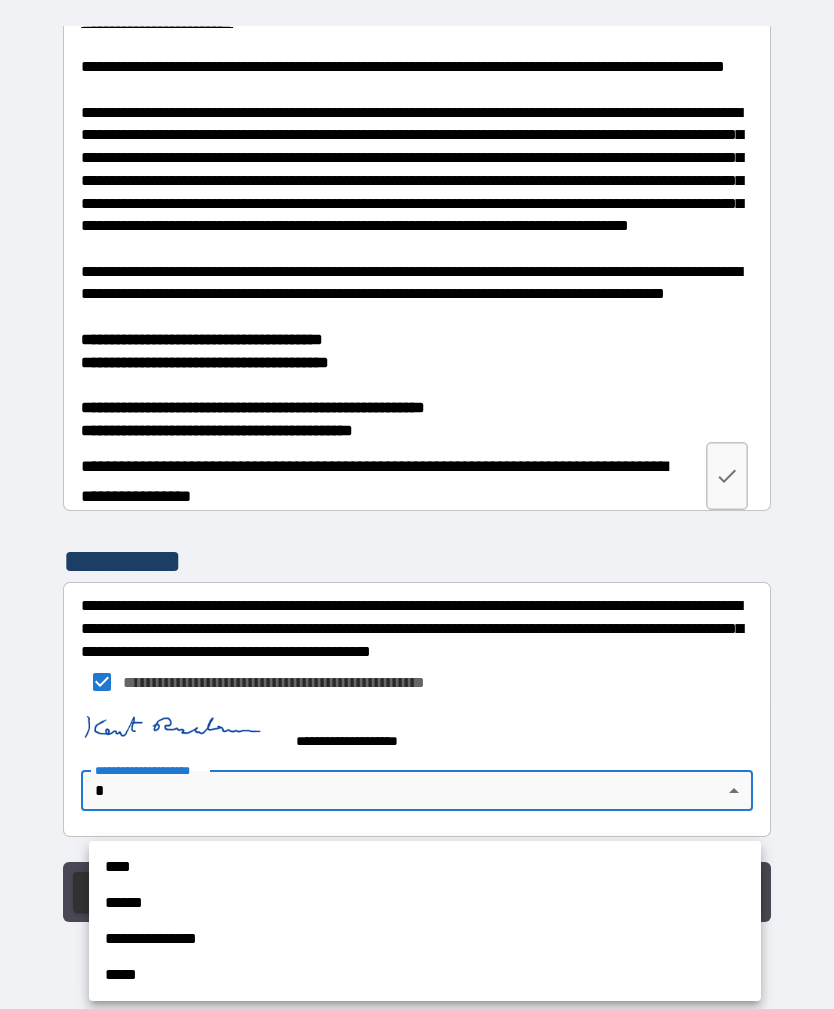 click on "****" at bounding box center (425, 867) 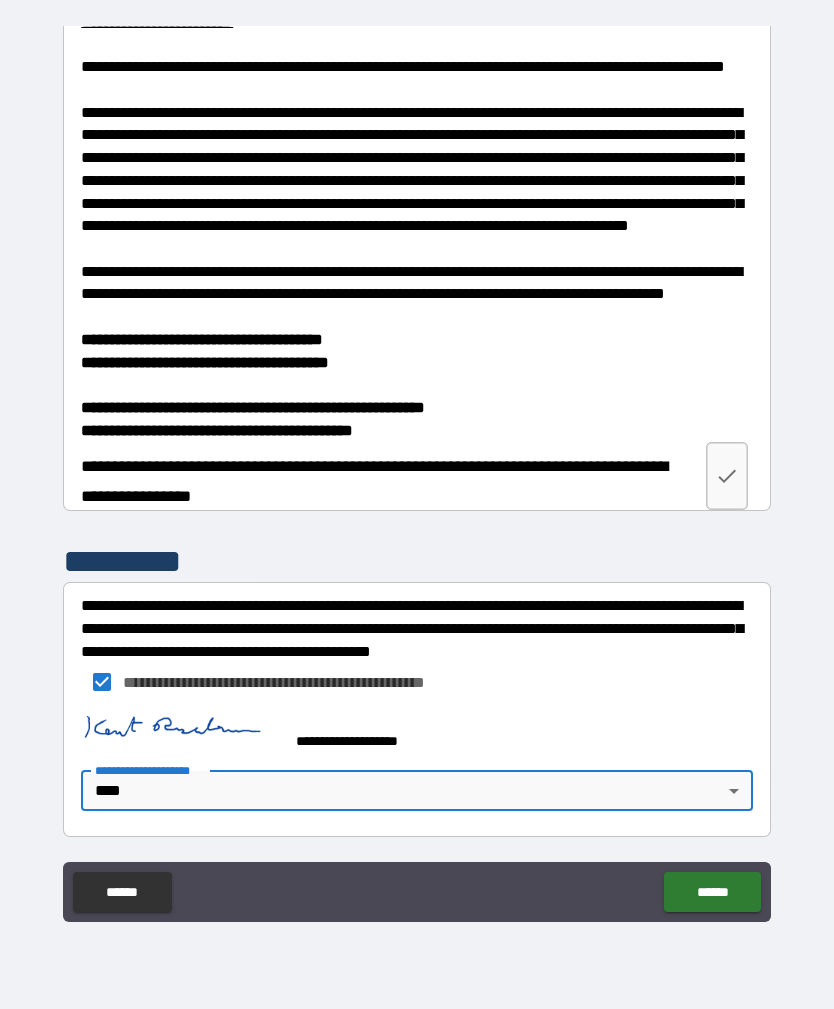 click on "******" at bounding box center (712, 892) 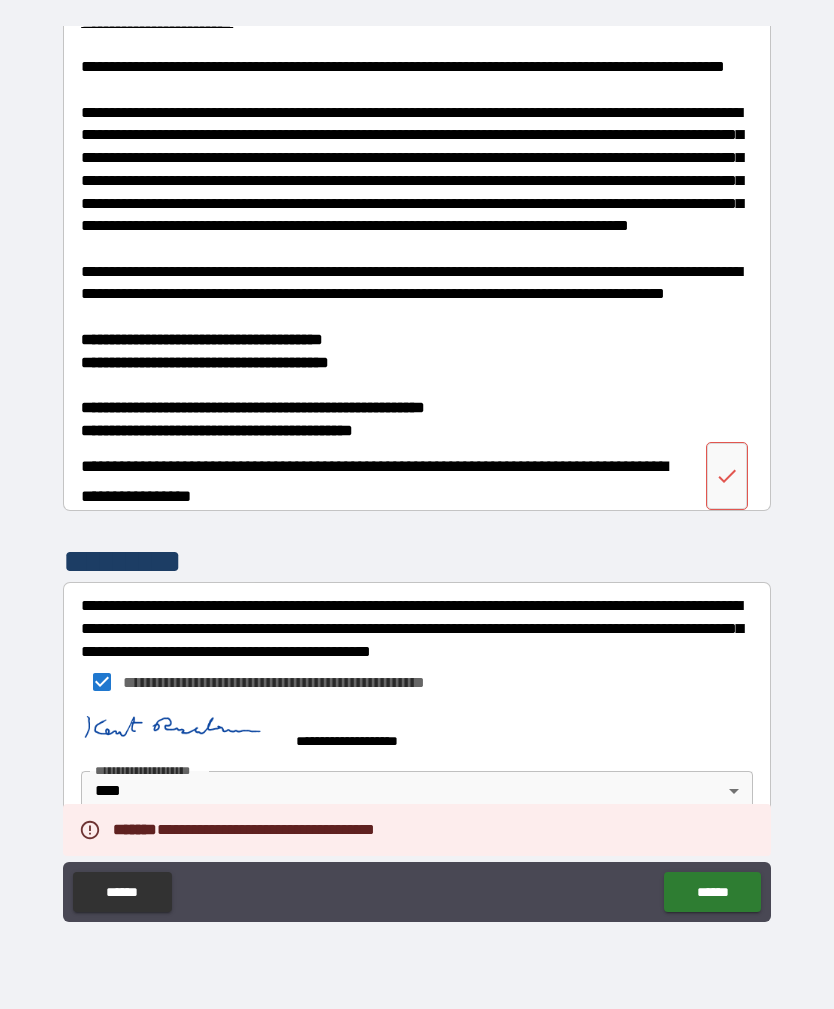 scroll, scrollTop: 3320, scrollLeft: 0, axis: vertical 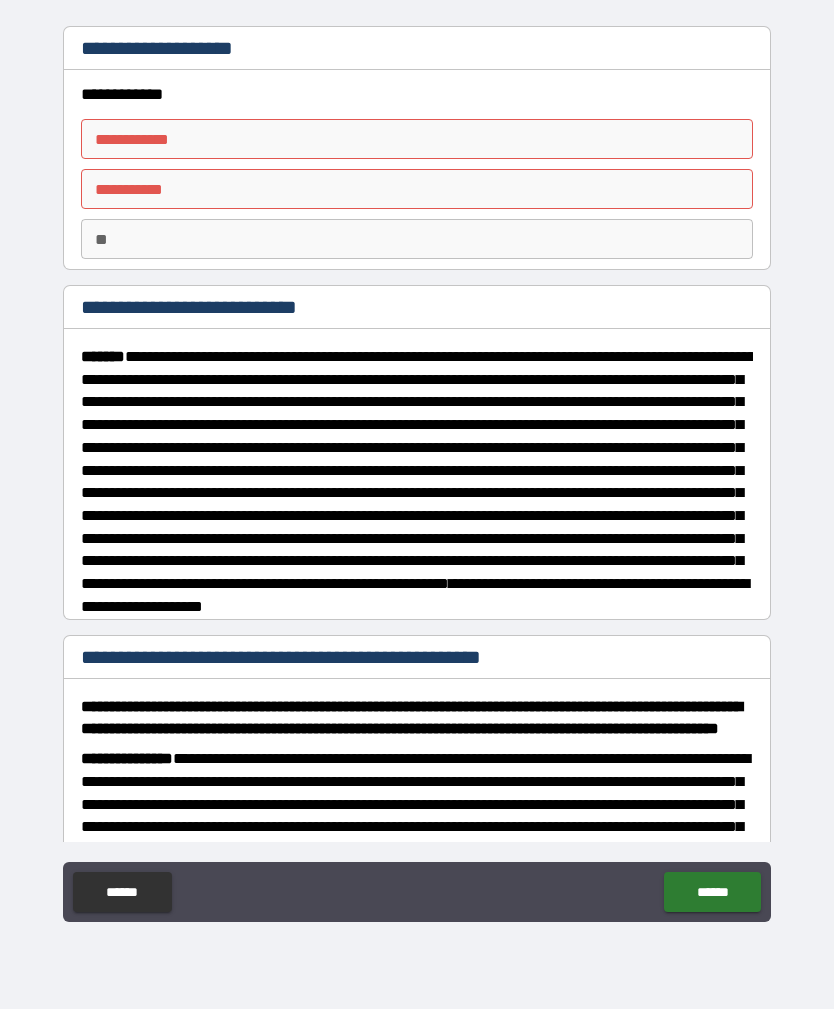 click on "**********" at bounding box center (417, 139) 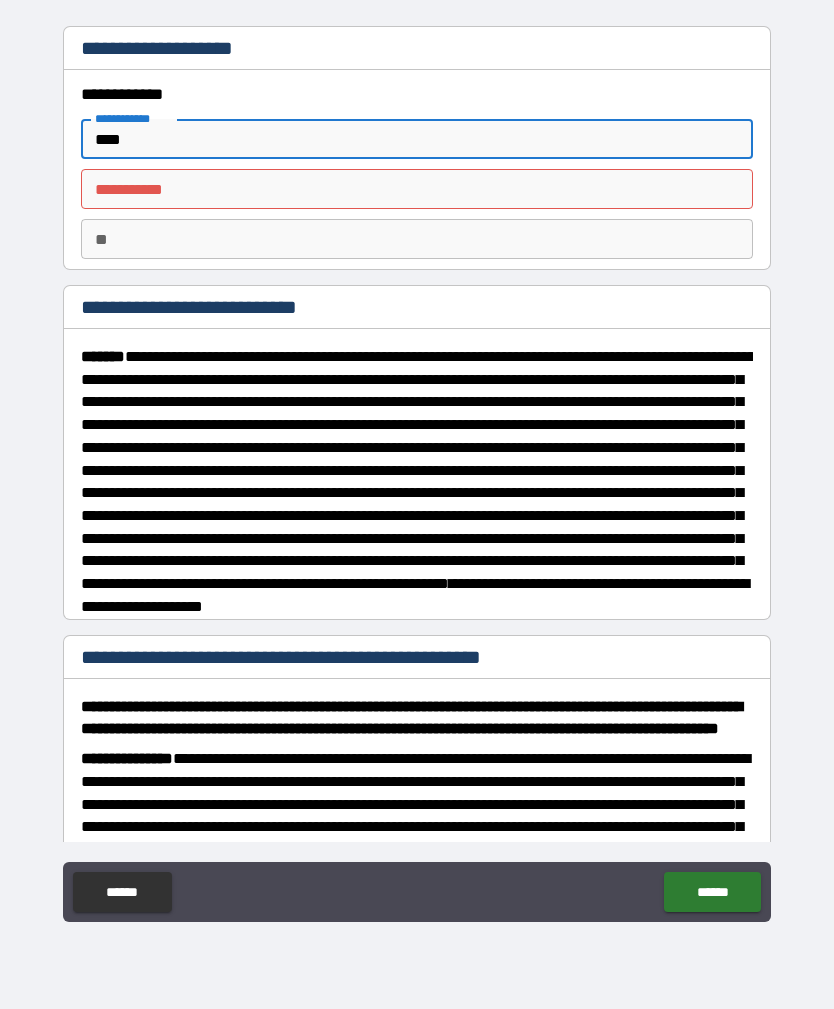 type on "****" 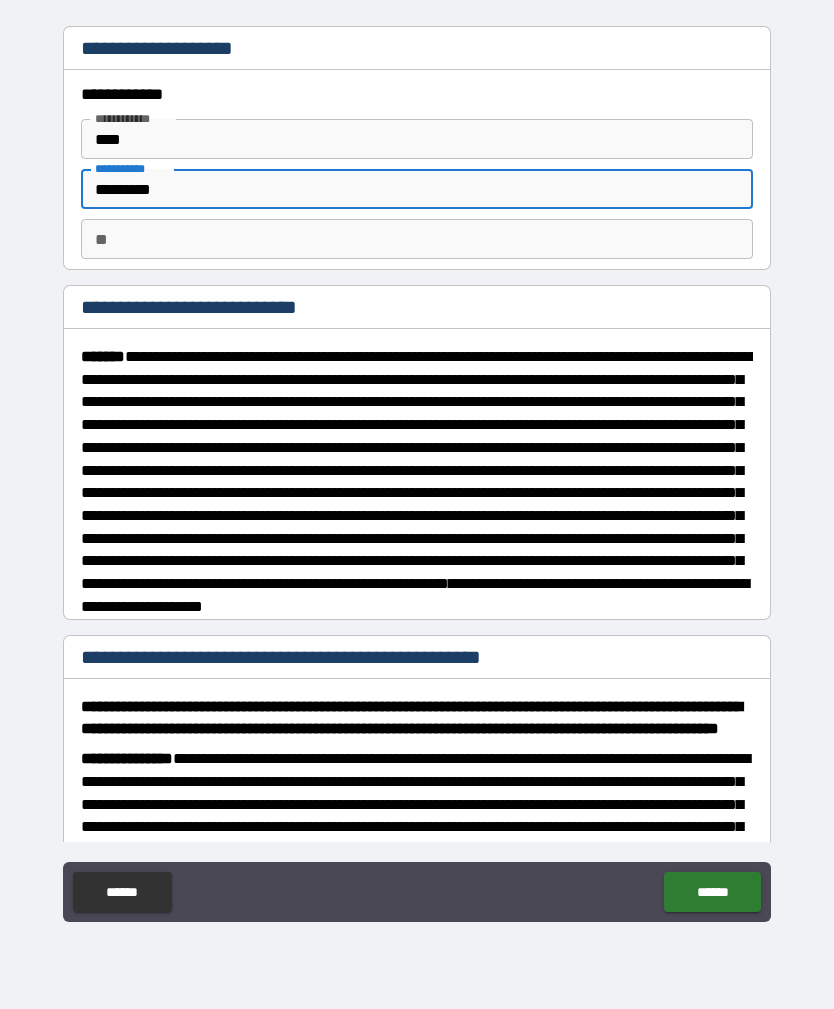 type on "*********" 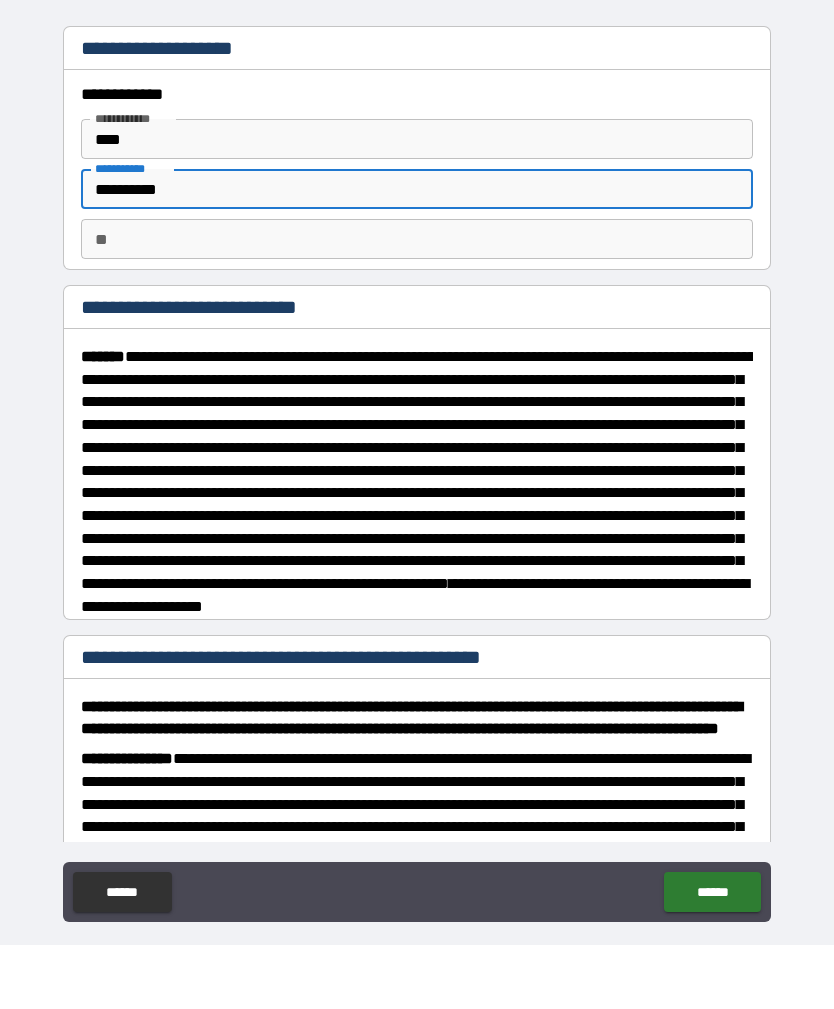 scroll, scrollTop: 64, scrollLeft: 0, axis: vertical 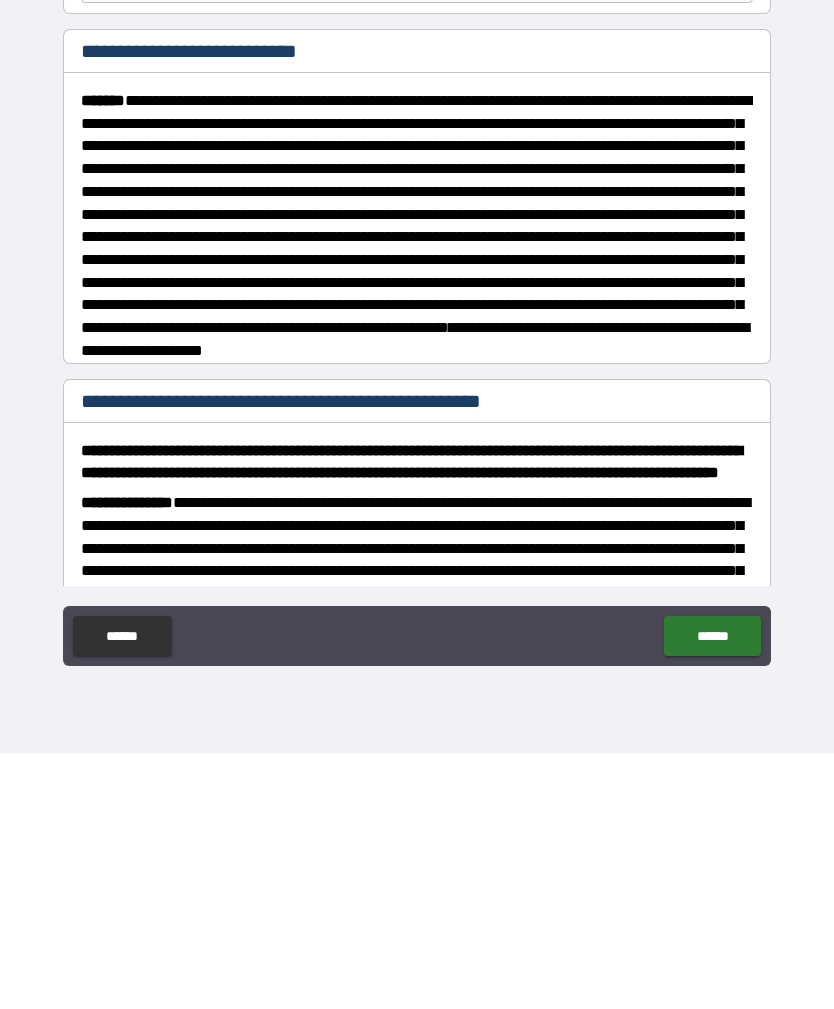 click on "******" at bounding box center (712, 892) 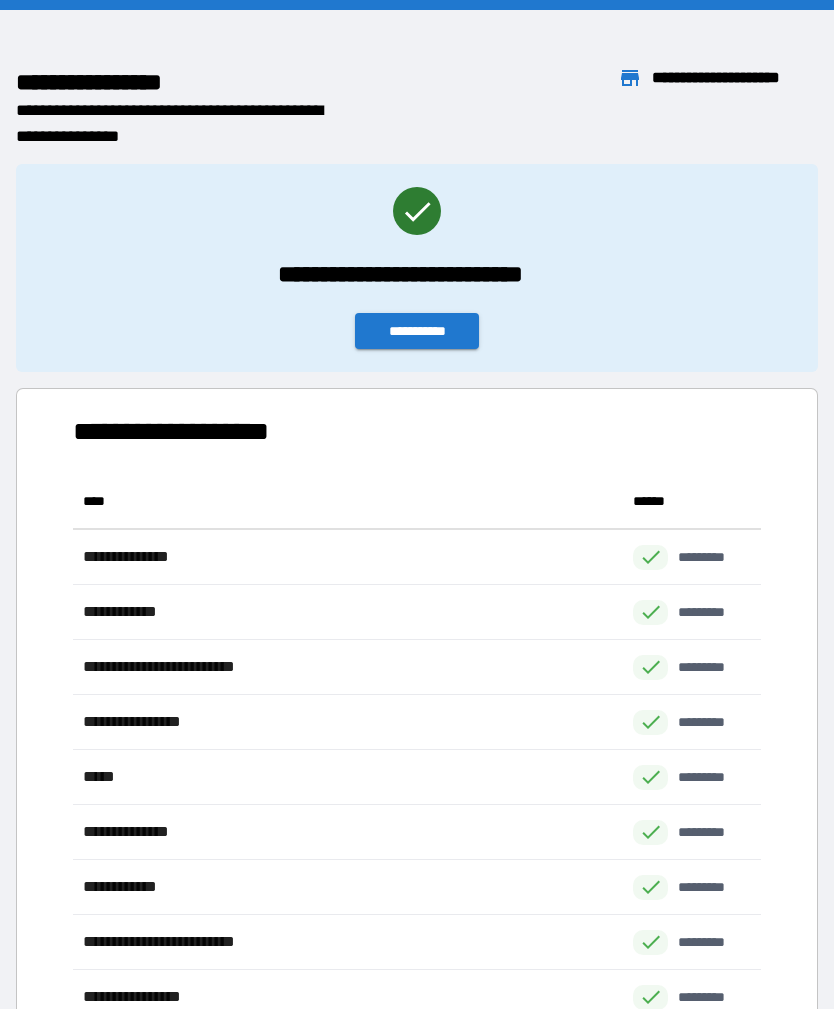 scroll, scrollTop: 606, scrollLeft: 688, axis: both 